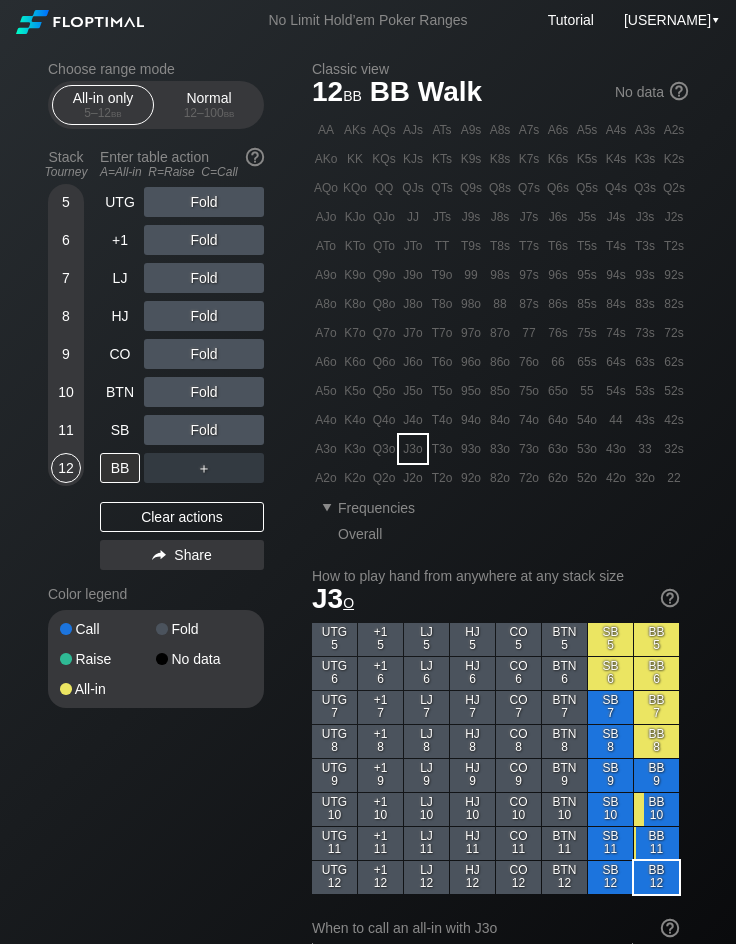 scroll, scrollTop: 0, scrollLeft: 0, axis: both 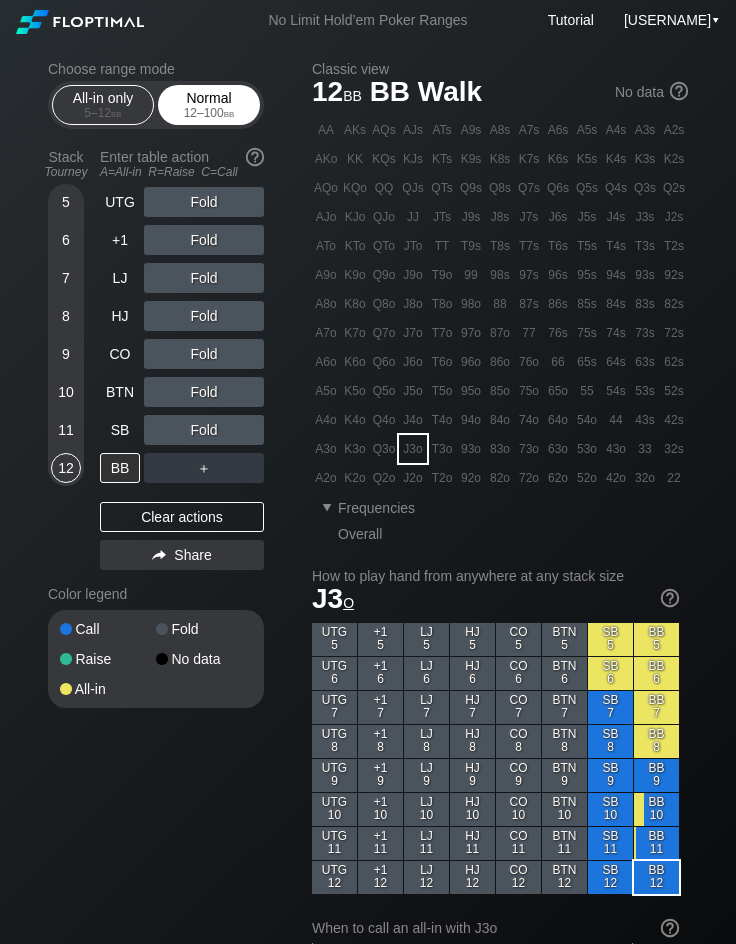 click on "Normal 12 – 100 bb" at bounding box center [209, 105] 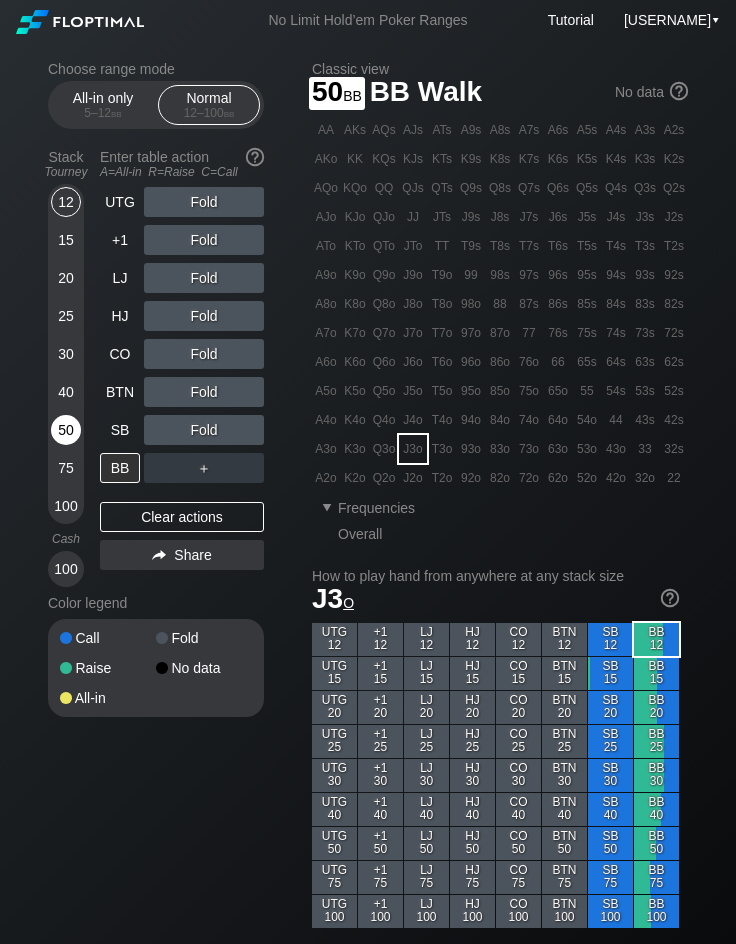 click on "50" at bounding box center (66, 430) 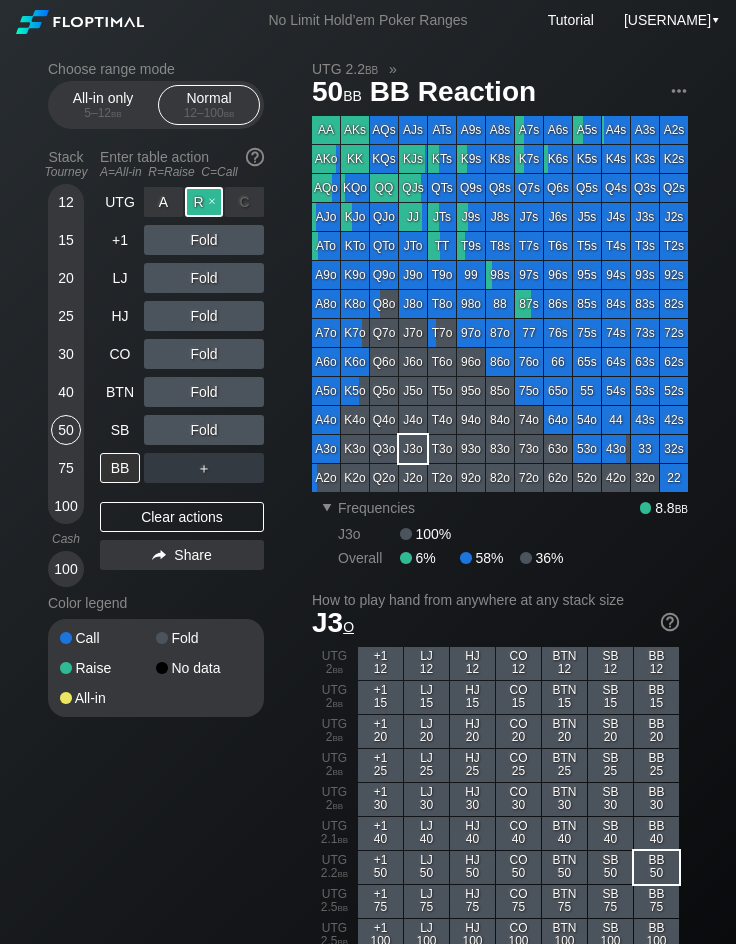 click on "R ✕" at bounding box center (204, 202) 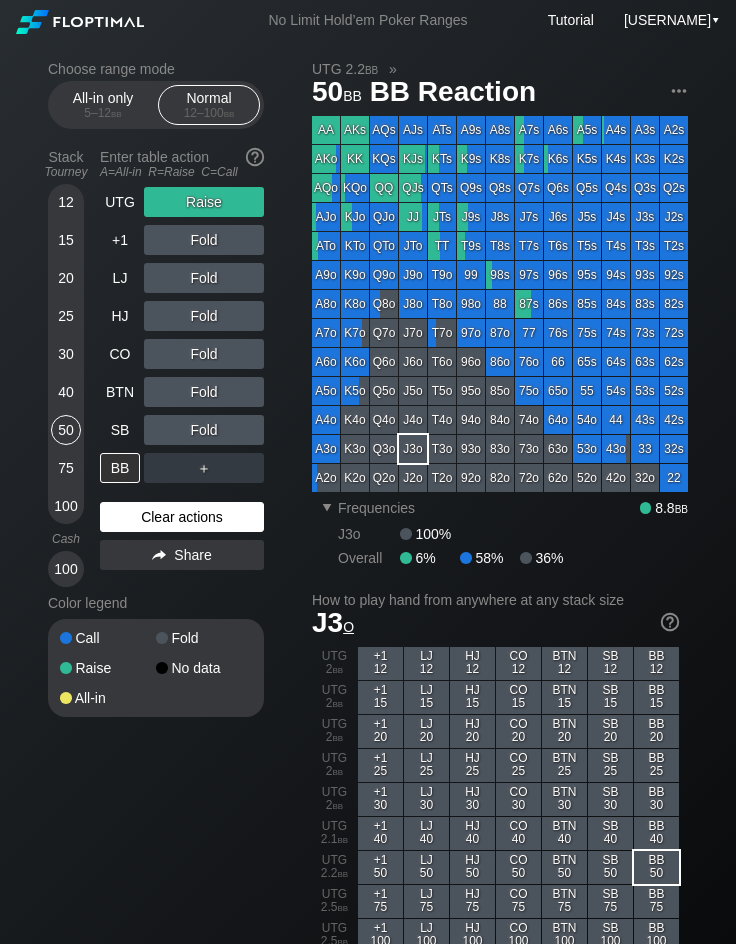 click on "Clear actions" at bounding box center (182, 517) 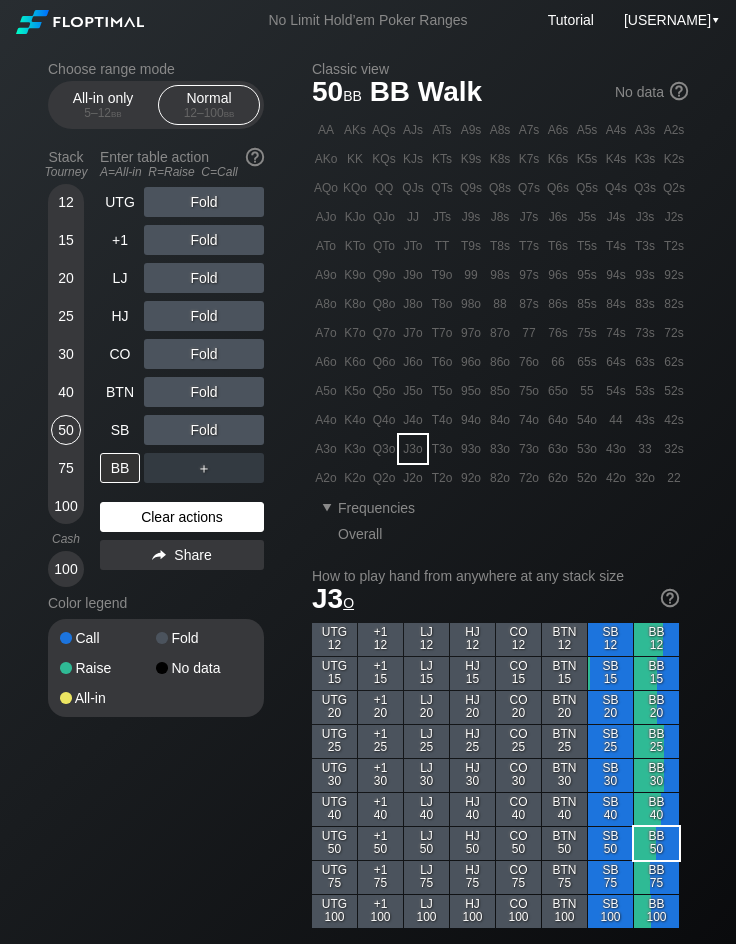 click on "Clear actions" at bounding box center [182, 517] 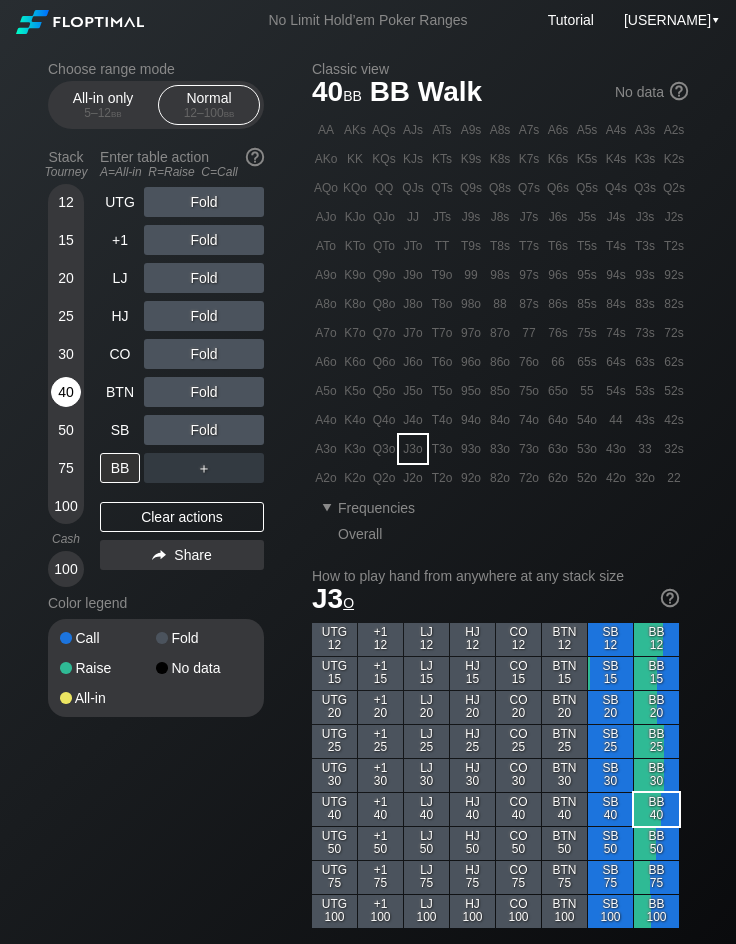 click on "40" at bounding box center [66, 396] 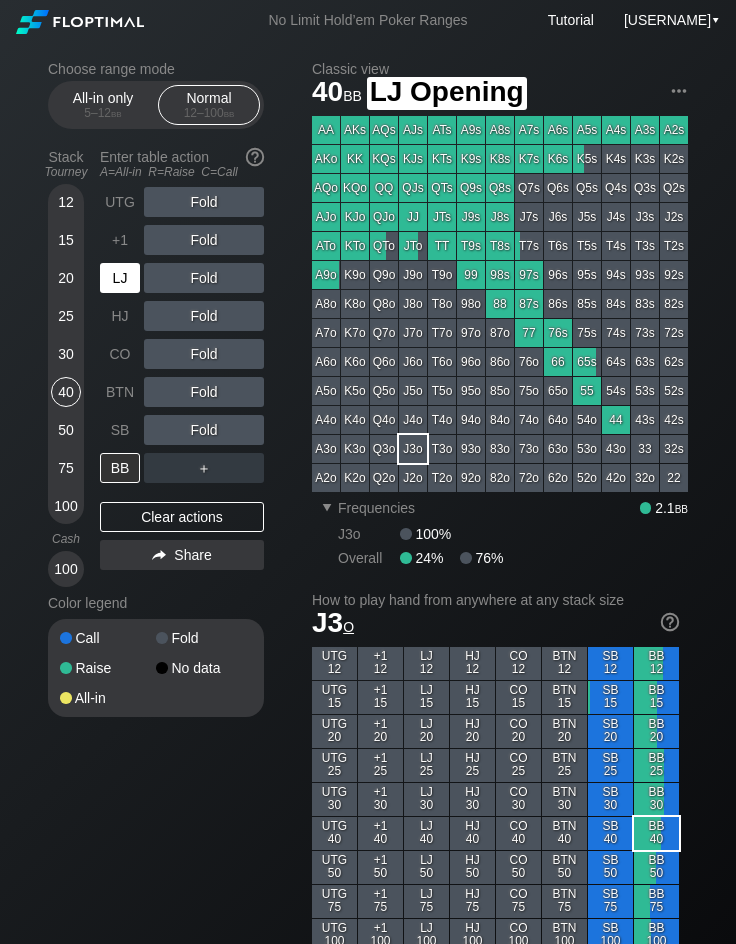 click on "LJ" at bounding box center [120, 278] 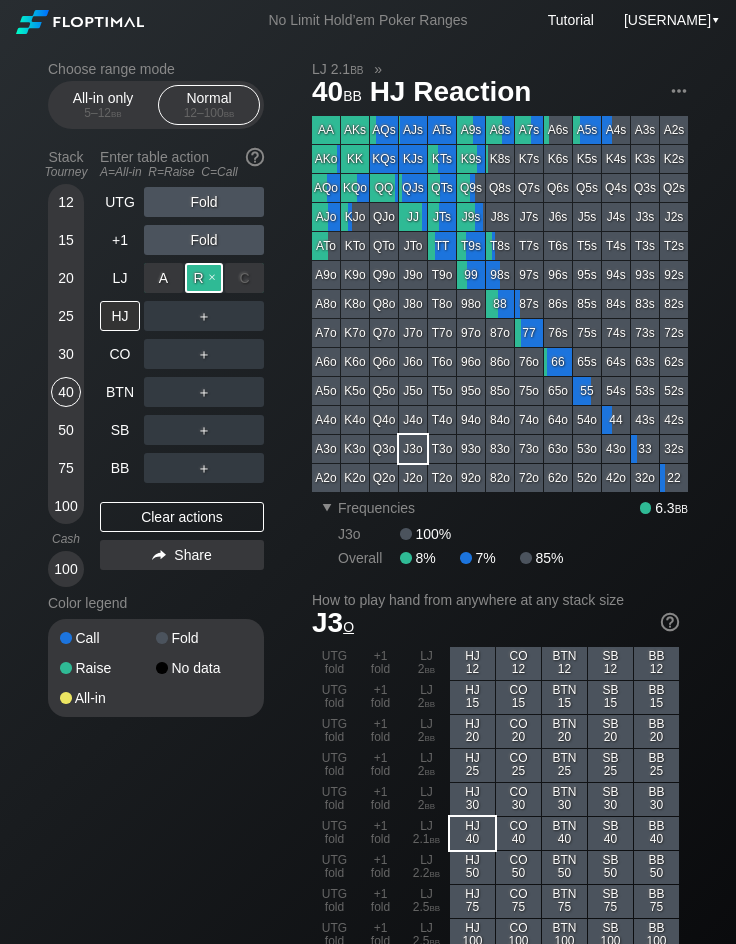 click on "R ✕" at bounding box center [204, 278] 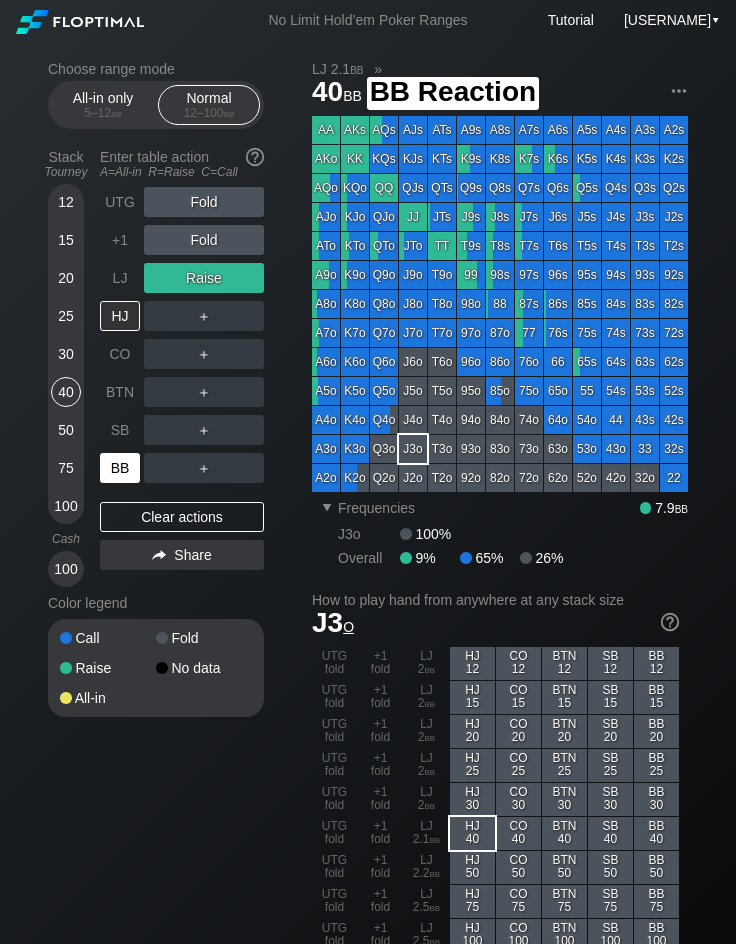 click on "BB" at bounding box center (120, 468) 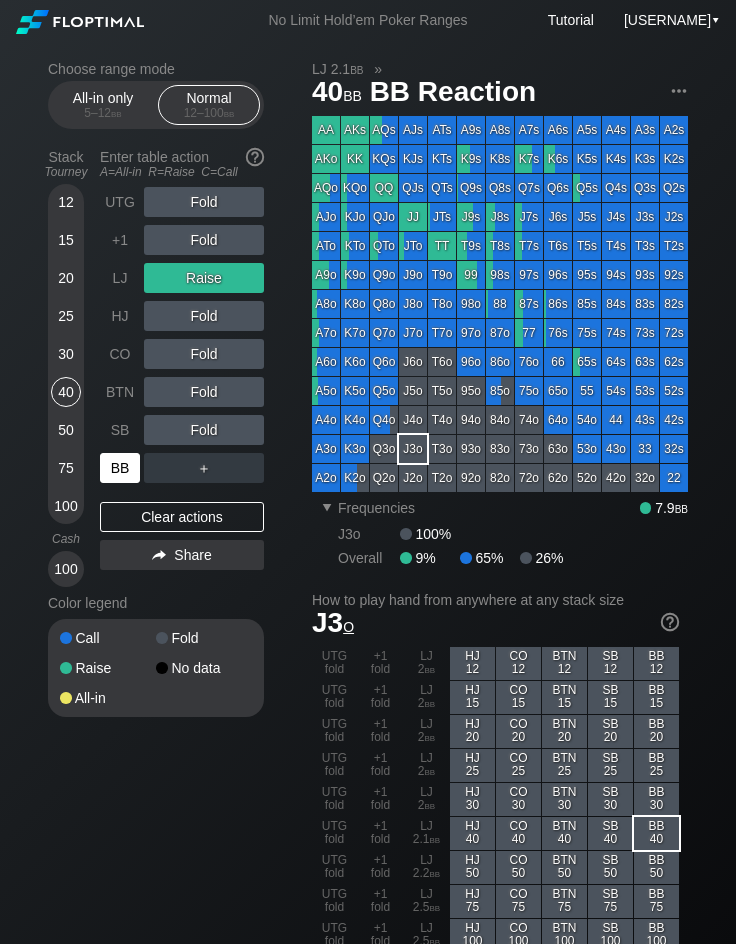 click on "BB" at bounding box center [120, 468] 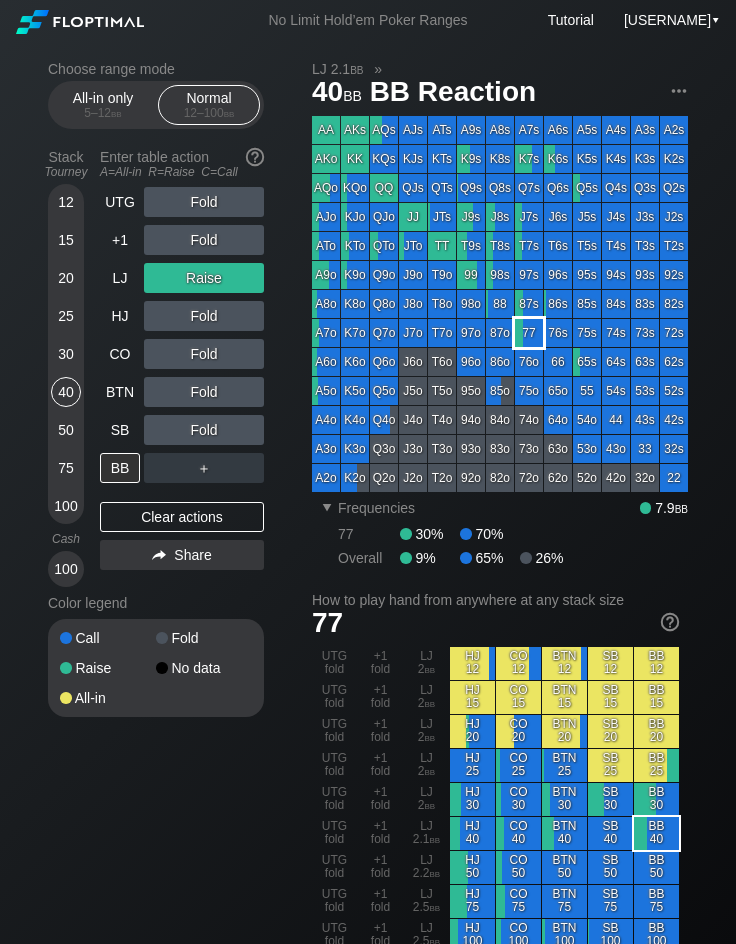 click on "77" at bounding box center [529, 333] 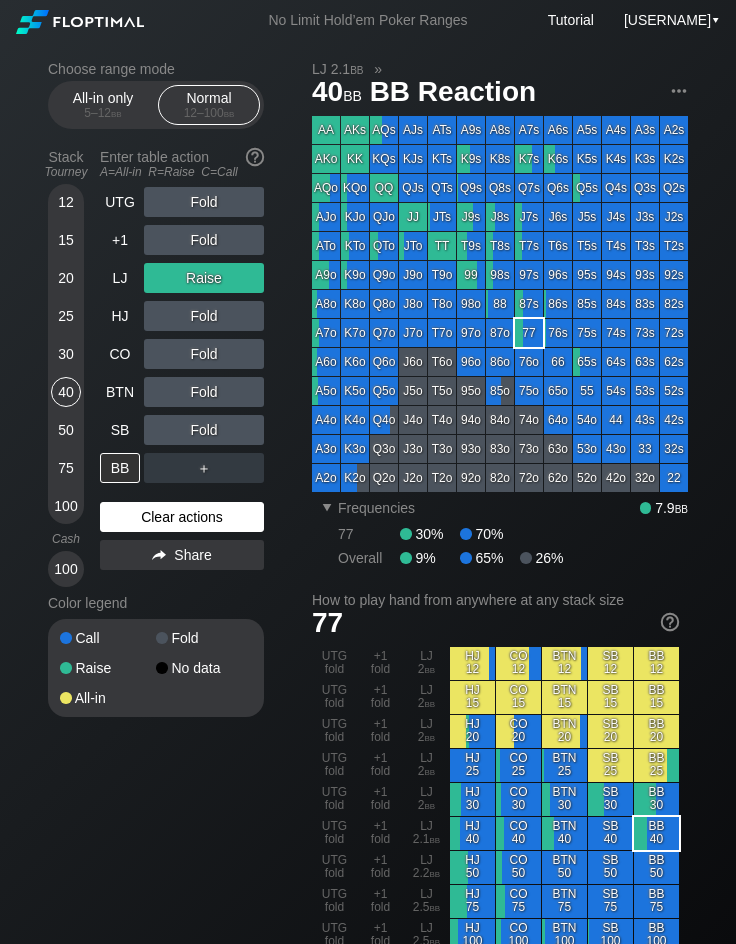 click on "Clear actions" at bounding box center [182, 517] 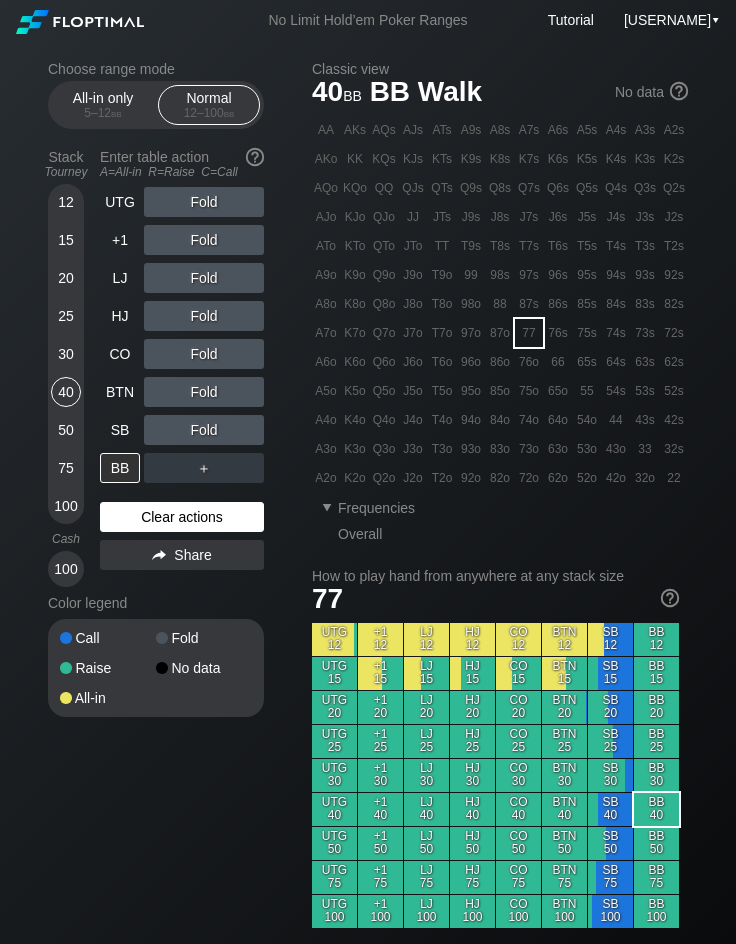 click on "Clear actions" at bounding box center [182, 517] 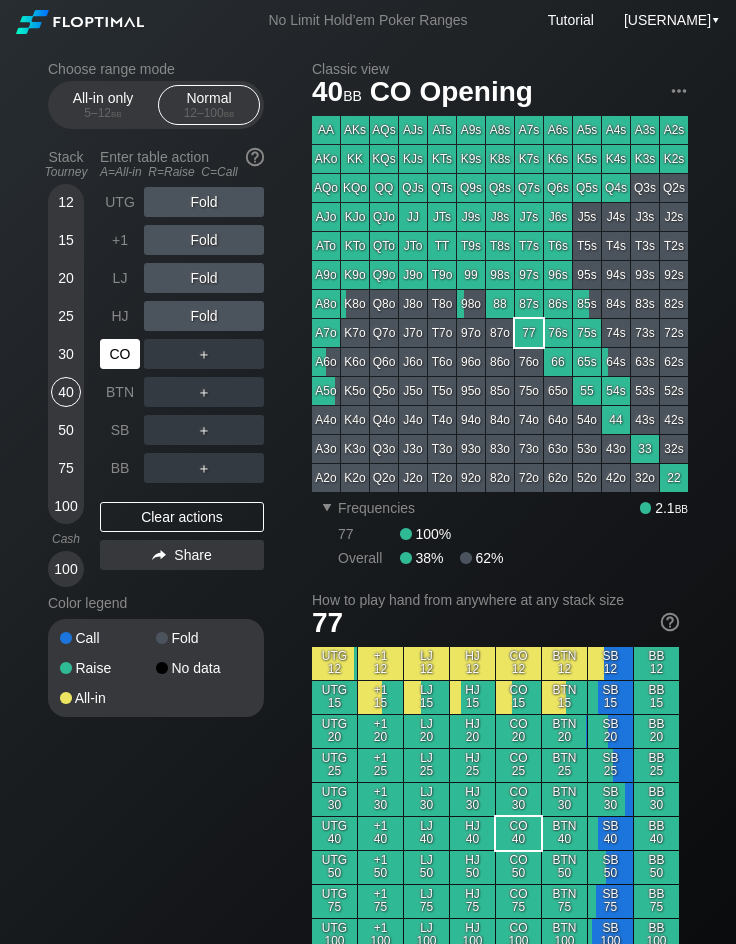 click on "CO" at bounding box center (120, 354) 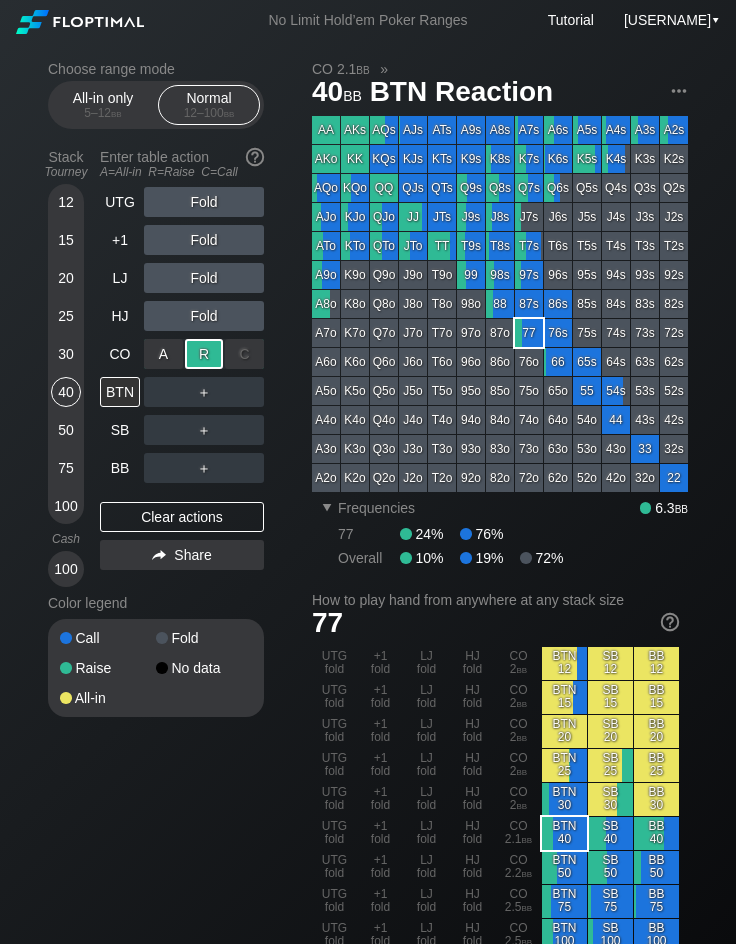 click on "R ✕" at bounding box center (204, 354) 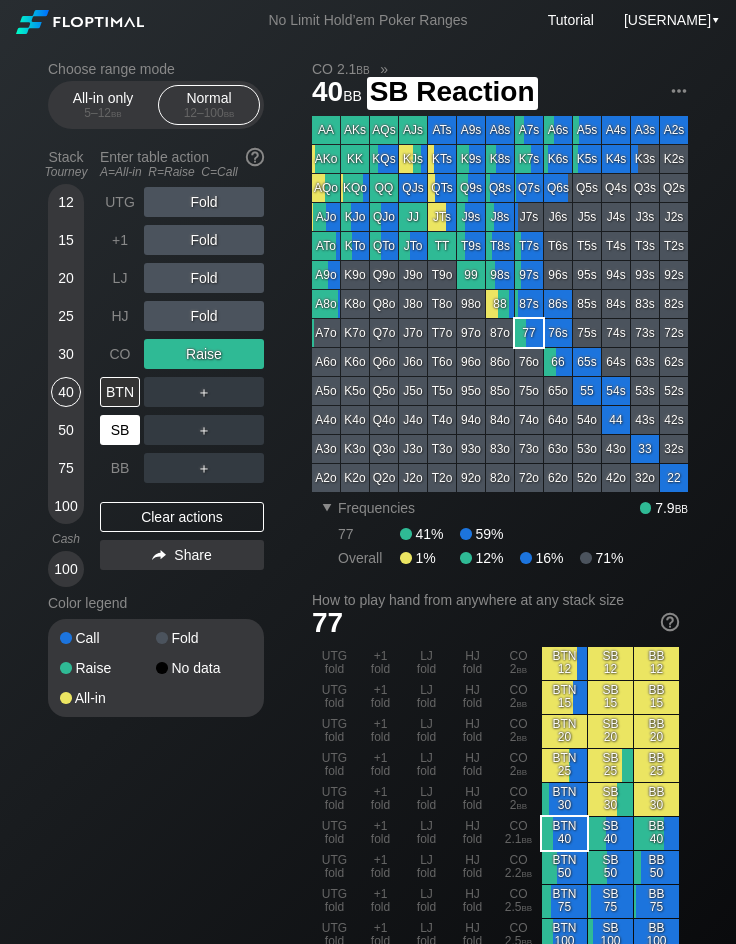 click on "SB" at bounding box center (120, 430) 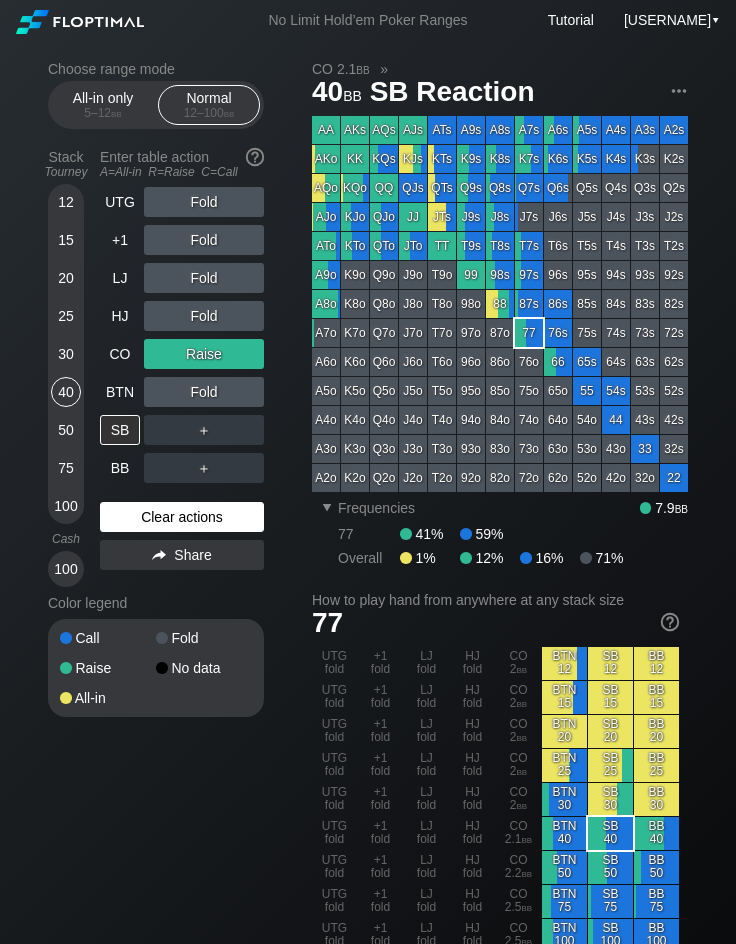 click on "Clear actions" at bounding box center (182, 517) 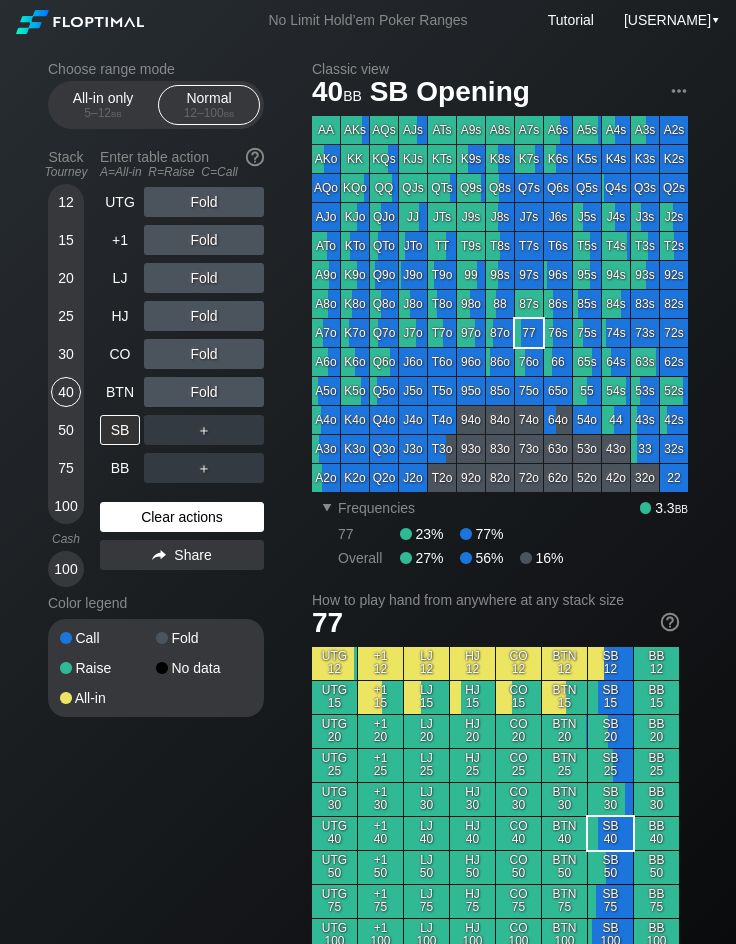 click on "Clear actions" at bounding box center (182, 517) 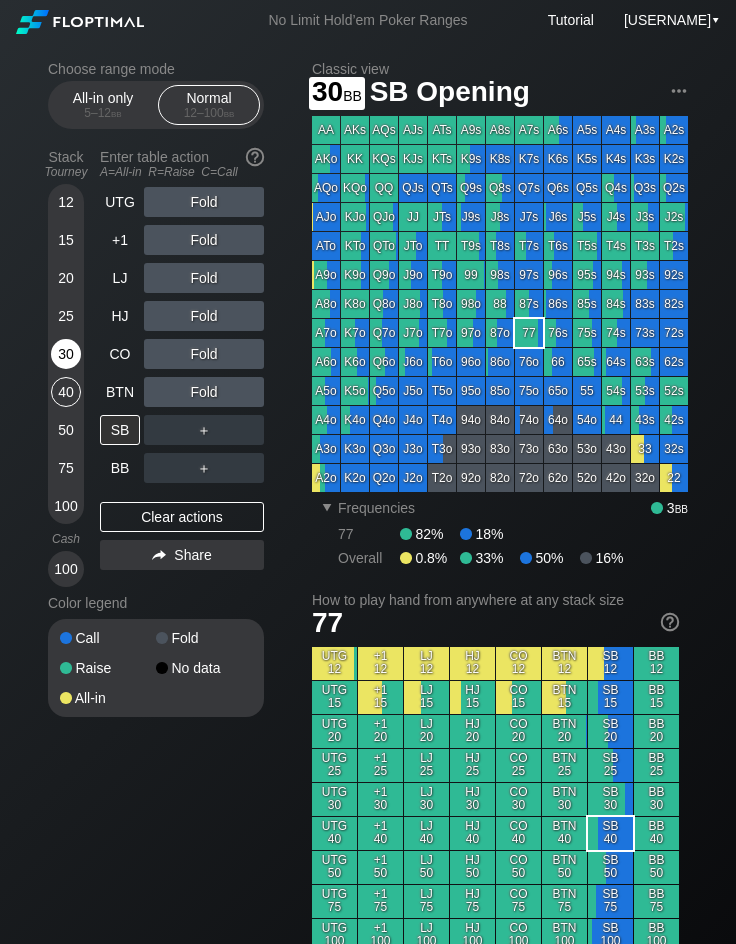 click on "30" at bounding box center (66, 354) 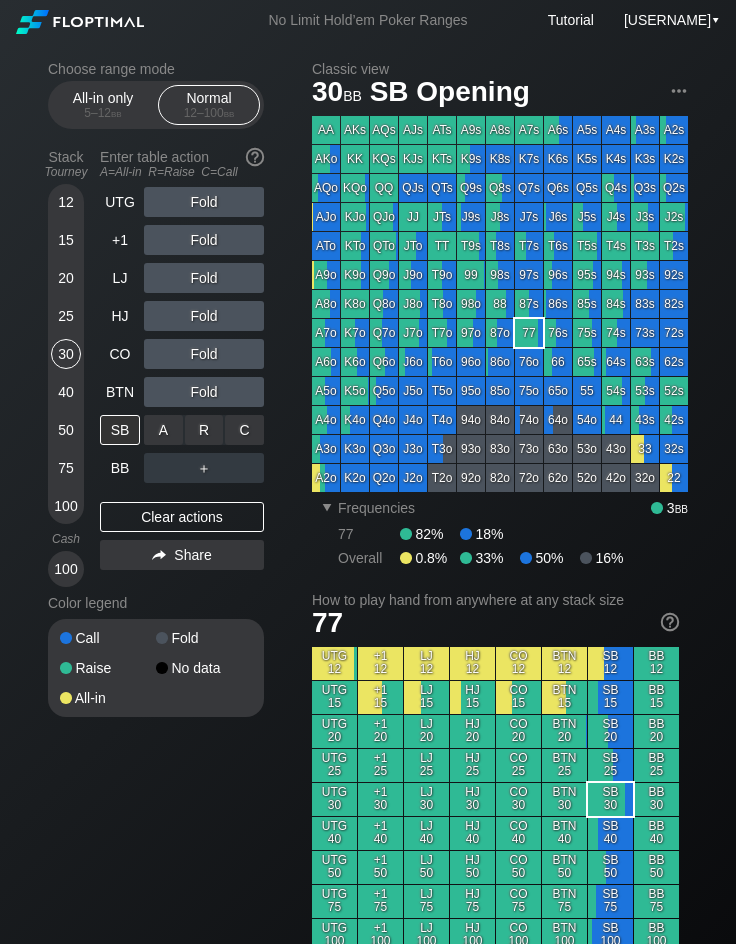 click on "C ✕" at bounding box center [244, 430] 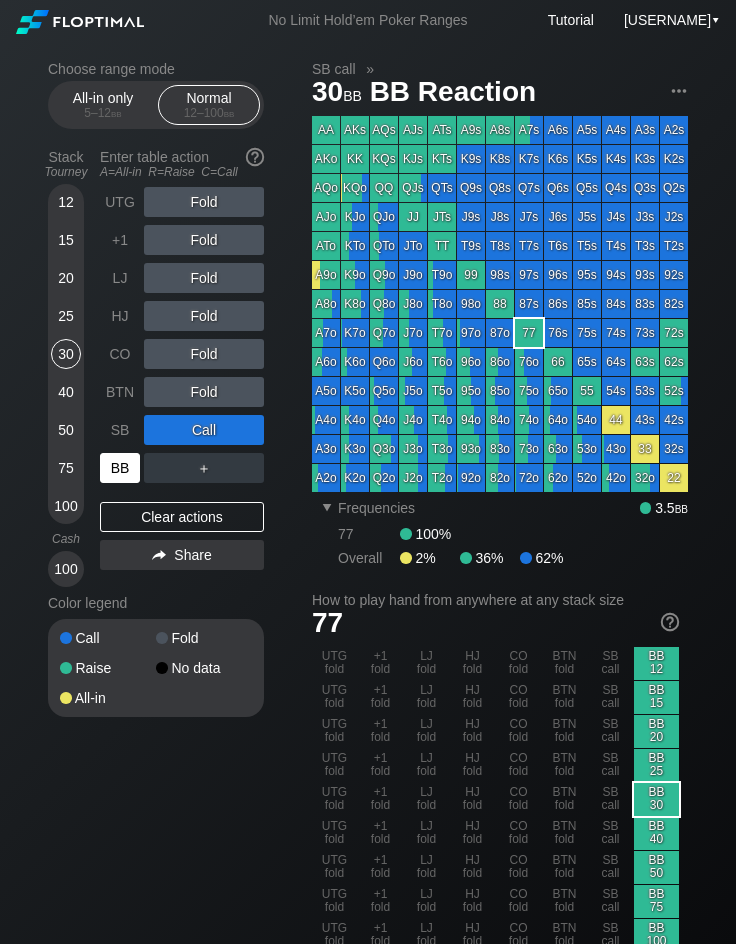 click on "BB" at bounding box center (120, 468) 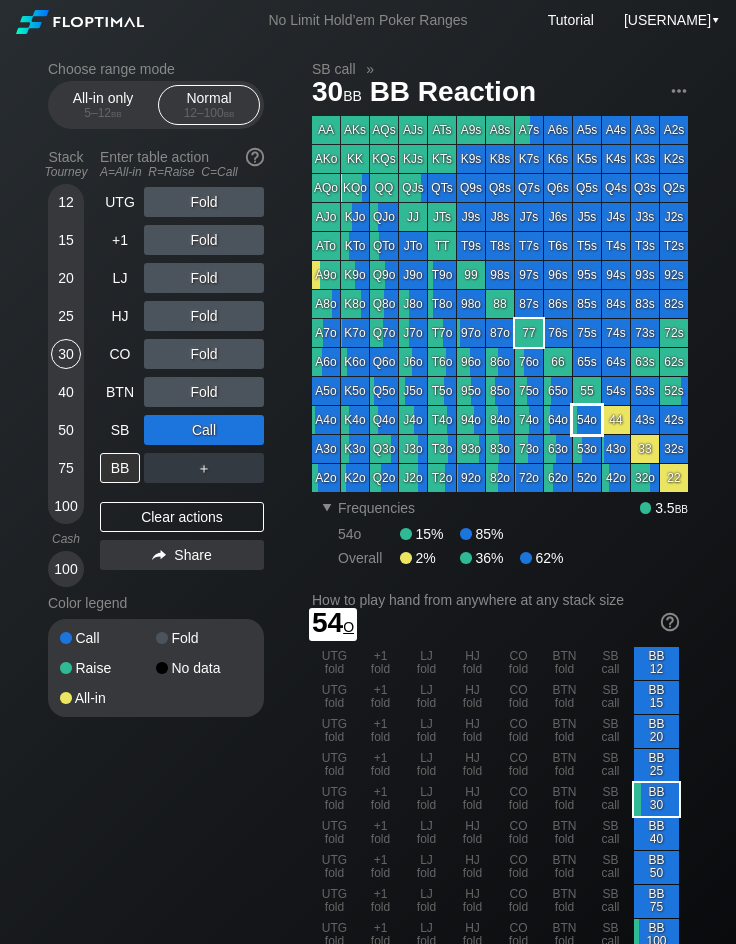 click on "54o" at bounding box center (587, 420) 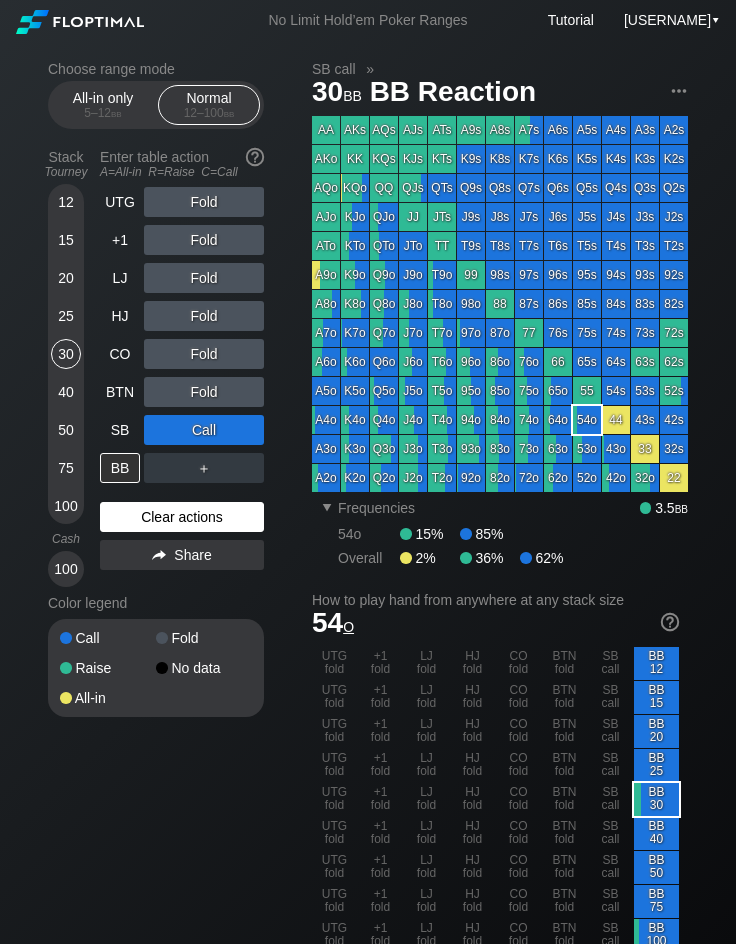 click on "Clear actions" at bounding box center (182, 517) 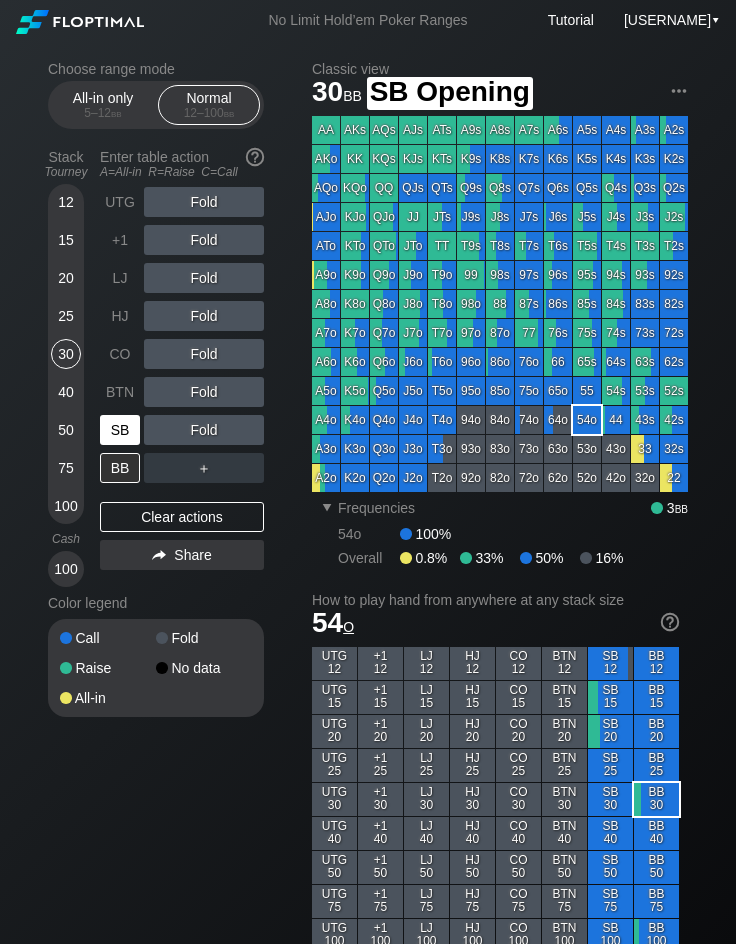 click on "SB" at bounding box center (120, 430) 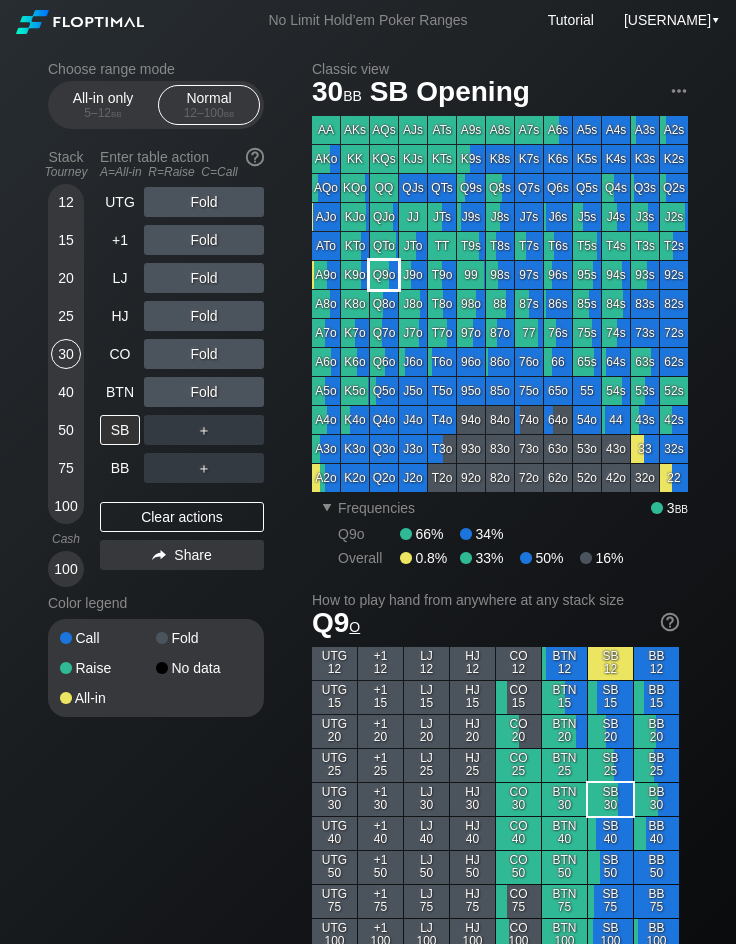 click on "Q9o" at bounding box center (384, 275) 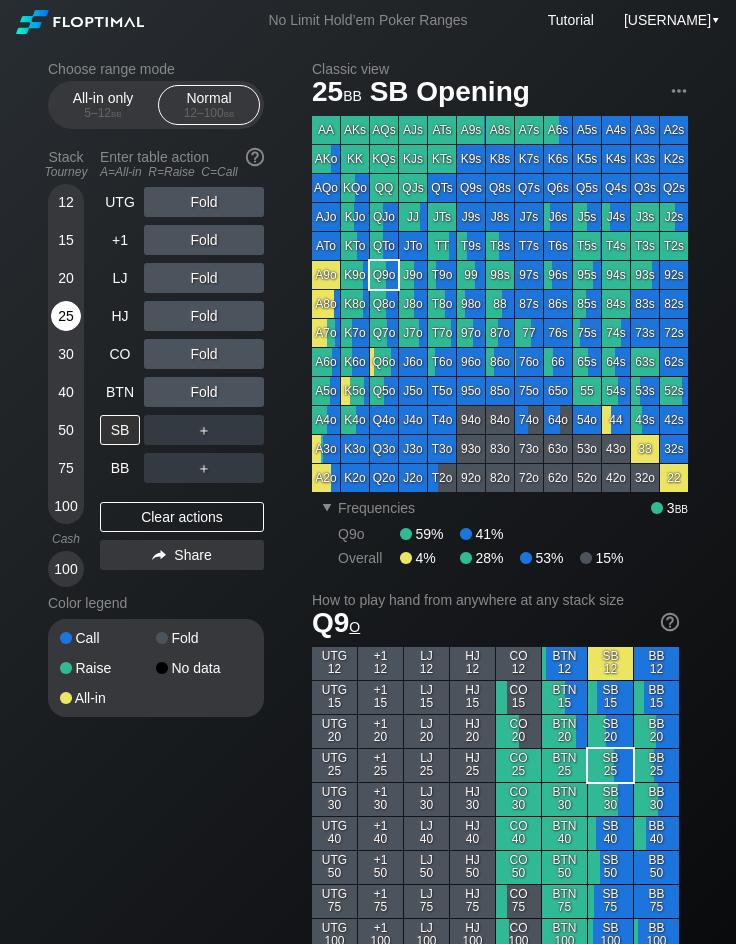 click on "25" at bounding box center (66, 316) 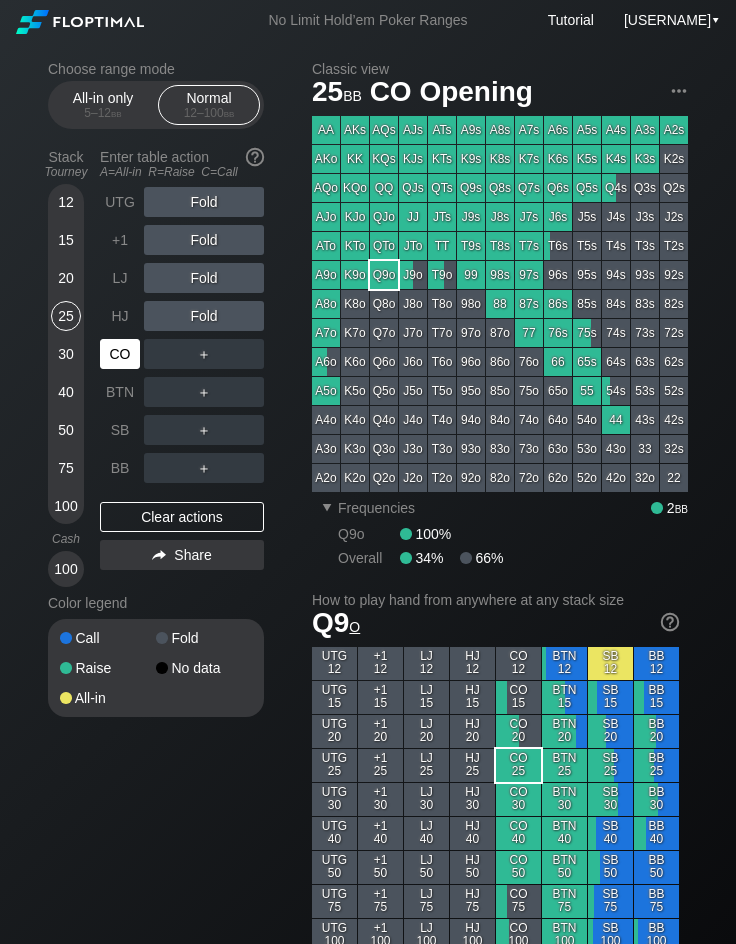 click on "CO" at bounding box center (120, 354) 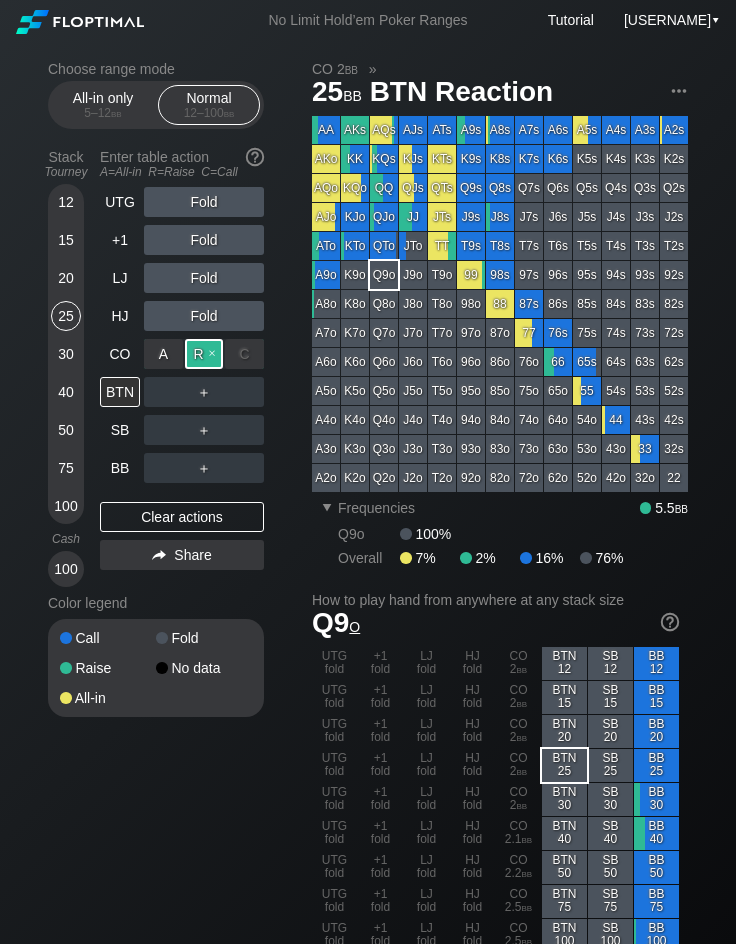 click on "R ✕" at bounding box center [204, 354] 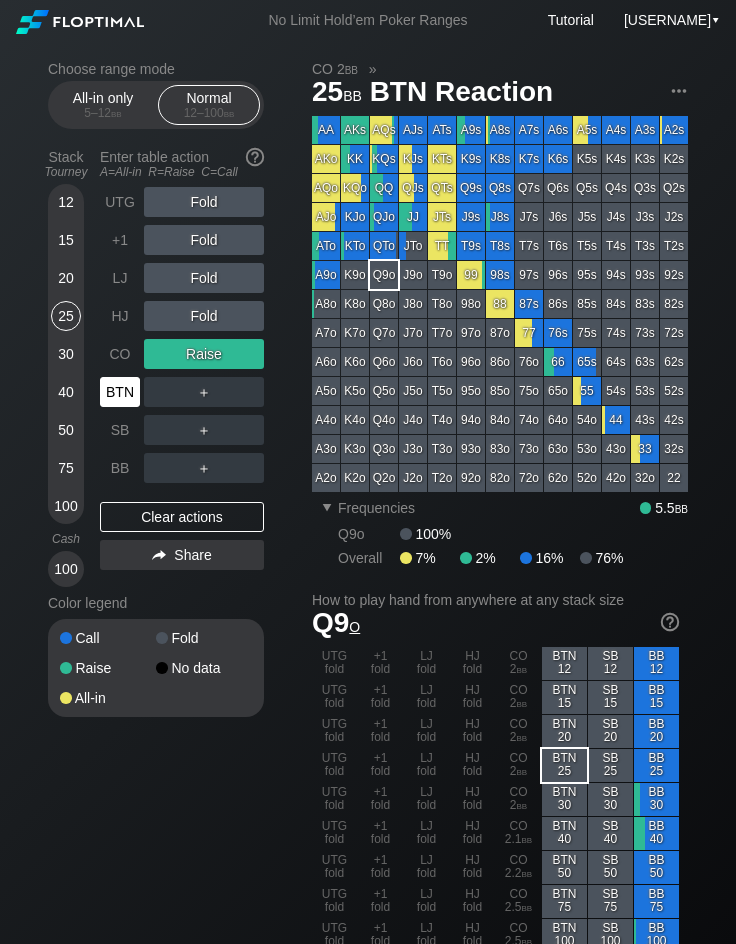 click on "BTN" at bounding box center [120, 392] 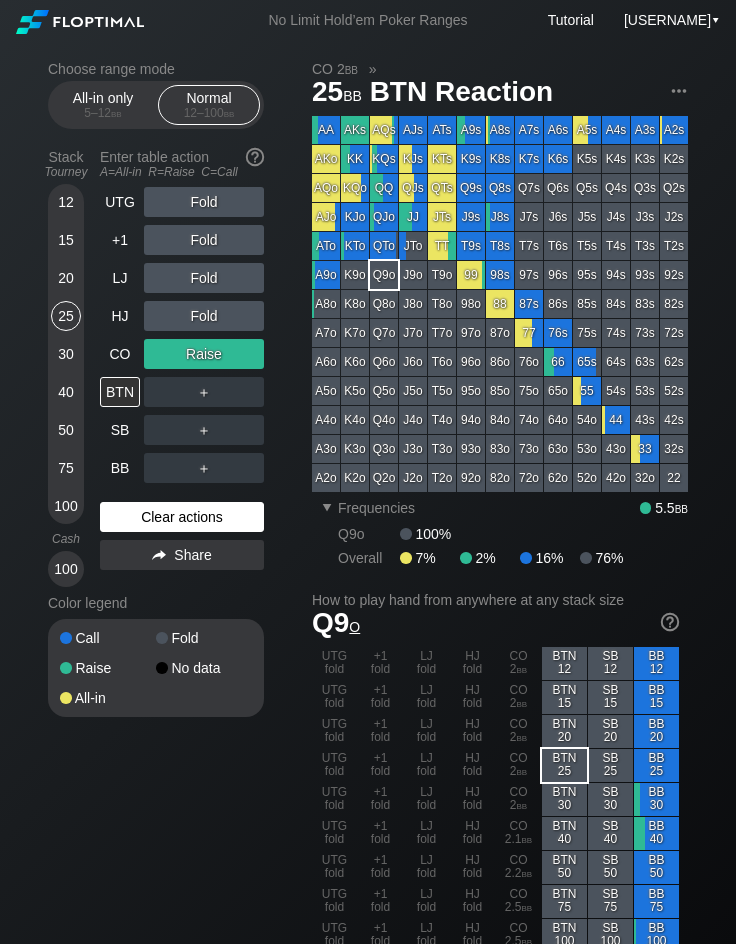 click on "Clear actions" at bounding box center [182, 517] 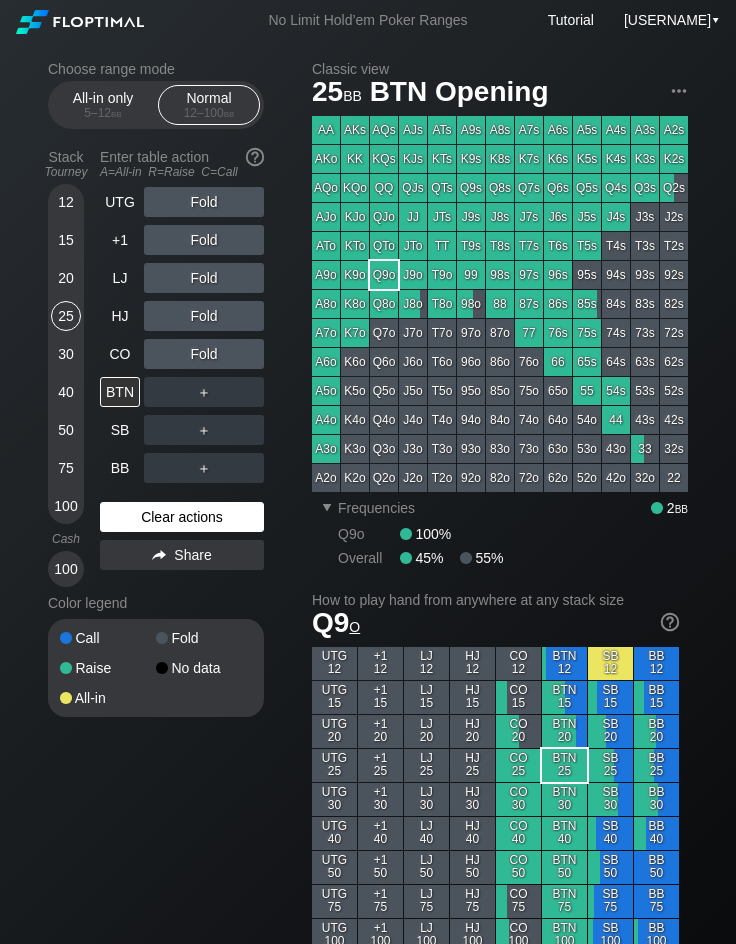 click on "Clear actions" at bounding box center [182, 517] 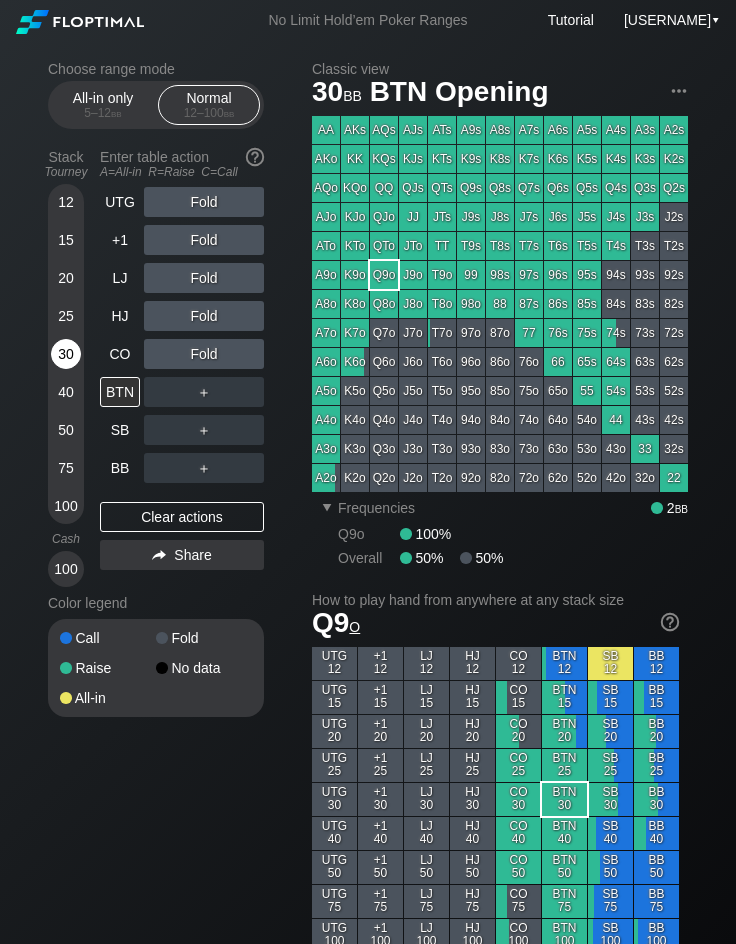 click on "30" at bounding box center (66, 354) 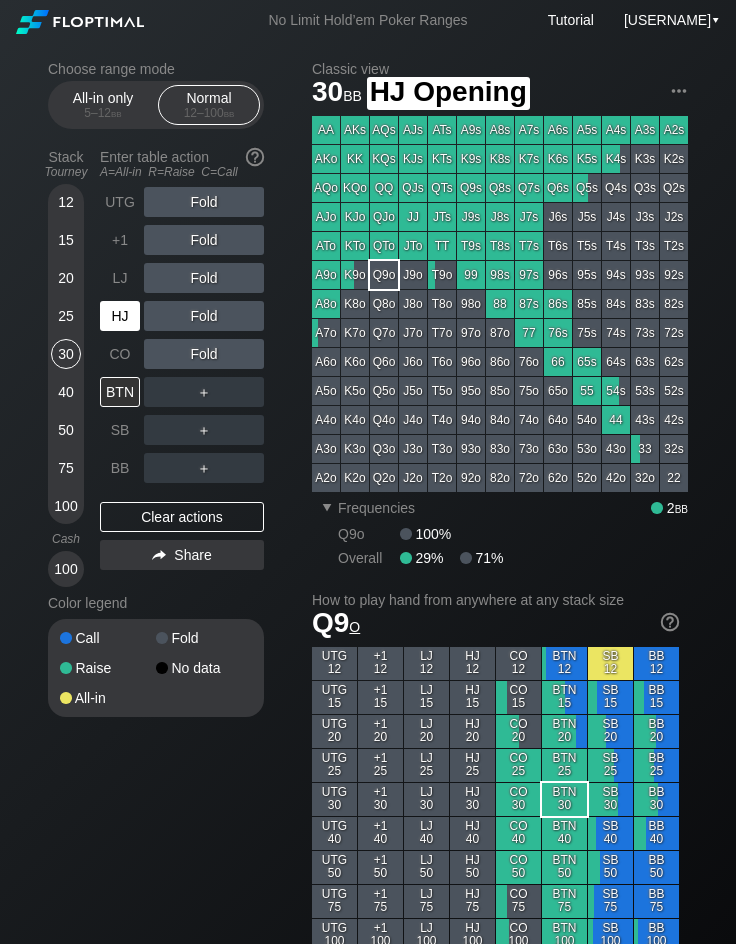 click on "HJ" at bounding box center [120, 316] 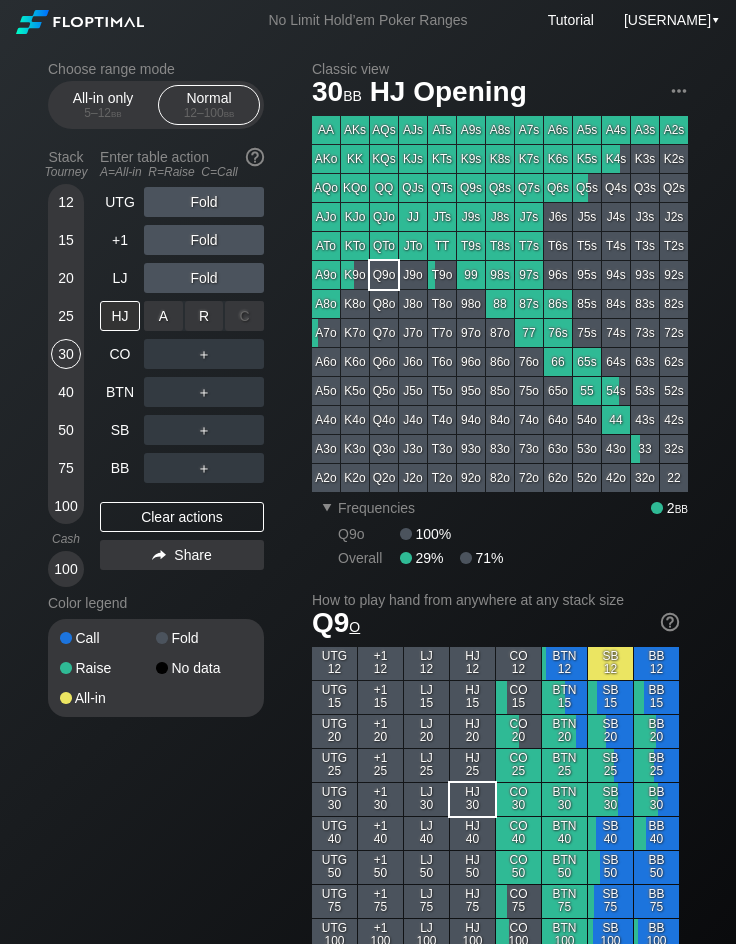 click on "R ✕" at bounding box center (204, 316) 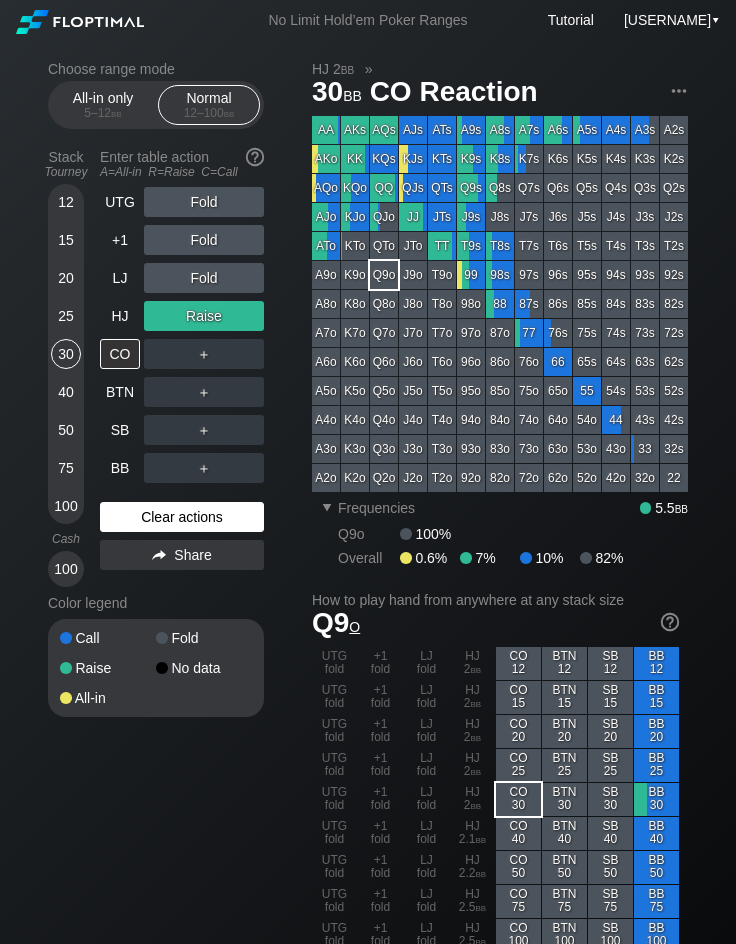 click on "Clear actions" at bounding box center [182, 517] 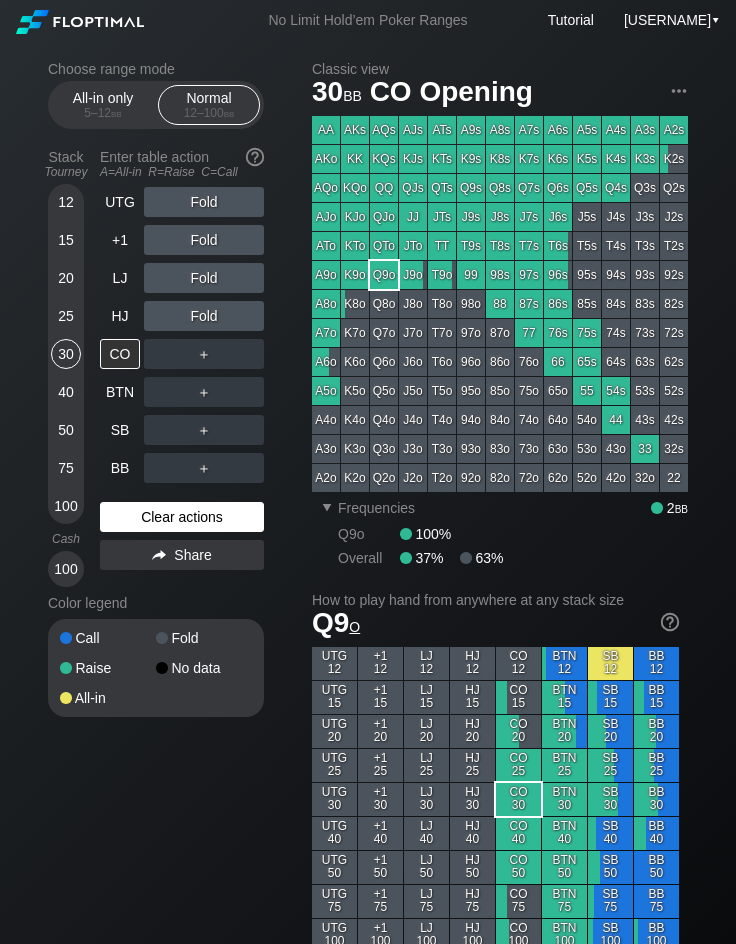 click on "Clear actions" at bounding box center [182, 517] 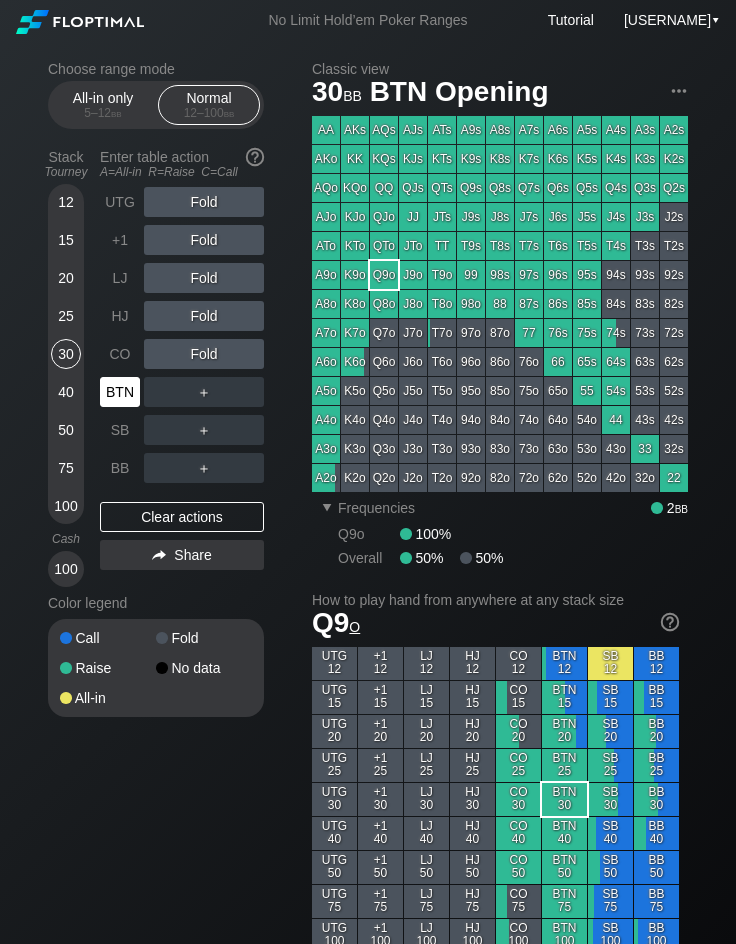 click on "BTN" at bounding box center [120, 392] 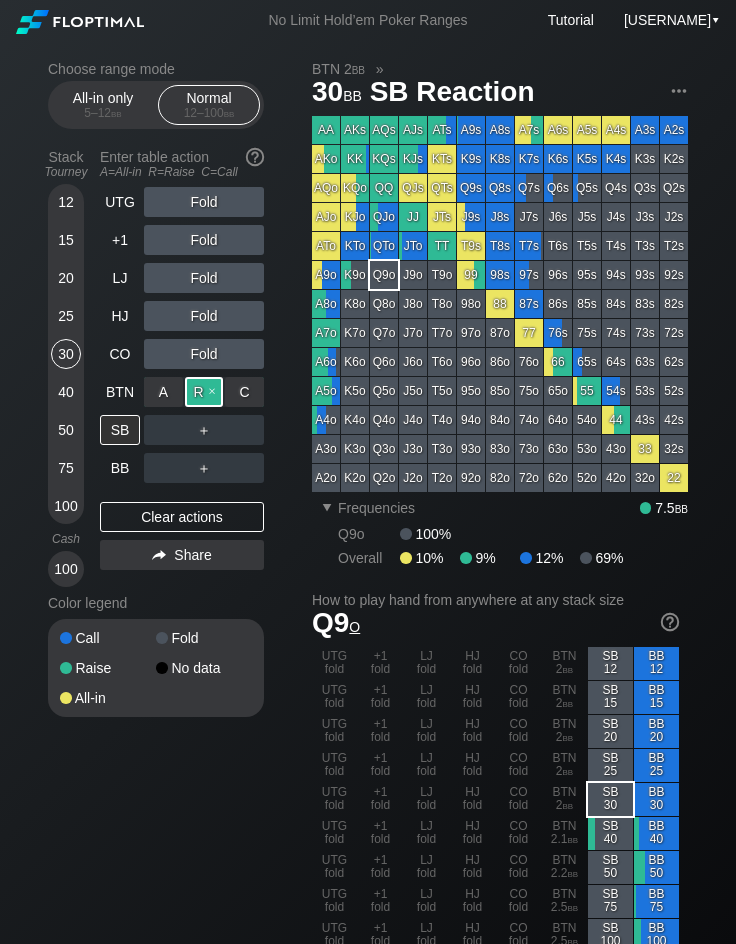 click on "R ✕" at bounding box center (204, 392) 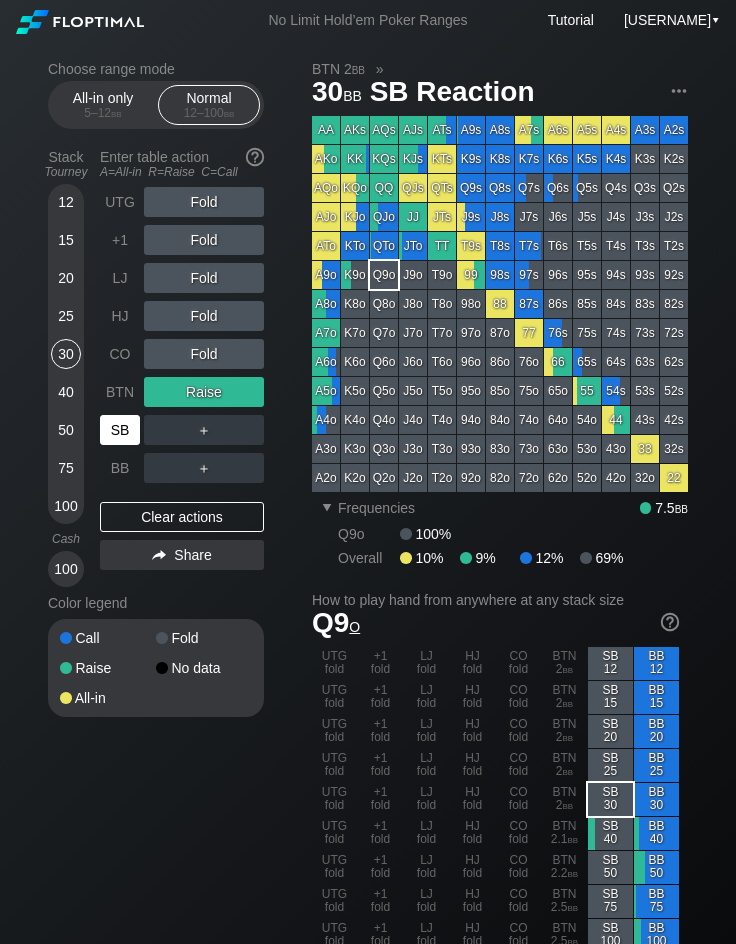 click on "SB" at bounding box center [120, 430] 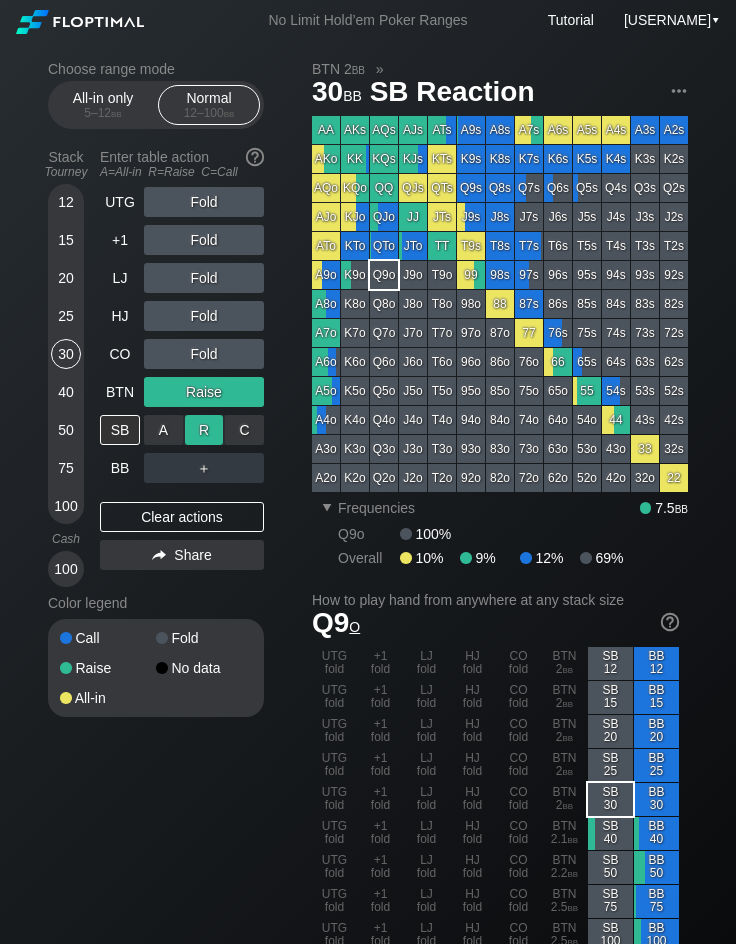click on "R ✕" at bounding box center (204, 430) 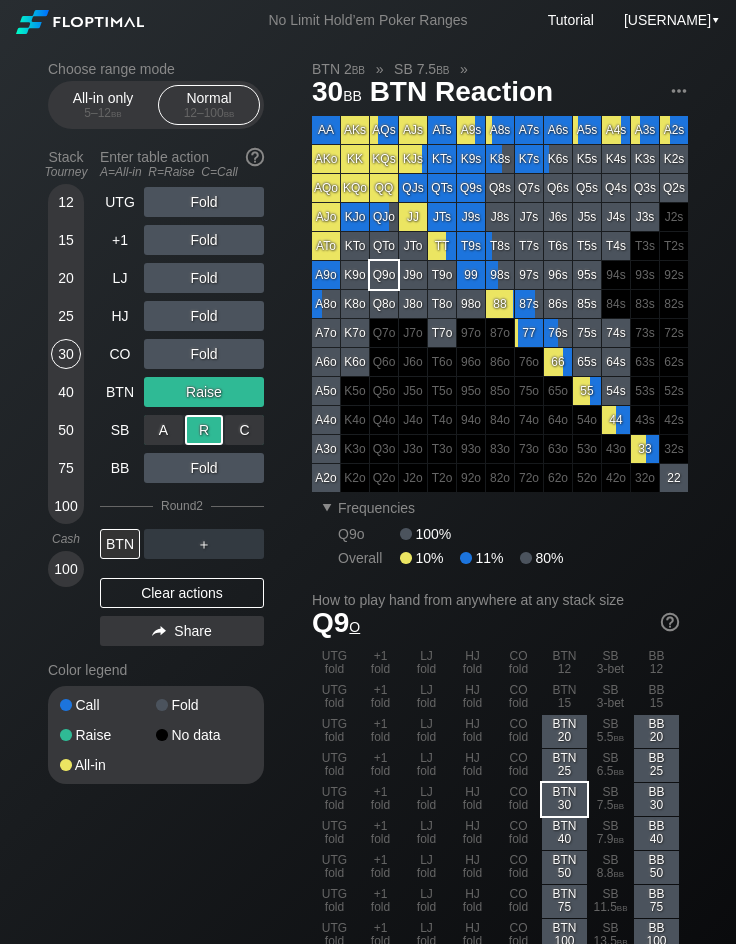 click on "R ✕" at bounding box center (204, 430) 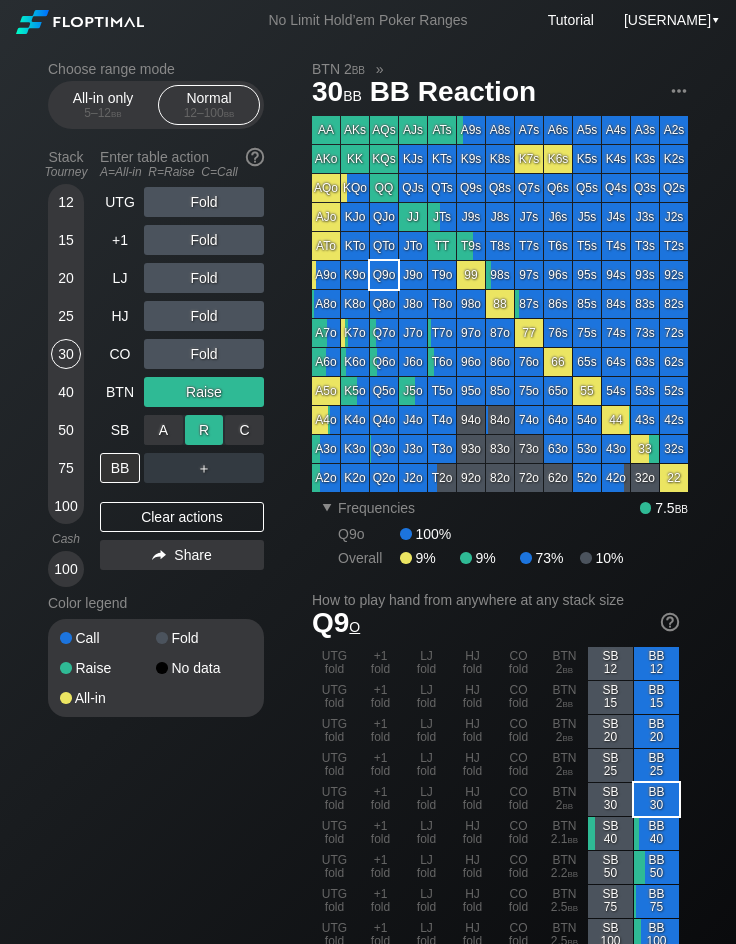 click on "R ✕" at bounding box center [204, 430] 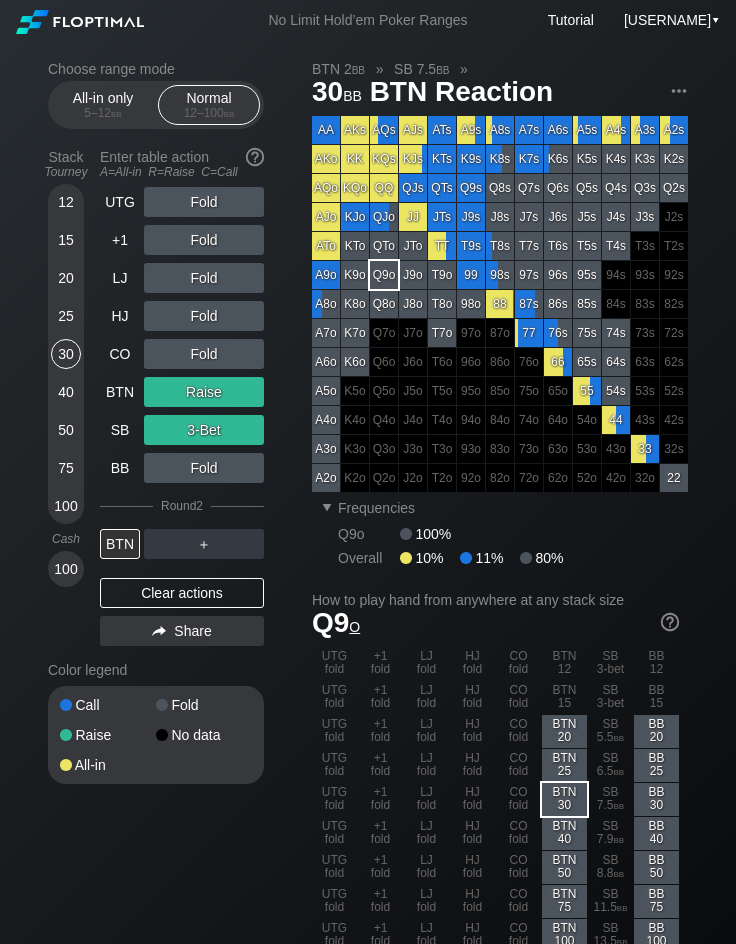 click on "Clear actions" at bounding box center [182, 593] 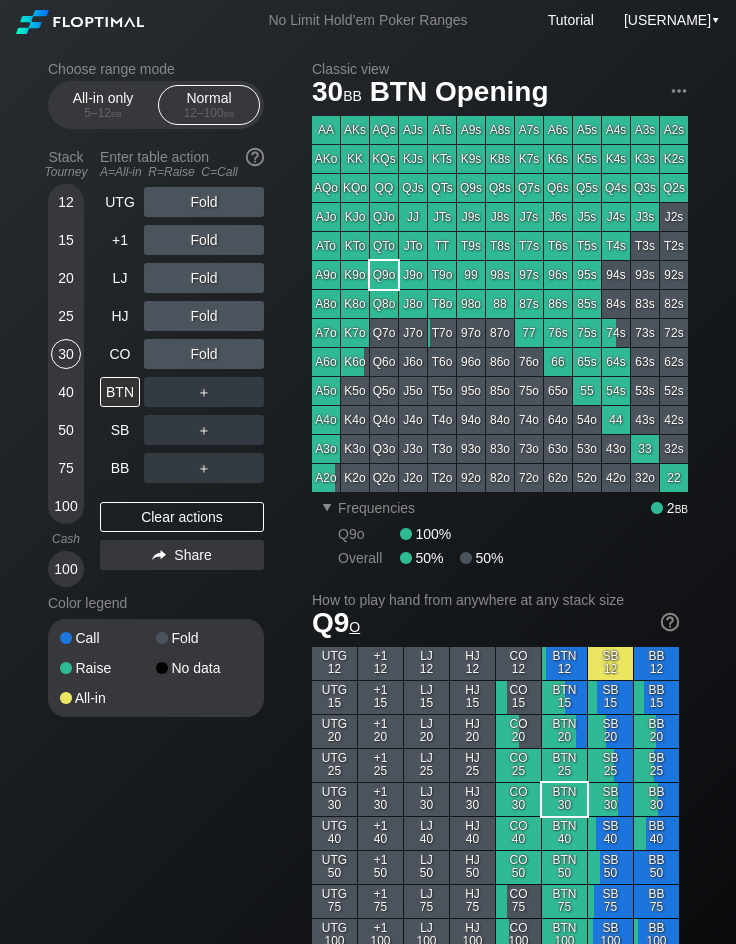 click on "UTG Fold +1 Fold LJ Fold HJ Fold CO Fold BTN ＋ SB ＋ BB ＋ Clear actions Share" at bounding box center (182, 387) 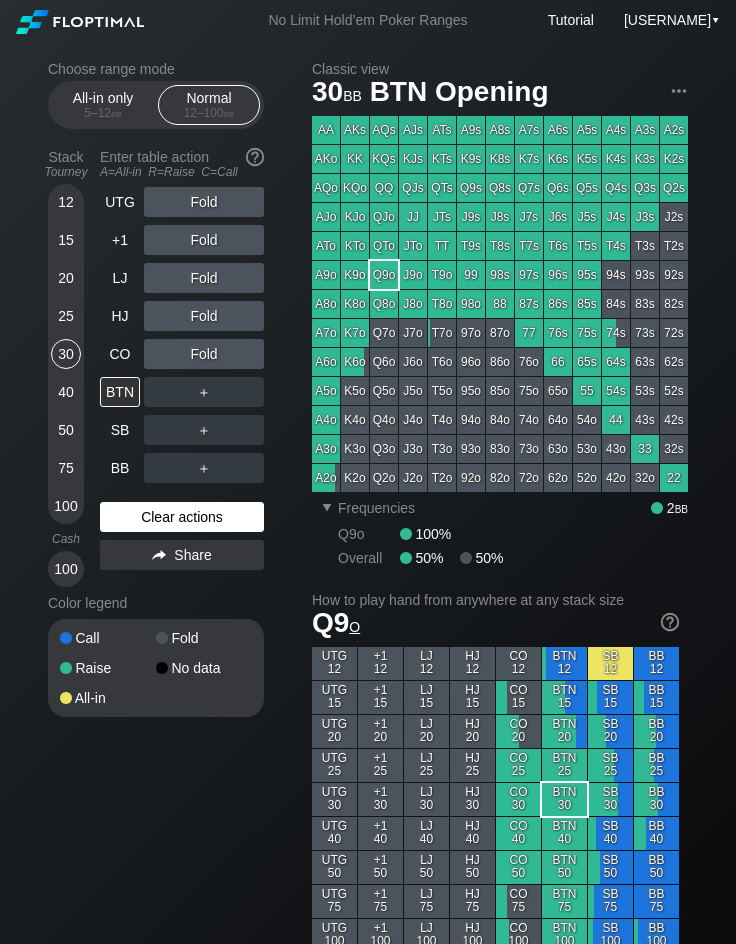drag, startPoint x: 206, startPoint y: 578, endPoint x: 230, endPoint y: 524, distance: 59.093147 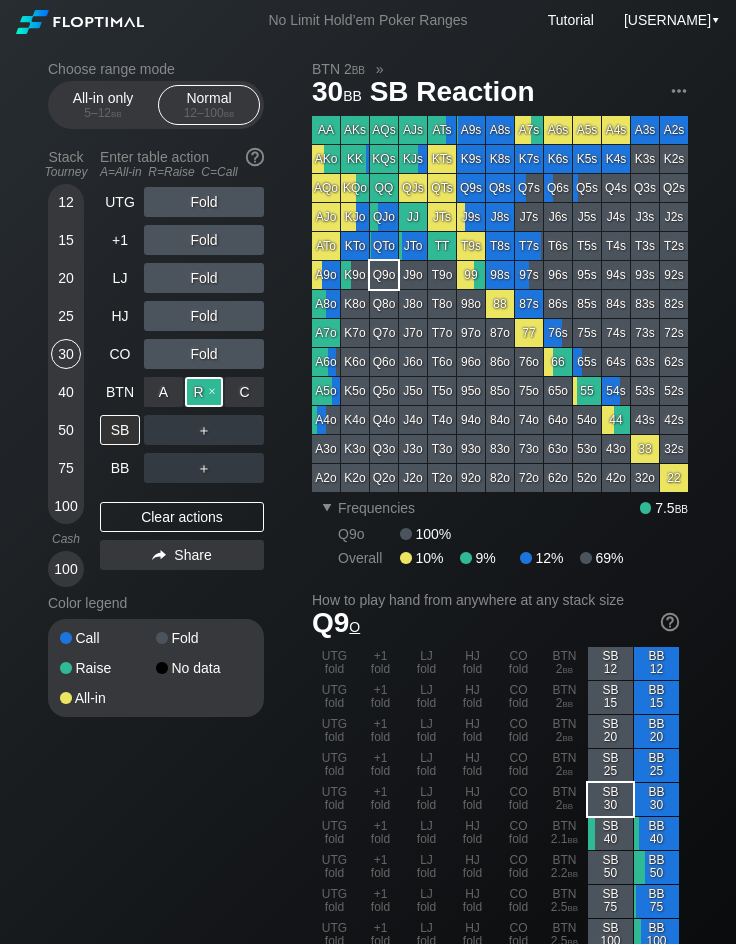 click on "R ✕" at bounding box center (204, 392) 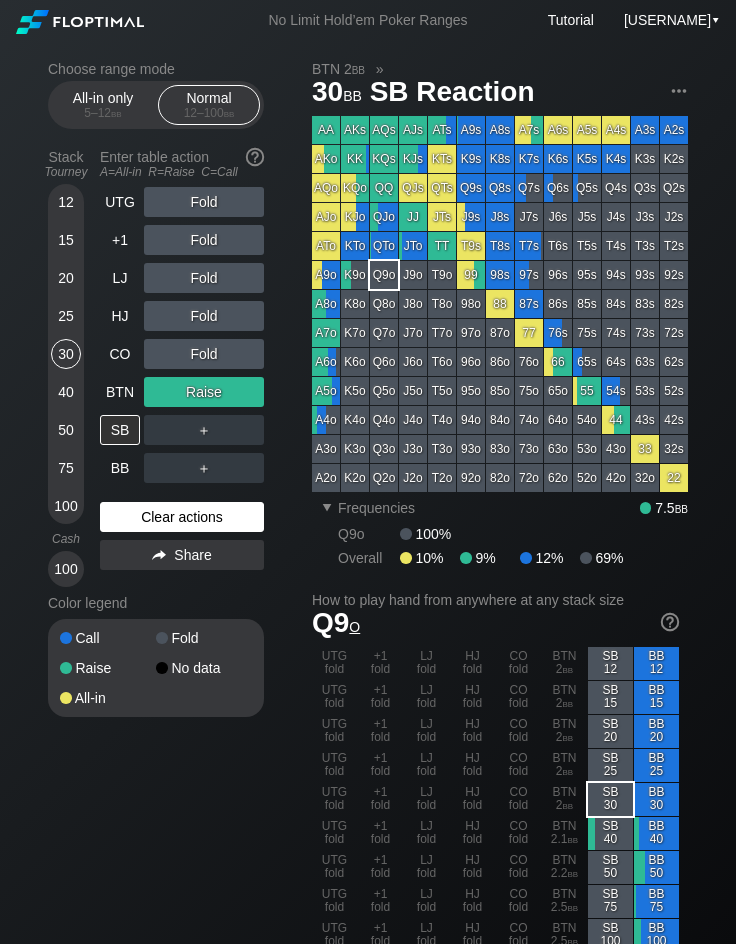 click on "Clear actions" at bounding box center [182, 517] 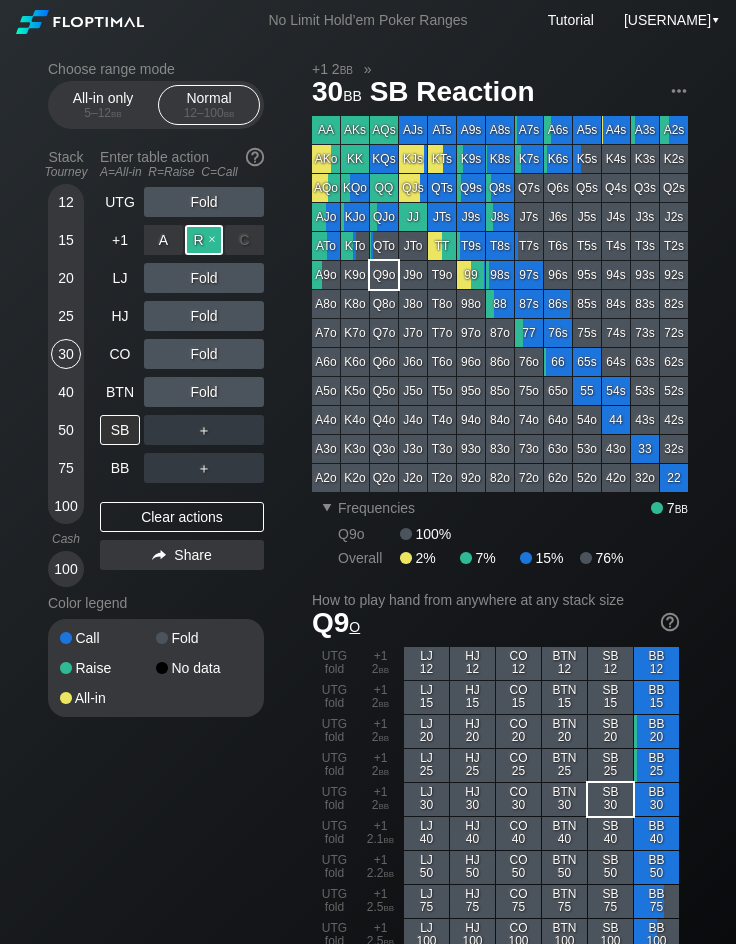 click on "R ✕" at bounding box center [204, 240] 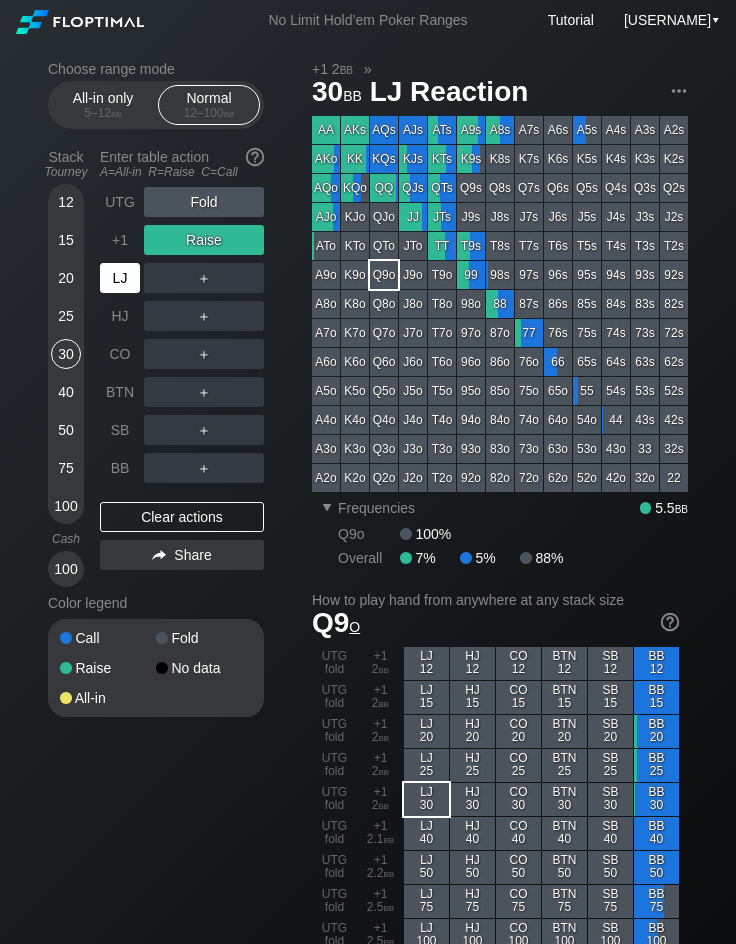 click on "LJ" at bounding box center [120, 278] 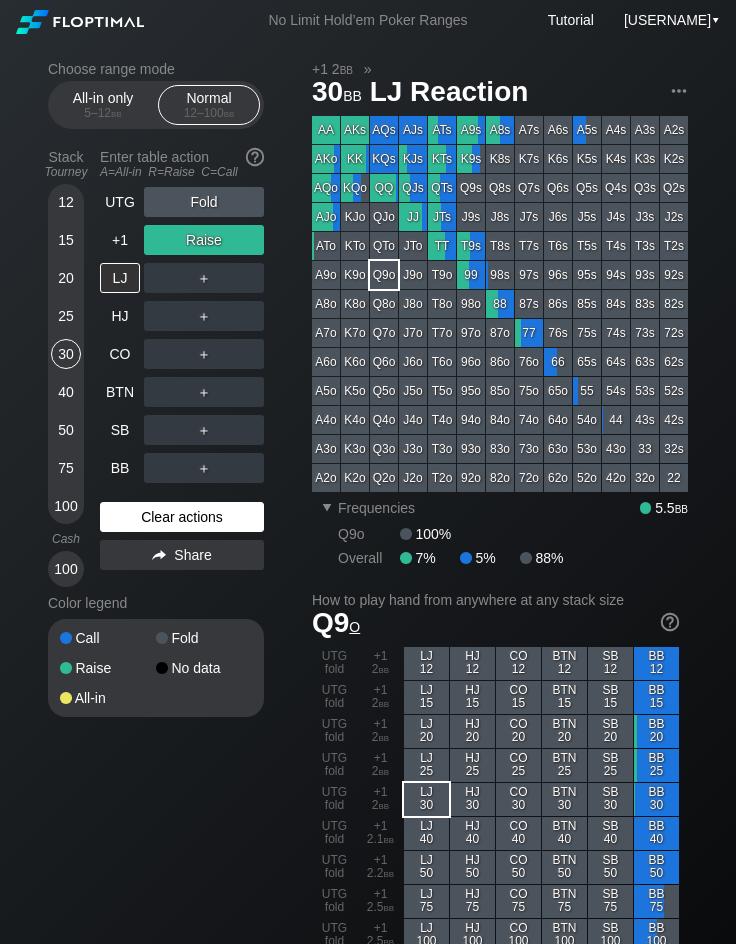click on "Clear actions" at bounding box center (182, 517) 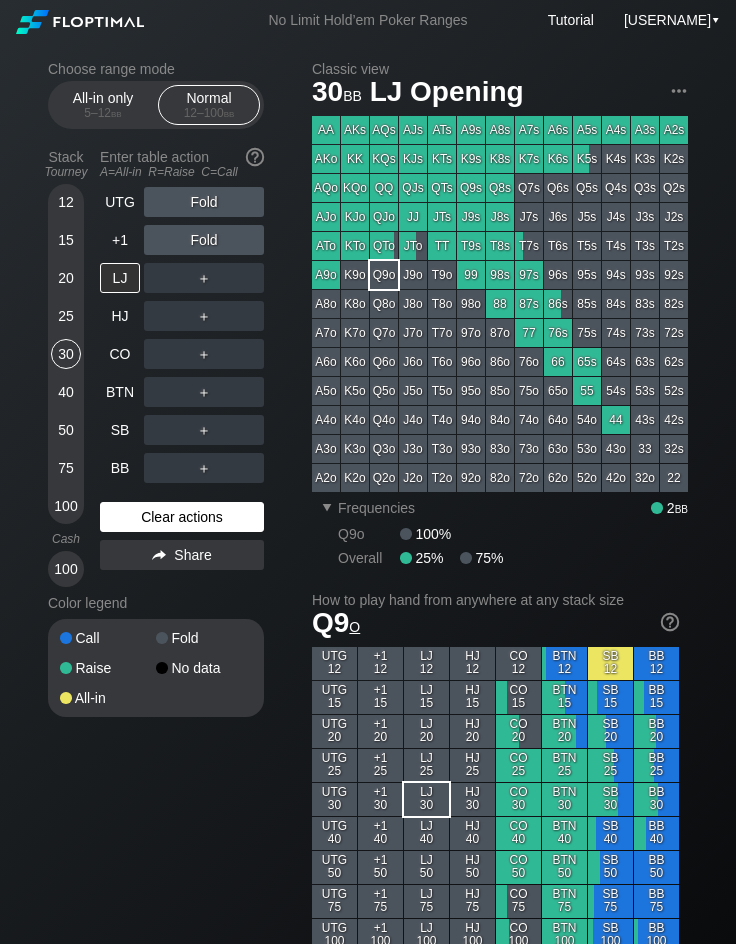 click on "Clear actions" at bounding box center [182, 517] 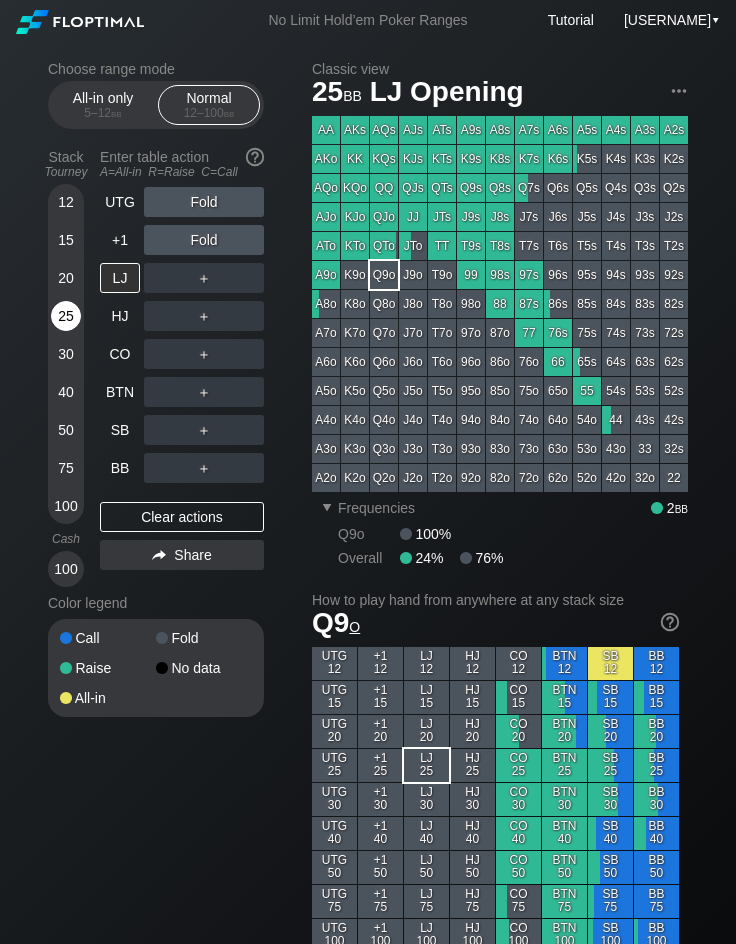 click on "25" at bounding box center (66, 316) 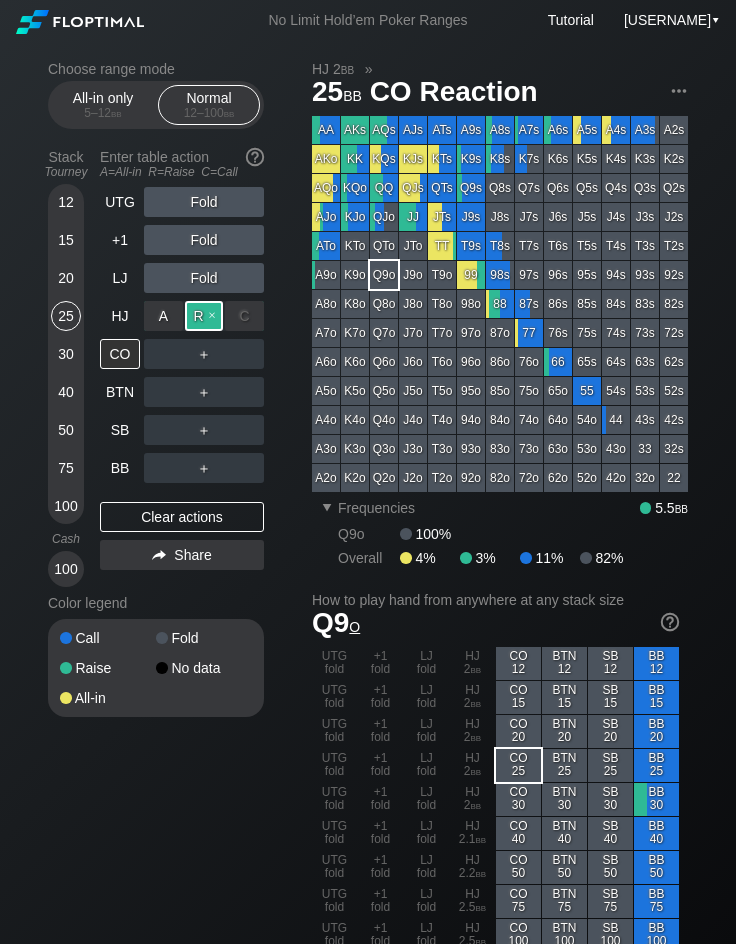 click on "R ✕" at bounding box center [204, 316] 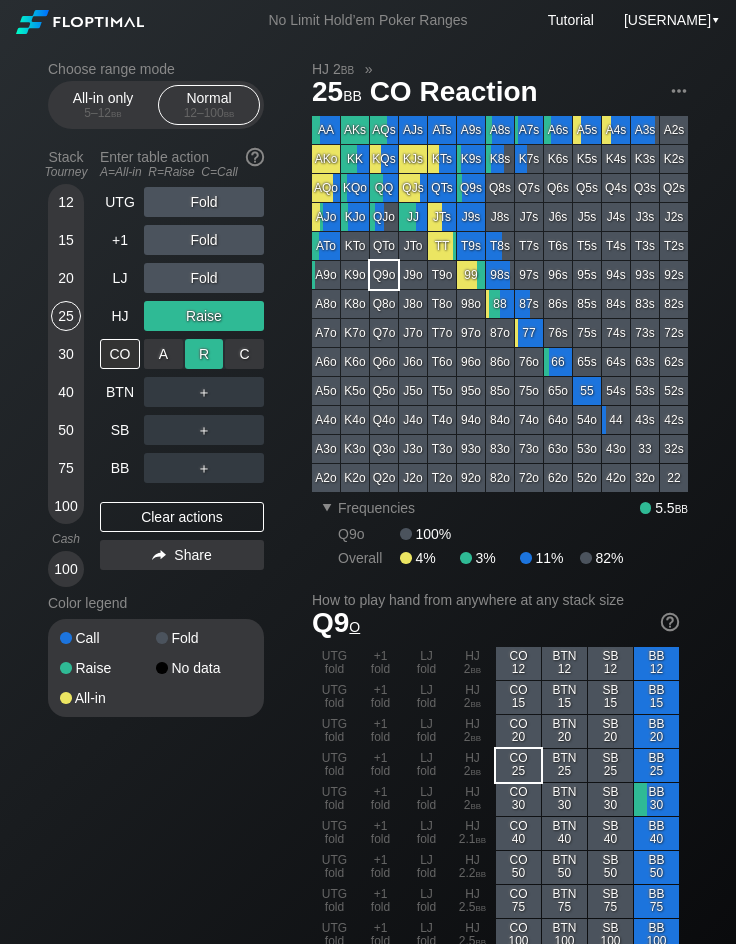 click on "R ✕" at bounding box center (204, 354) 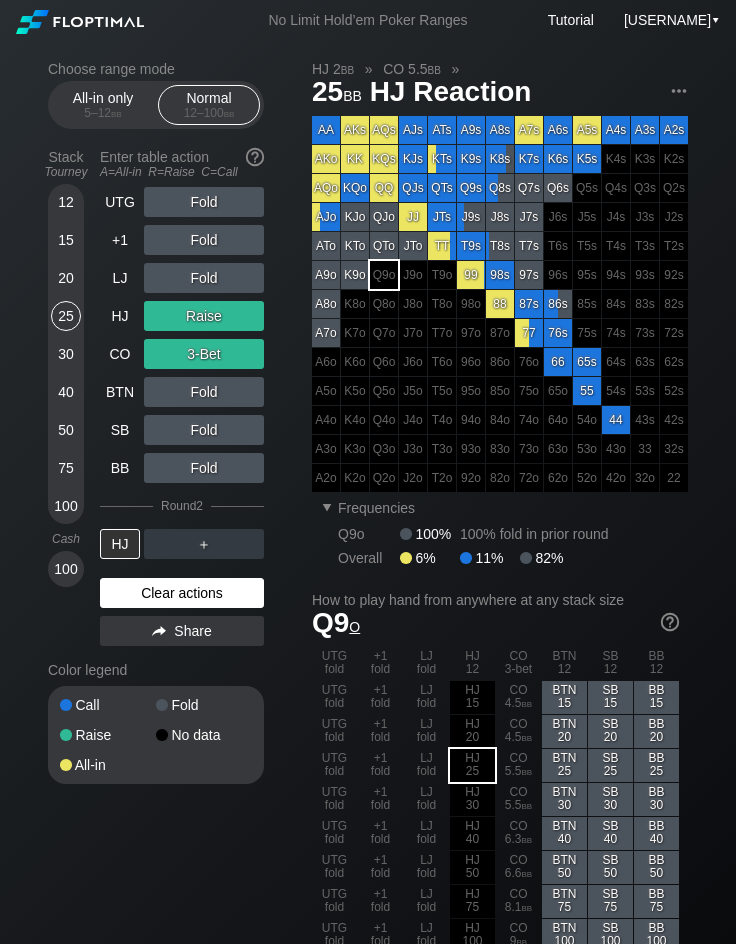 click on "Clear actions" at bounding box center [182, 593] 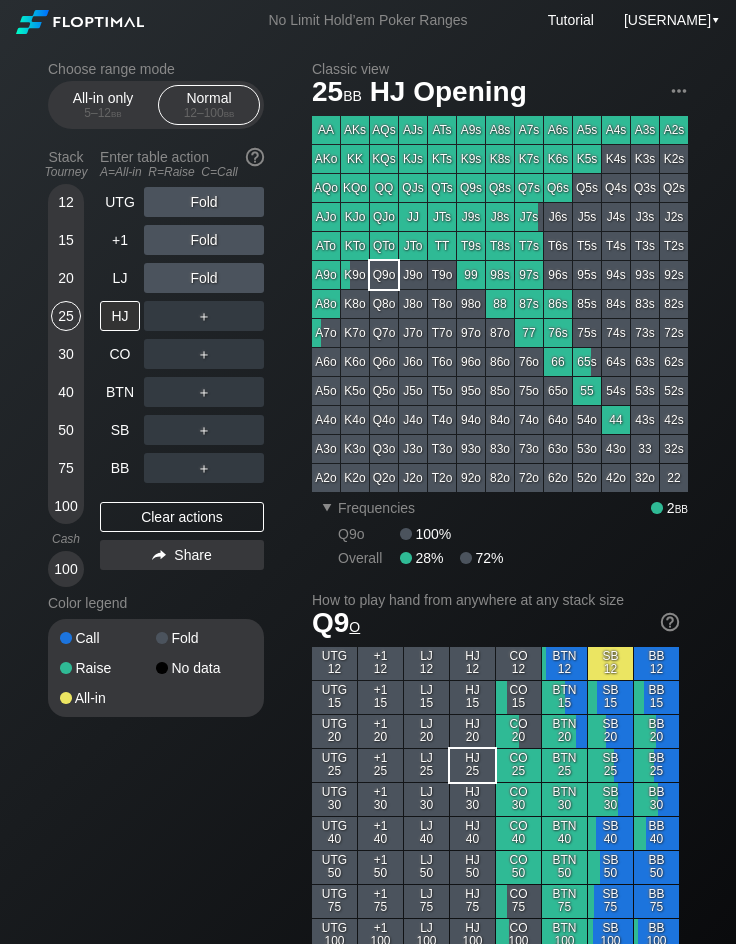 click on "Stack Tourney Enter table action A=All-in  R=Raise  C=Call 12 15 20 25 30 40 50 75 100 Cash 100 UTG Fold +1 Fold LJ Fold HJ ＋ CO ＋ BTN ＋ SB ＋ BB ＋ Clear actions Share Color legend   Call   Fold   Raise   No data   All-in" at bounding box center (156, 429) 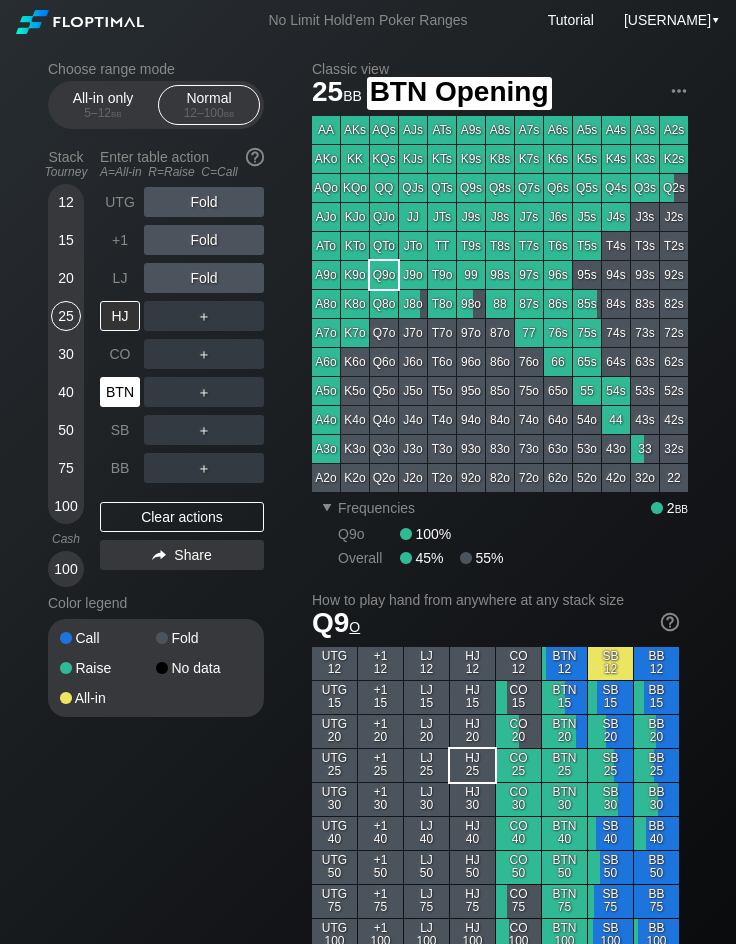 click on "BTN" at bounding box center [120, 392] 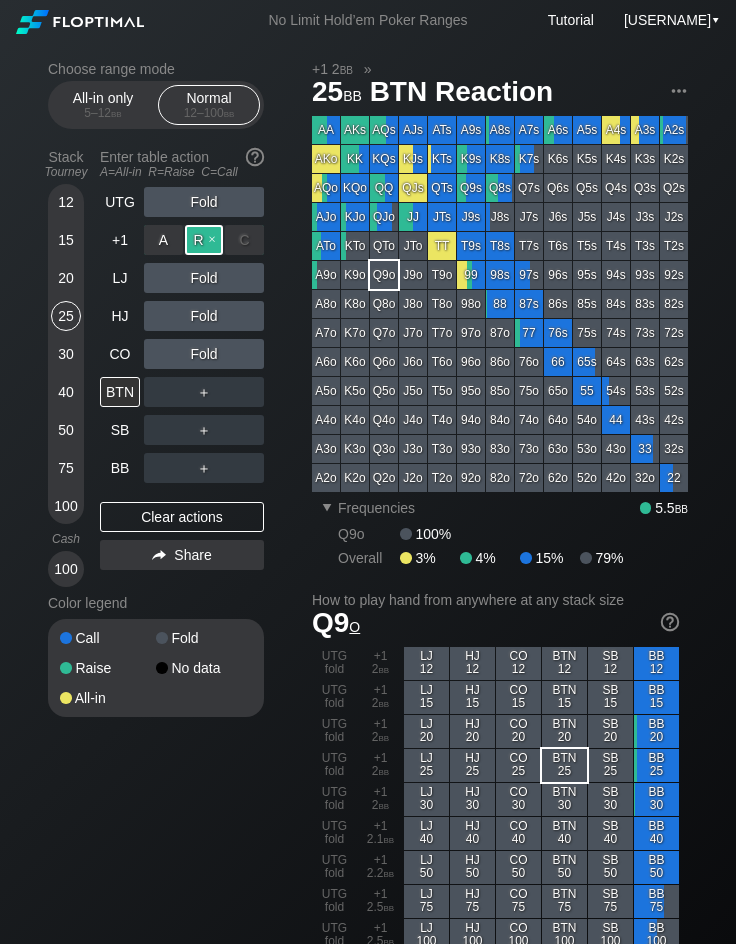click on "R ✕" at bounding box center [204, 240] 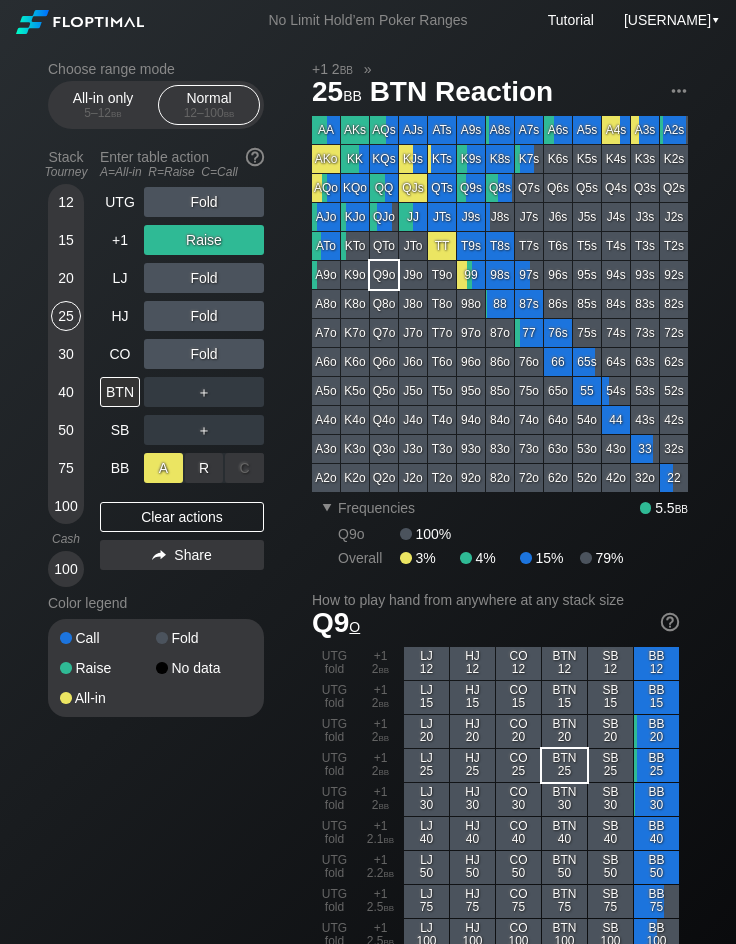 click on "A ✕" at bounding box center (163, 468) 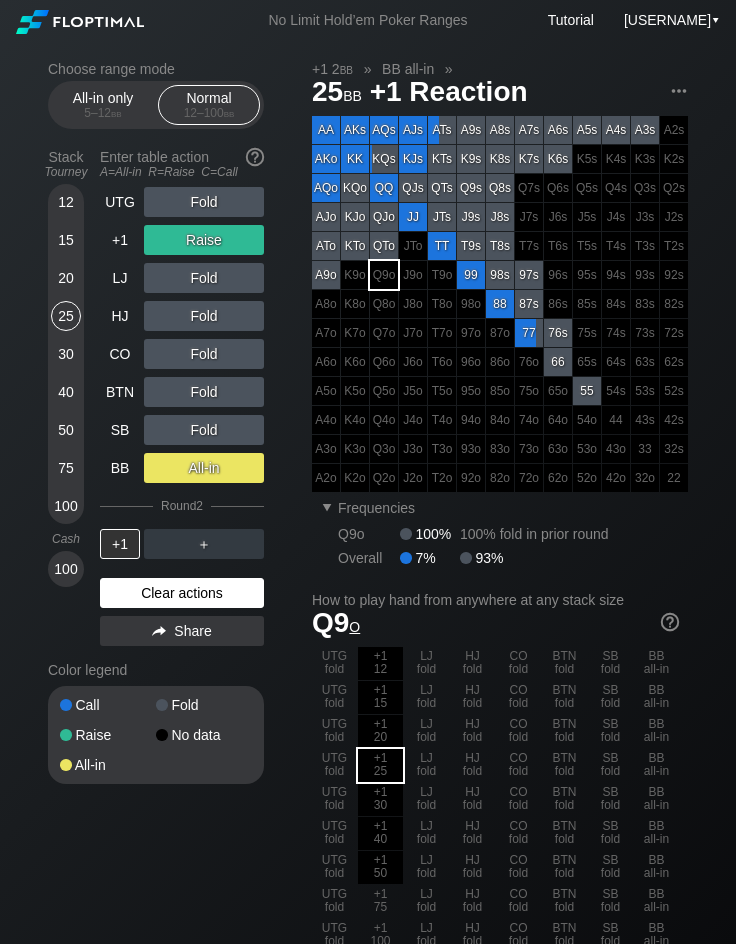 click on "Clear actions" at bounding box center (182, 593) 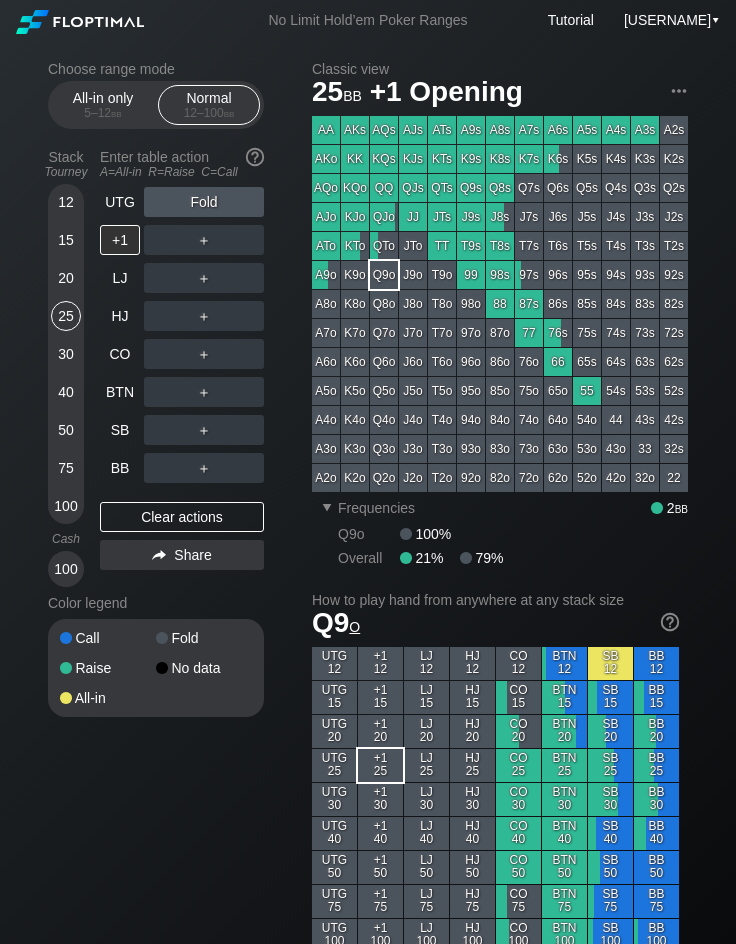 click on "Color legend" at bounding box center (156, 603) 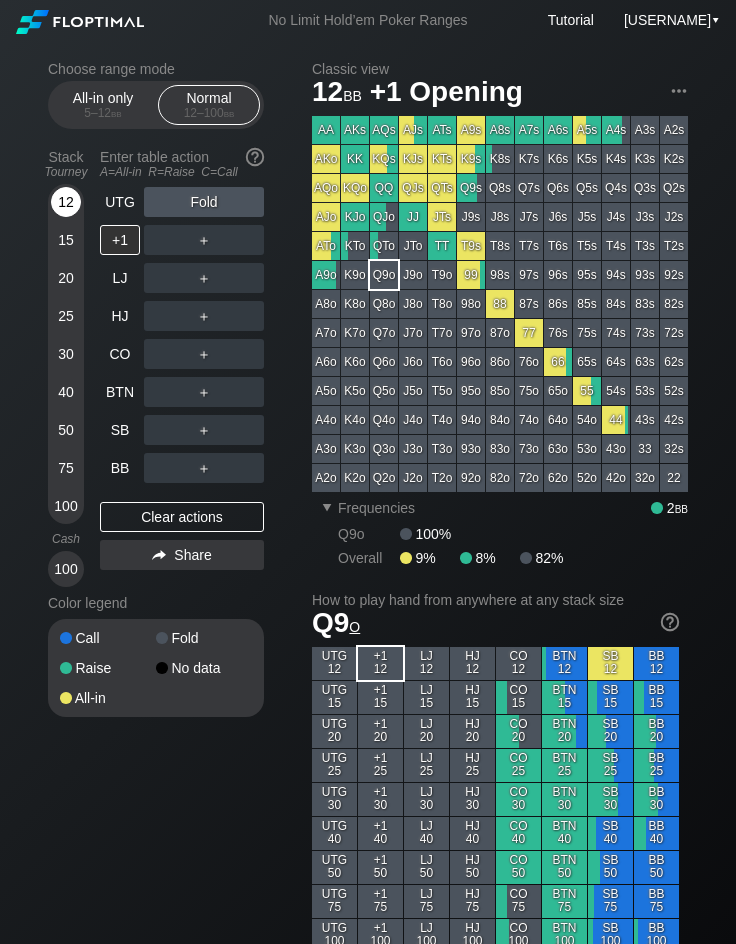 click on "12" at bounding box center [66, 202] 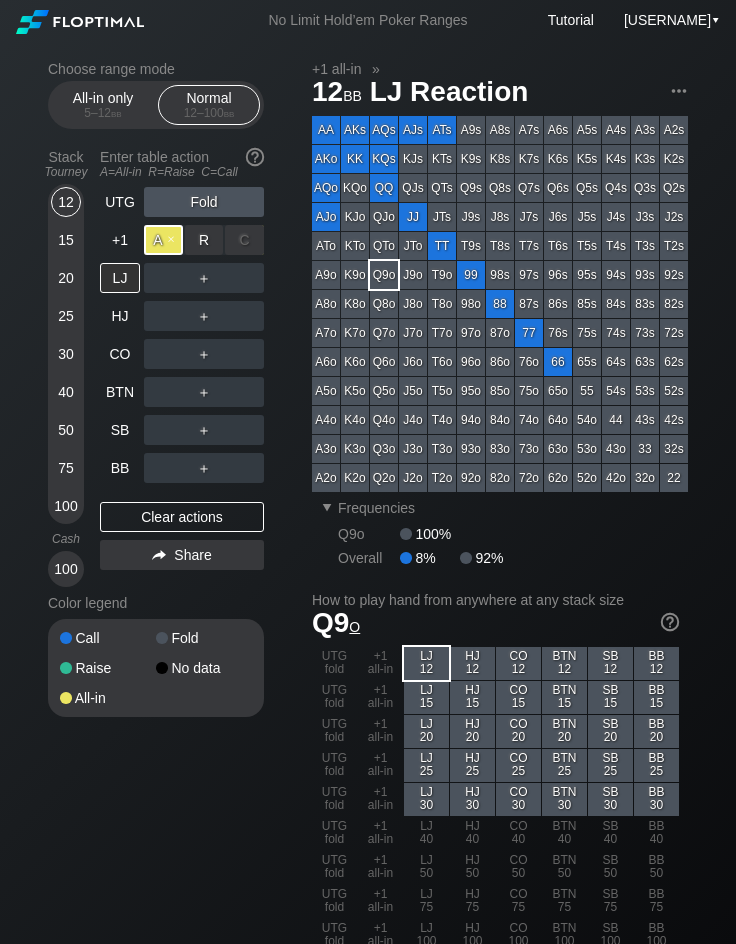 click on "A ✕" at bounding box center [163, 240] 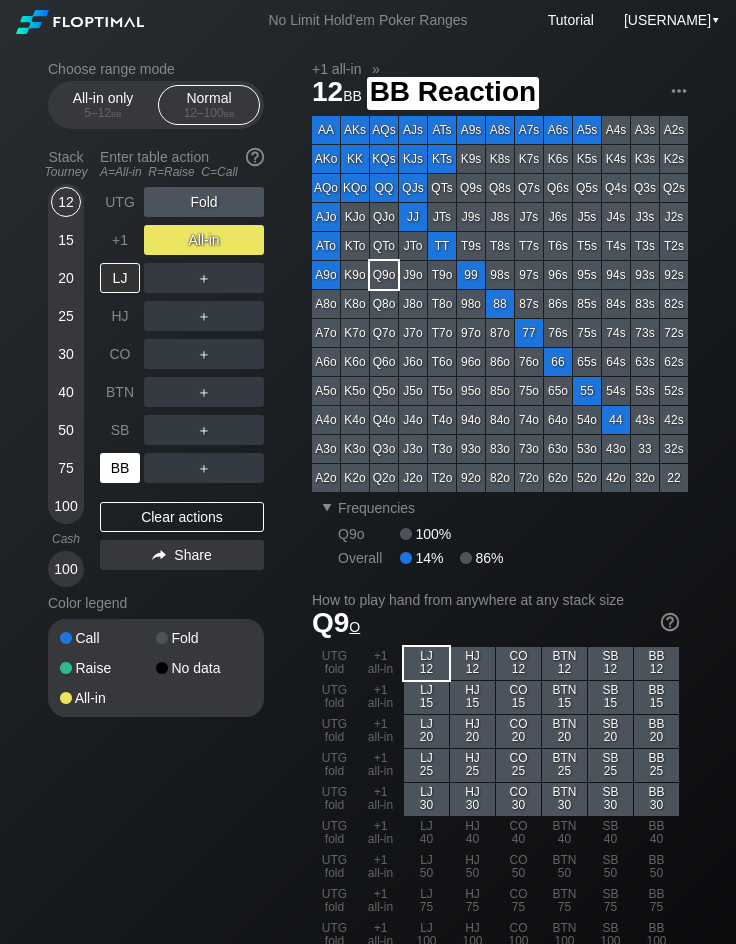 click on "BB" at bounding box center [120, 468] 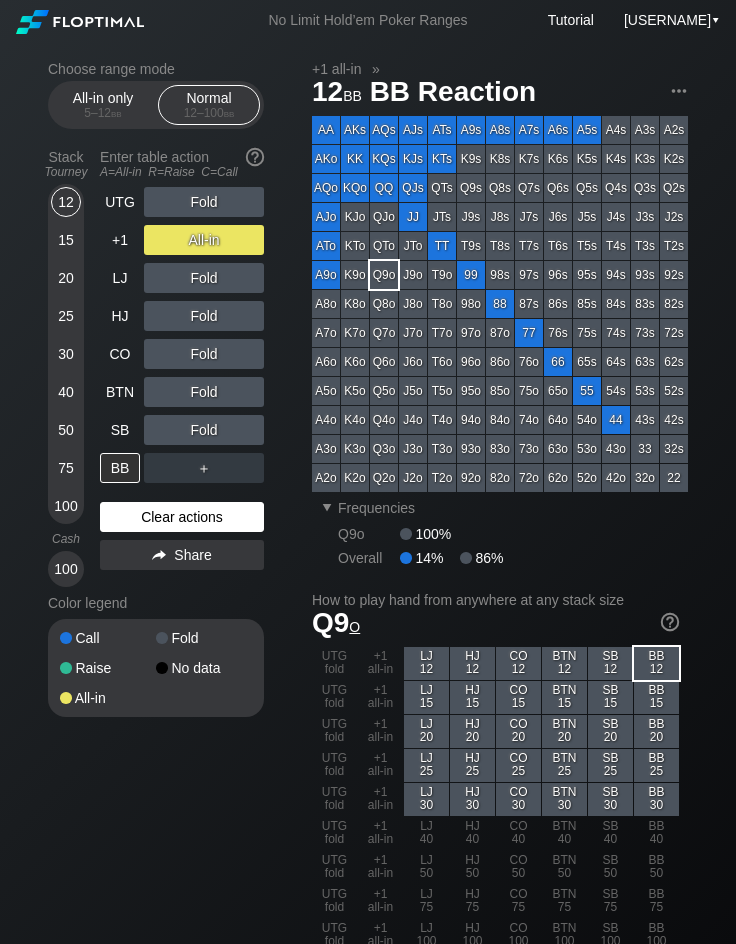 click on "Clear actions" at bounding box center [182, 517] 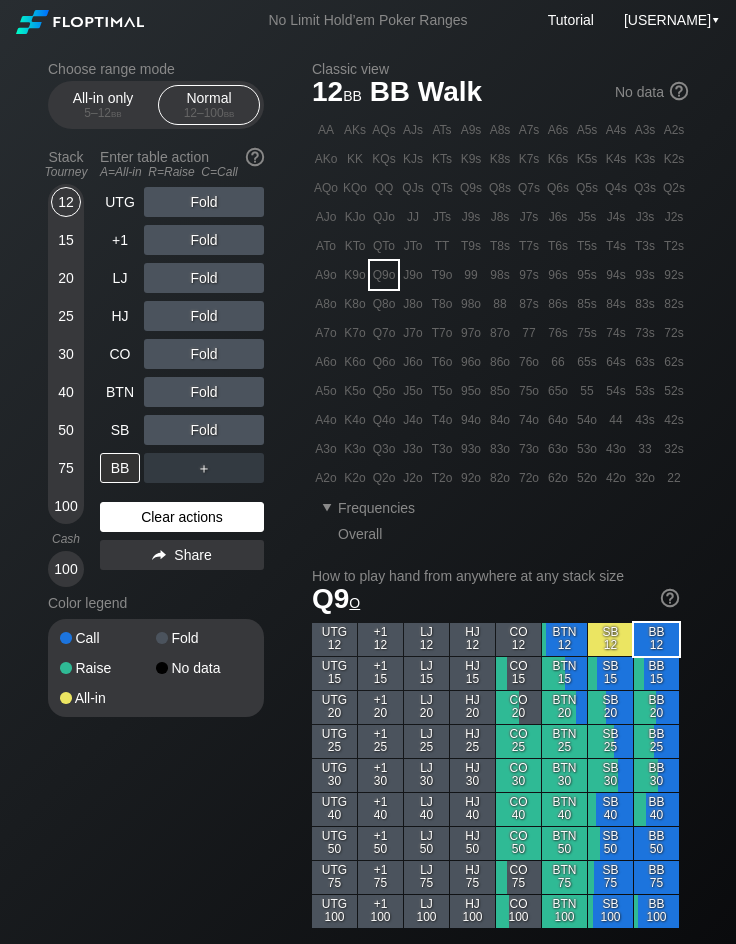 click on "Clear actions" at bounding box center (182, 517) 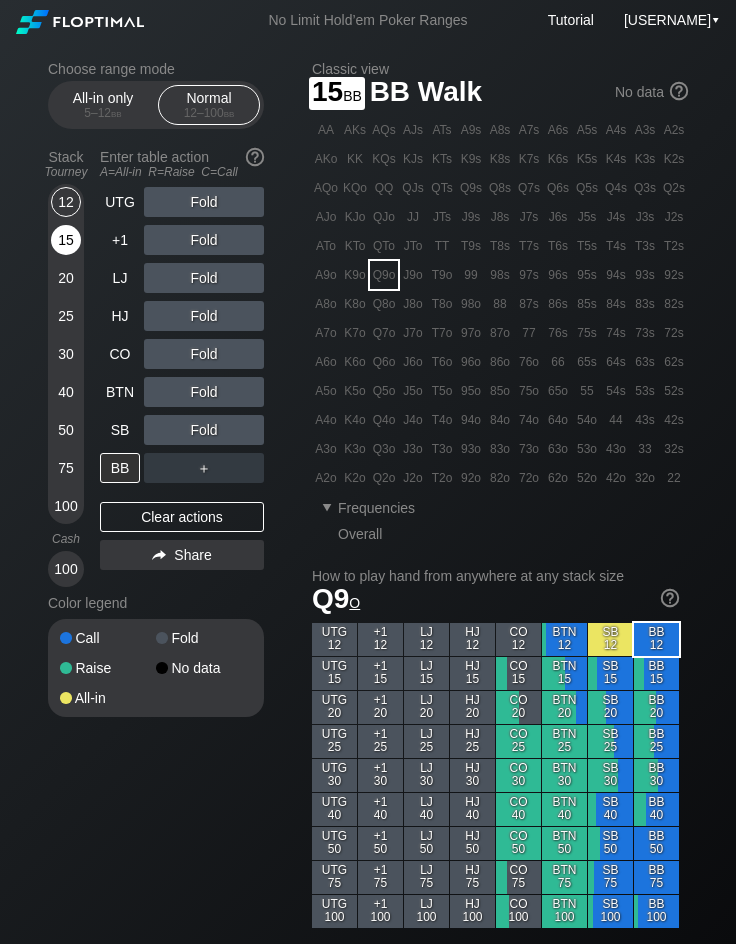 click on "15" at bounding box center (66, 240) 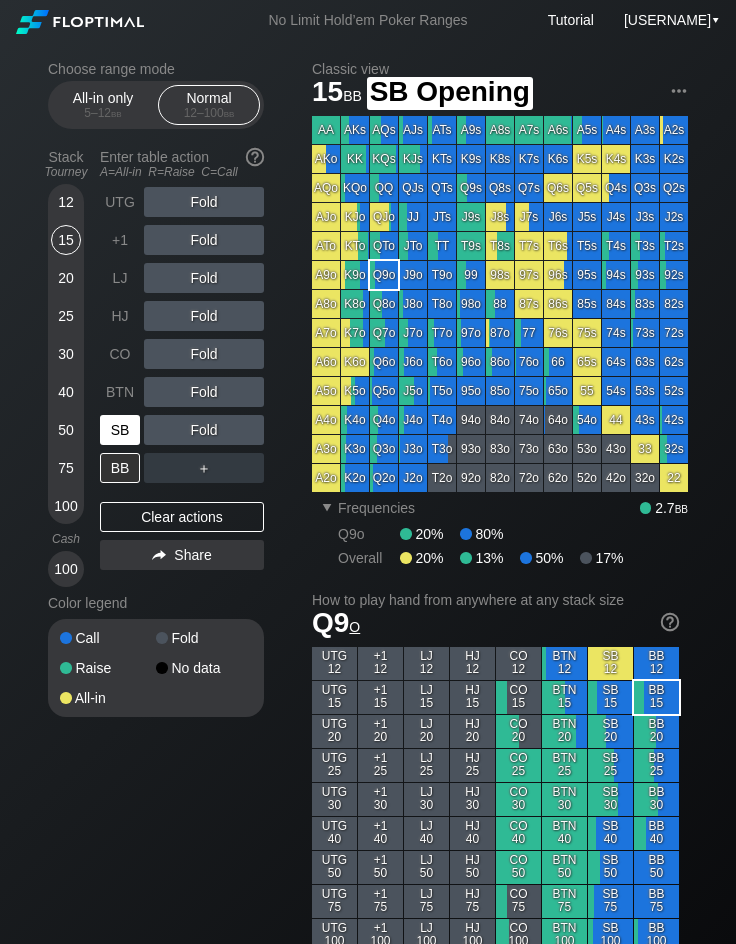 click on "SB" at bounding box center (120, 430) 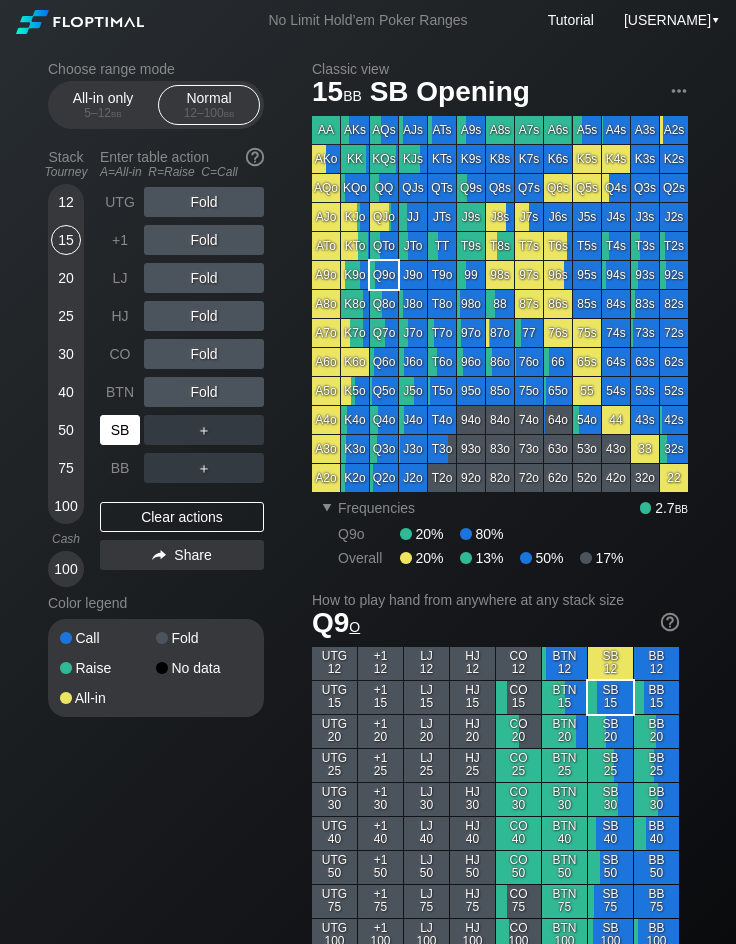 click on "SB" at bounding box center [120, 430] 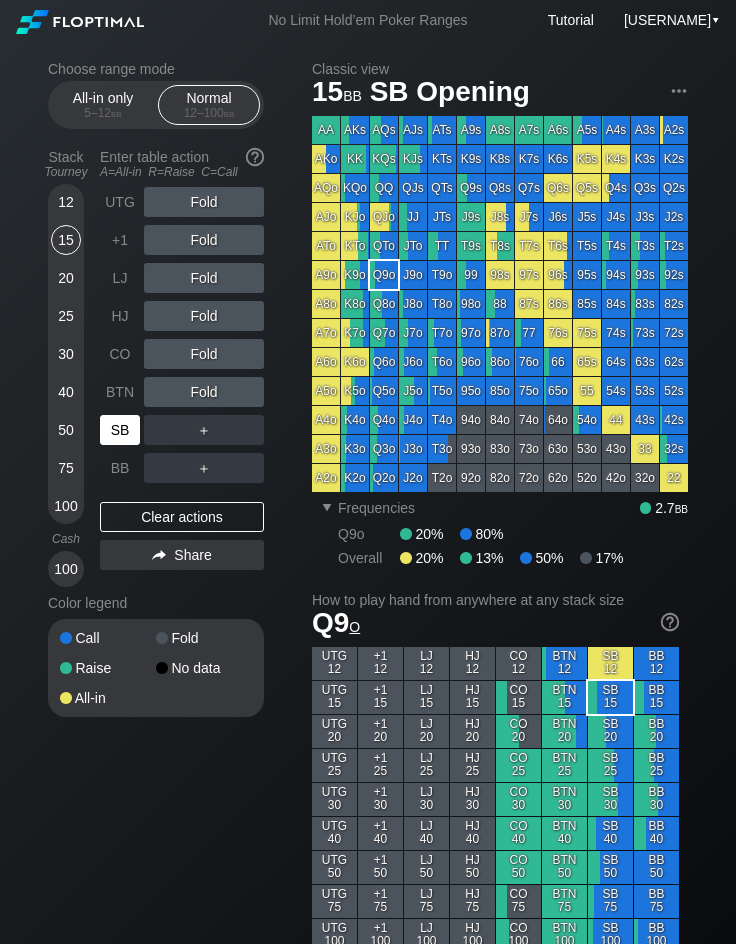 click on "SB" at bounding box center (120, 430) 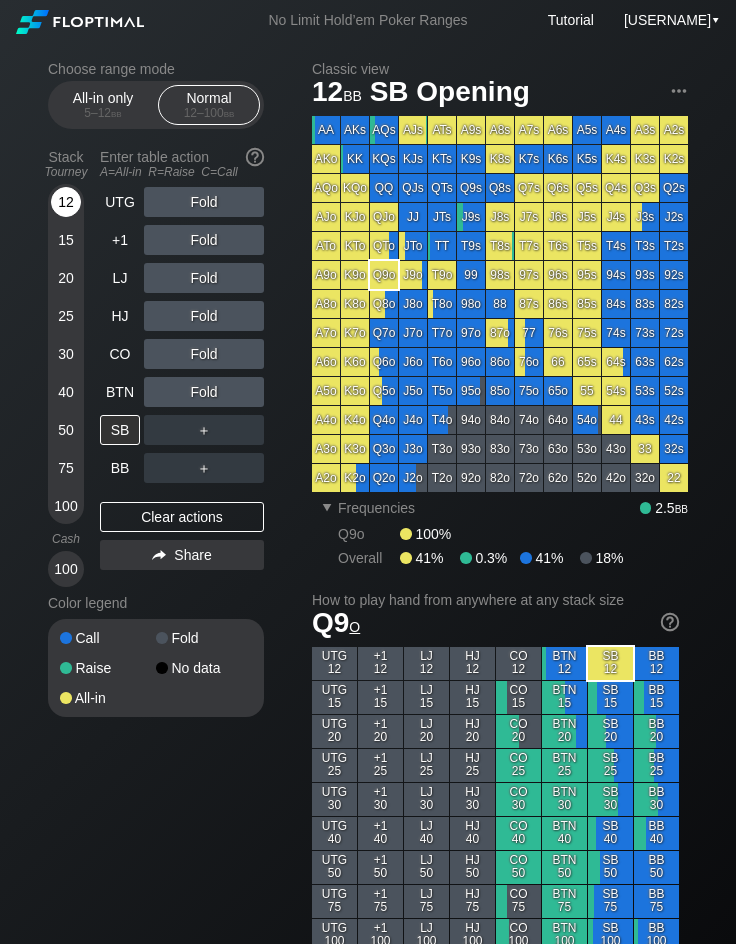 click on "12" at bounding box center (66, 202) 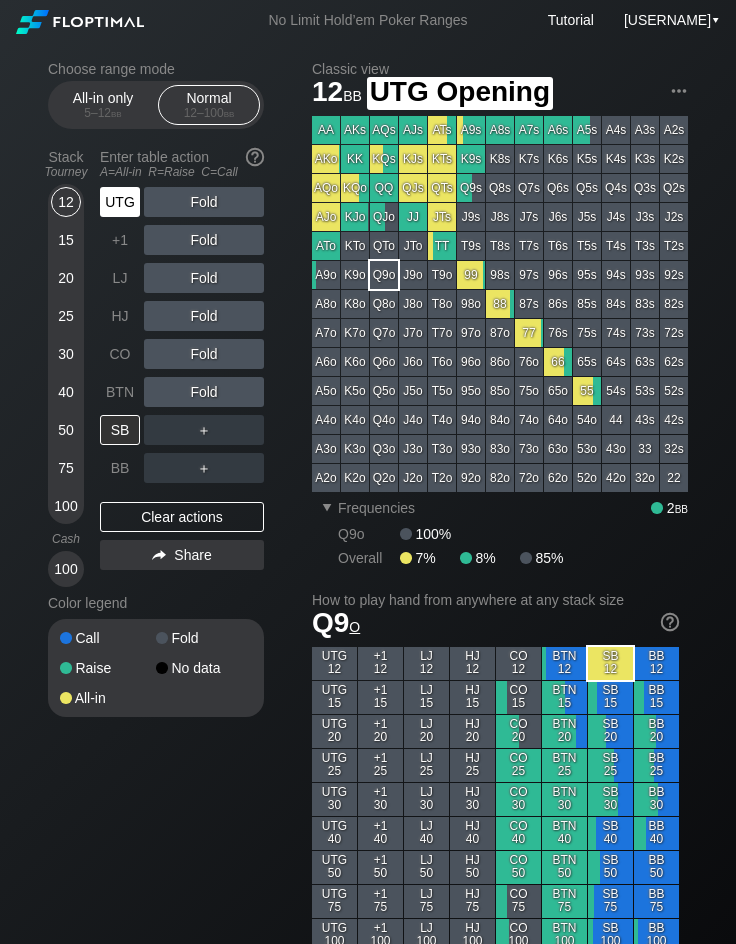 drag, startPoint x: 122, startPoint y: 192, endPoint x: 156, endPoint y: 199, distance: 34.713108 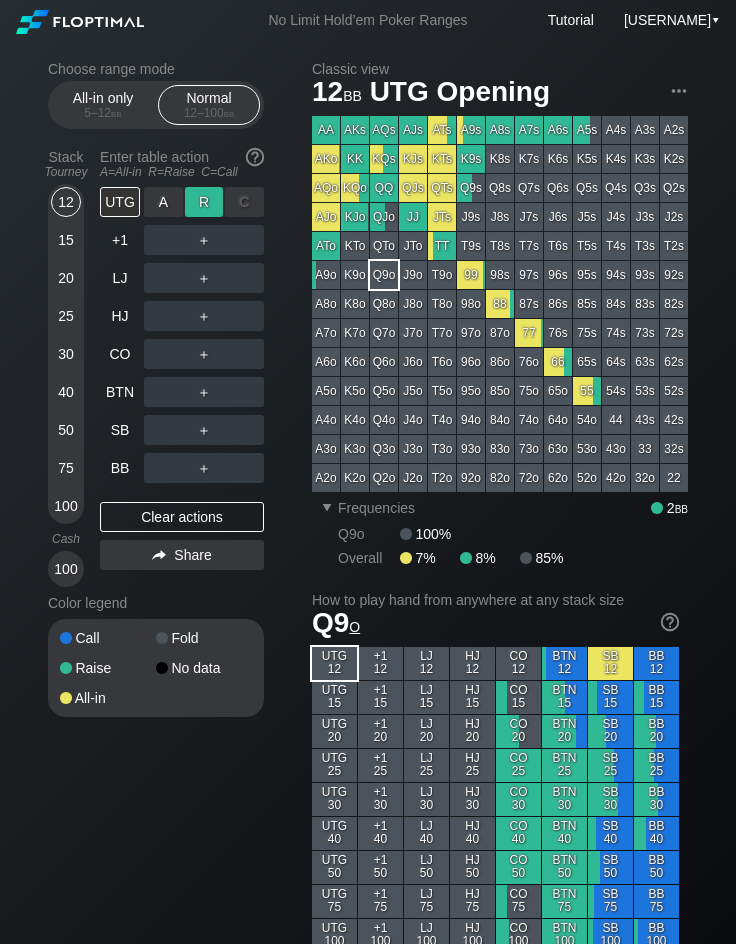 click on "R ✕" at bounding box center [204, 202] 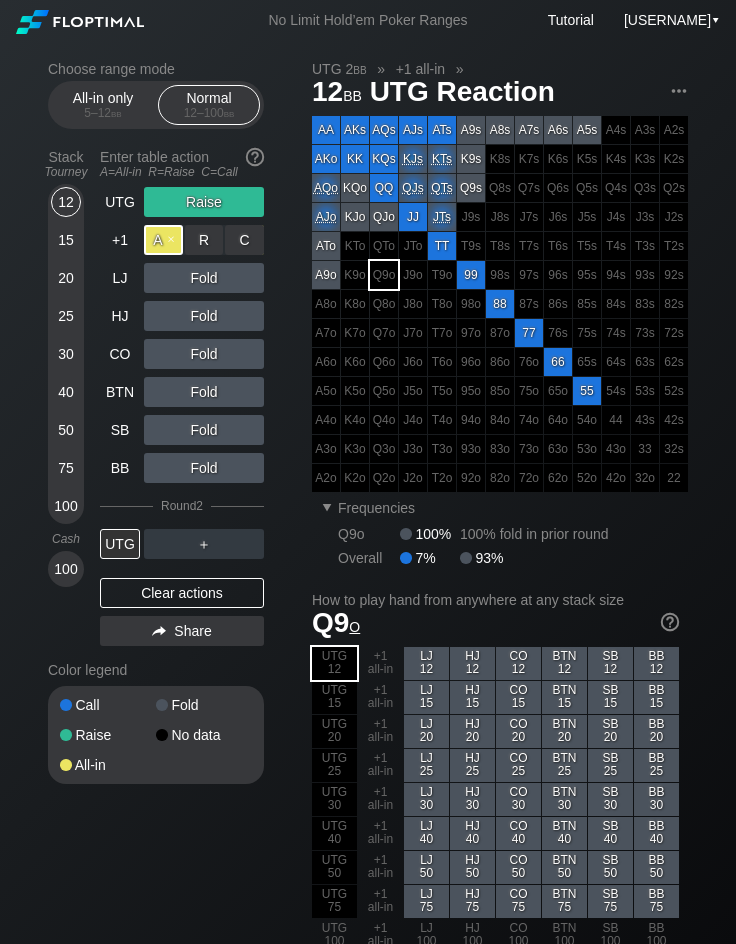 drag, startPoint x: 147, startPoint y: 245, endPoint x: 162, endPoint y: 244, distance: 15.033297 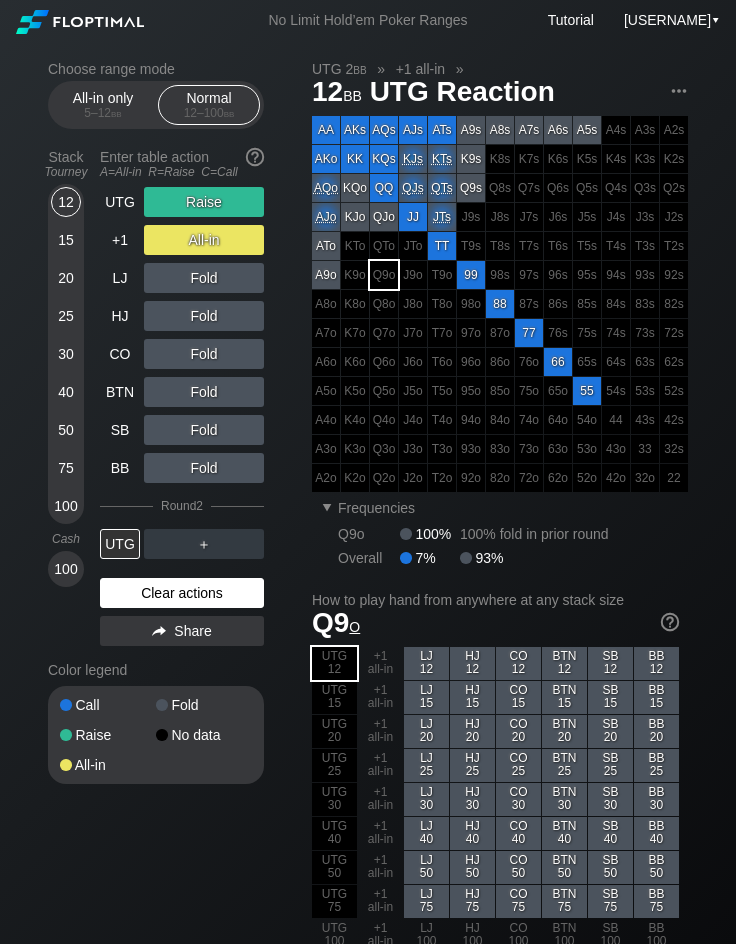 click on "Clear actions" at bounding box center (182, 593) 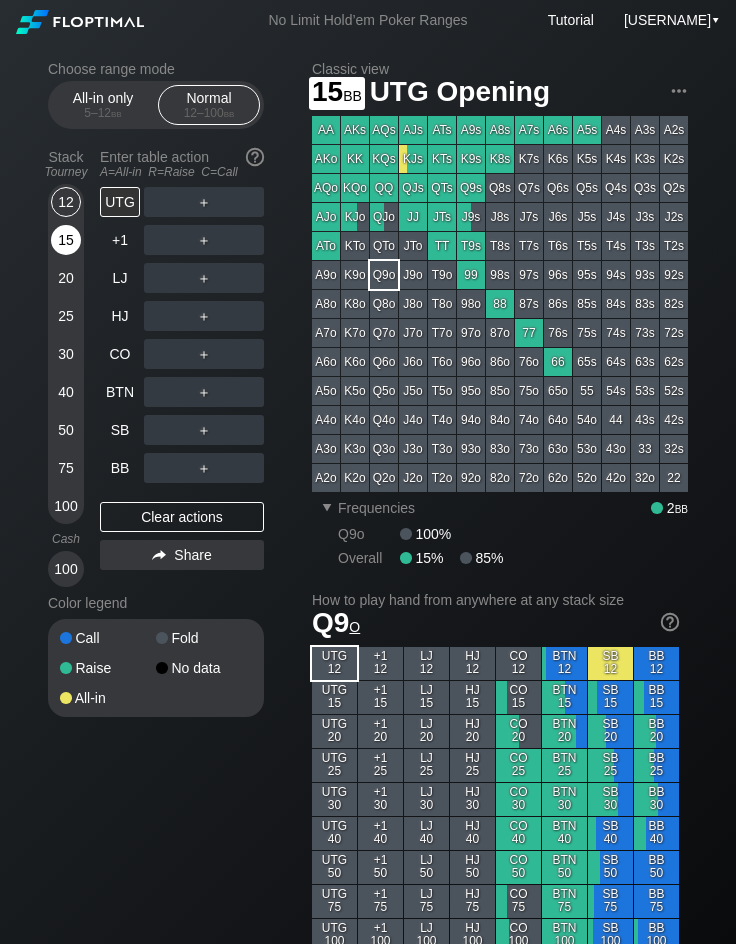 click on "15" at bounding box center (66, 240) 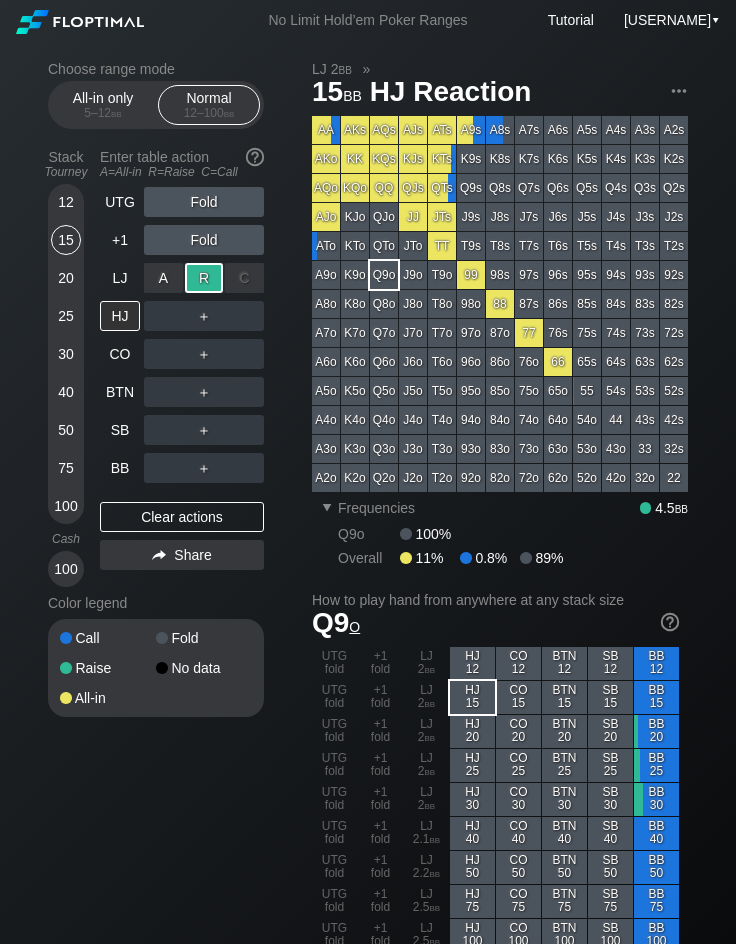 click on "R ✕" at bounding box center (204, 278) 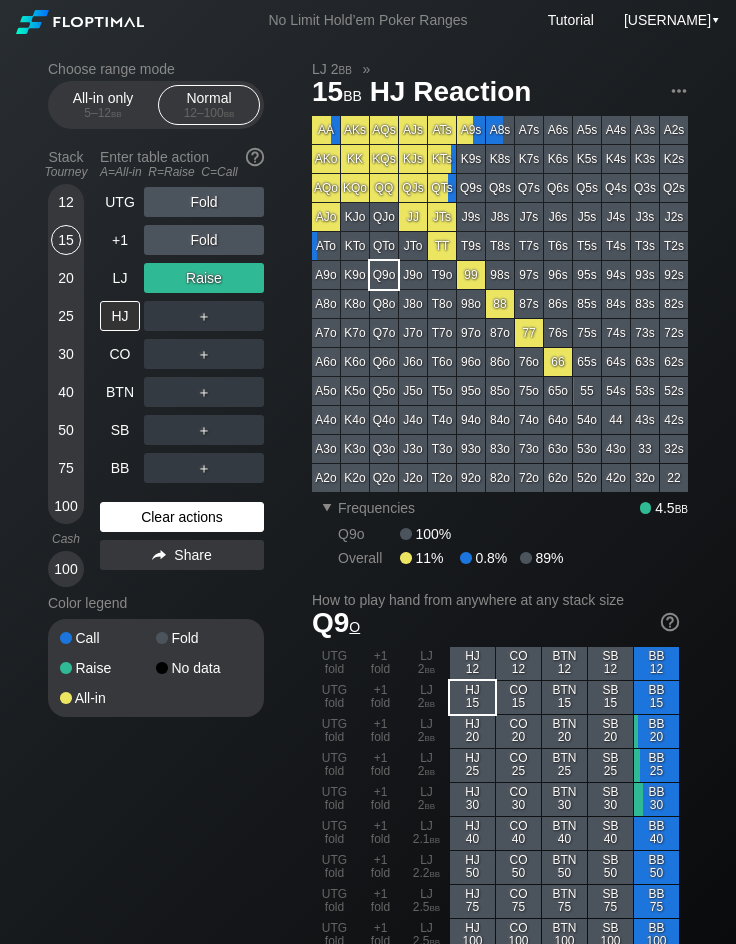 click on "Clear actions" at bounding box center [182, 517] 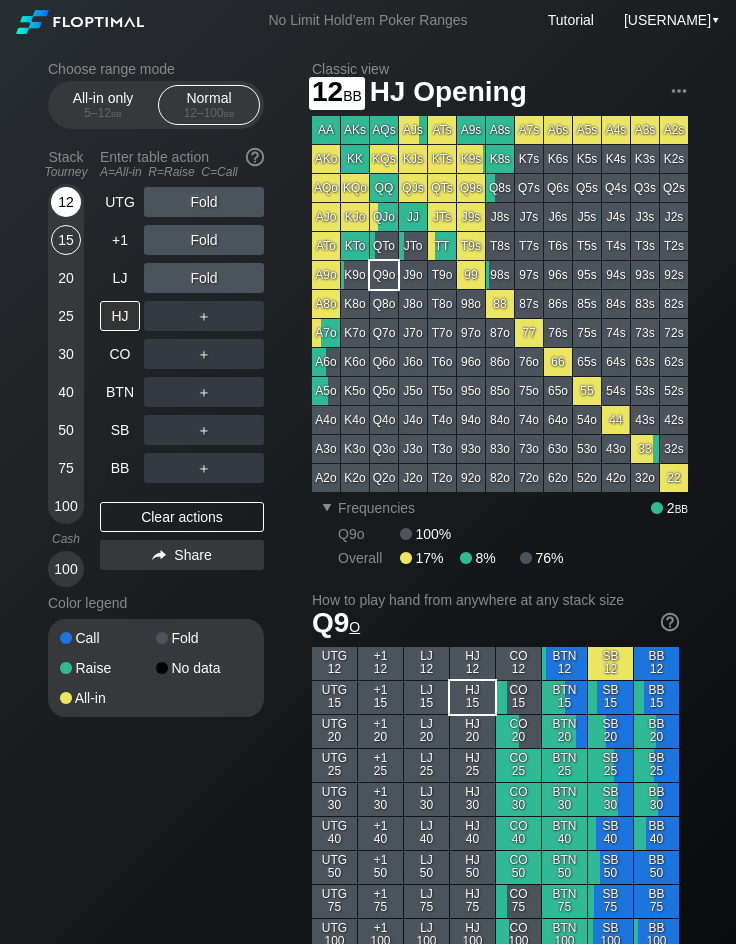 click on "12" at bounding box center [66, 202] 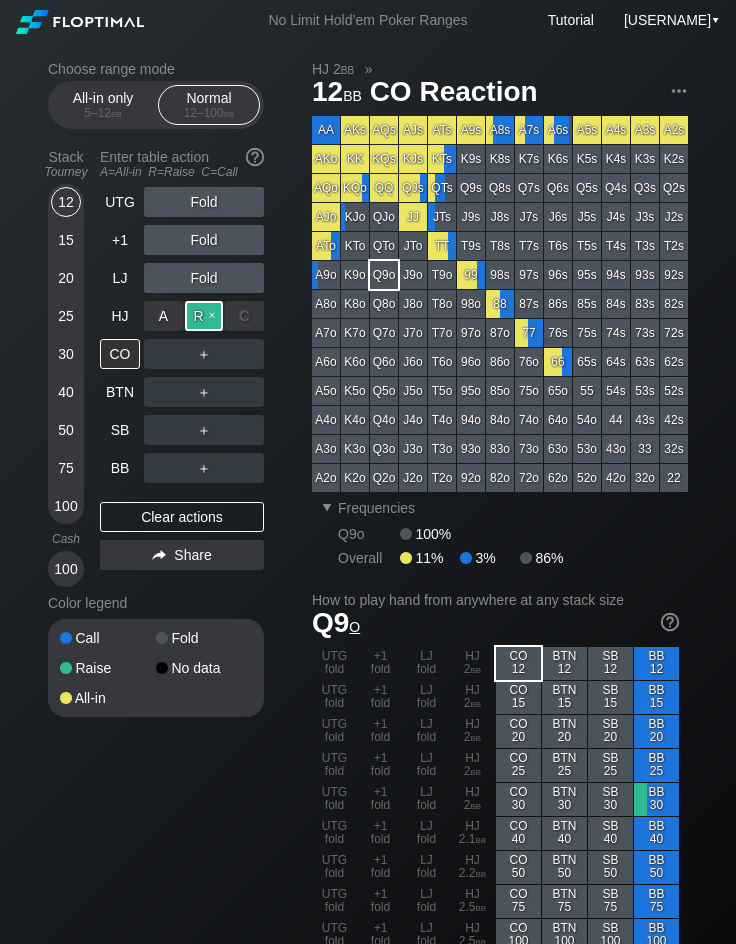 click on "R ✕" at bounding box center (204, 316) 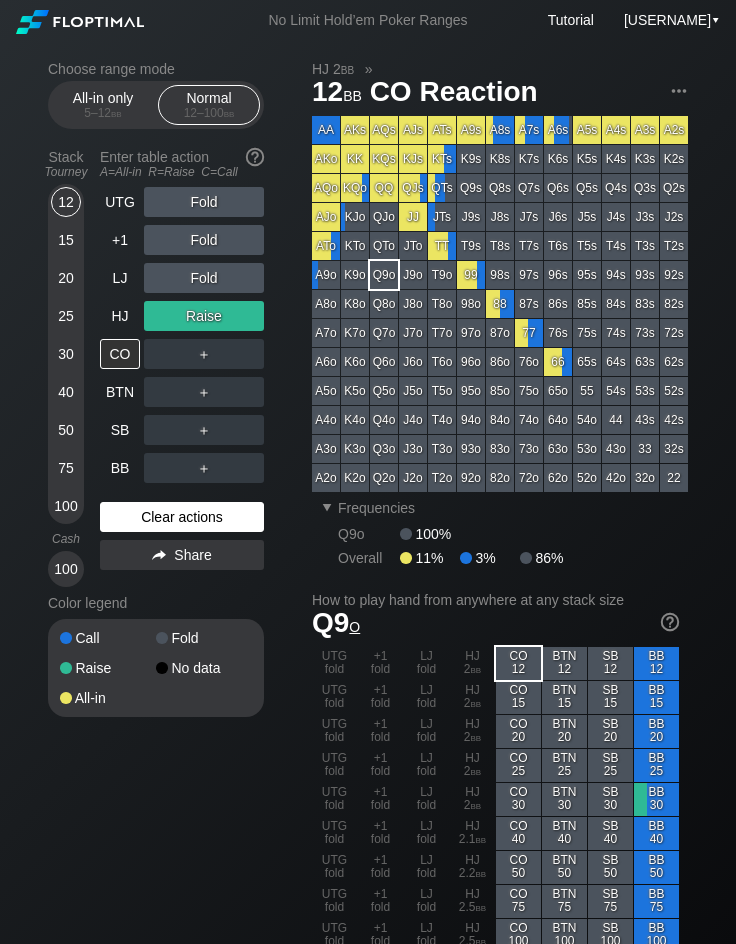 click on "Clear actions" at bounding box center (182, 517) 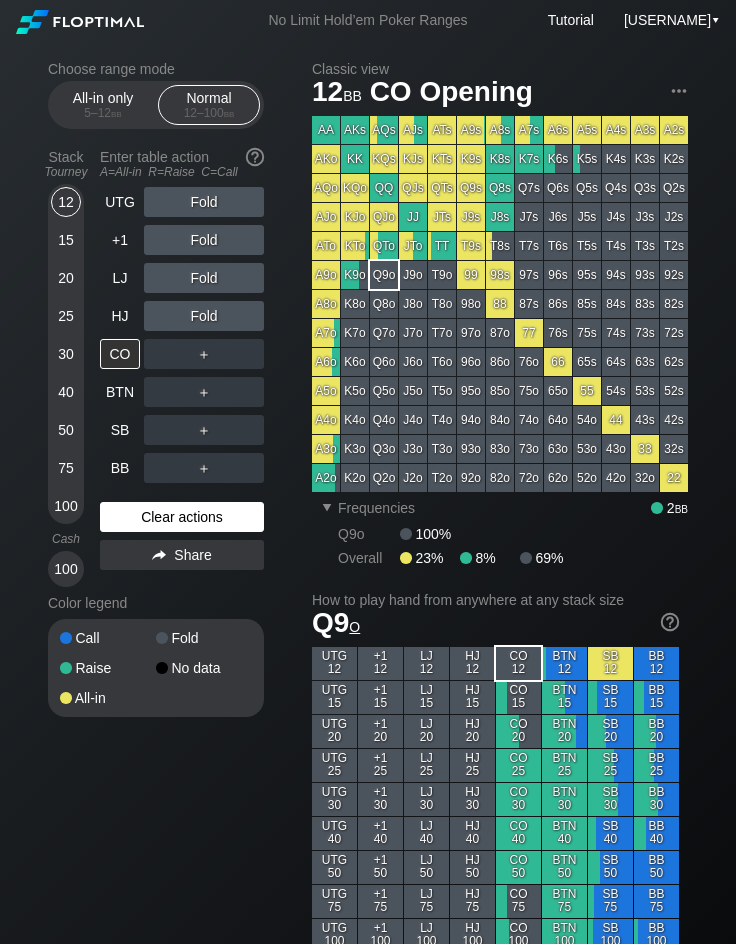 click on "Clear actions" at bounding box center (182, 517) 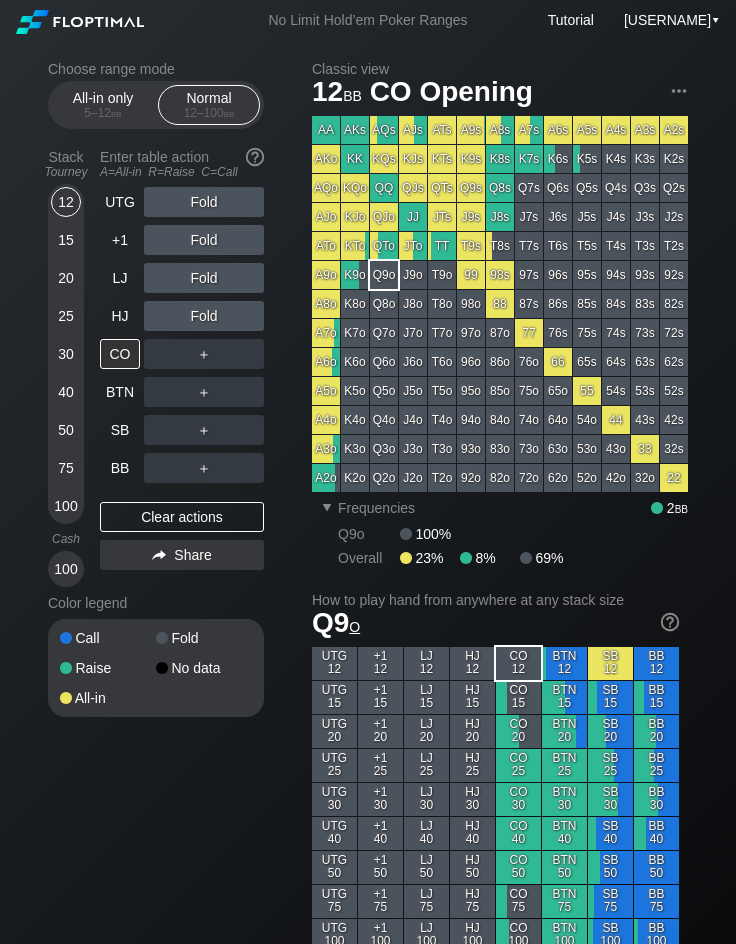 click on "Choose range mode All-in only 5 – 12 bb Normal 12 – 100 bb Stack Tourney Enter table action A=All-in  R=Raise  C=Call 12 15 20 25 30 40 50 75 100 Cash 100 UTG Fold +1 Fold LJ Fold HJ Fold CO ＋ BTN ＋ SB ＋ BB ＋ Clear actions Share Color legend   Call   Fold   Raise   No data   All-in" at bounding box center (156, 389) 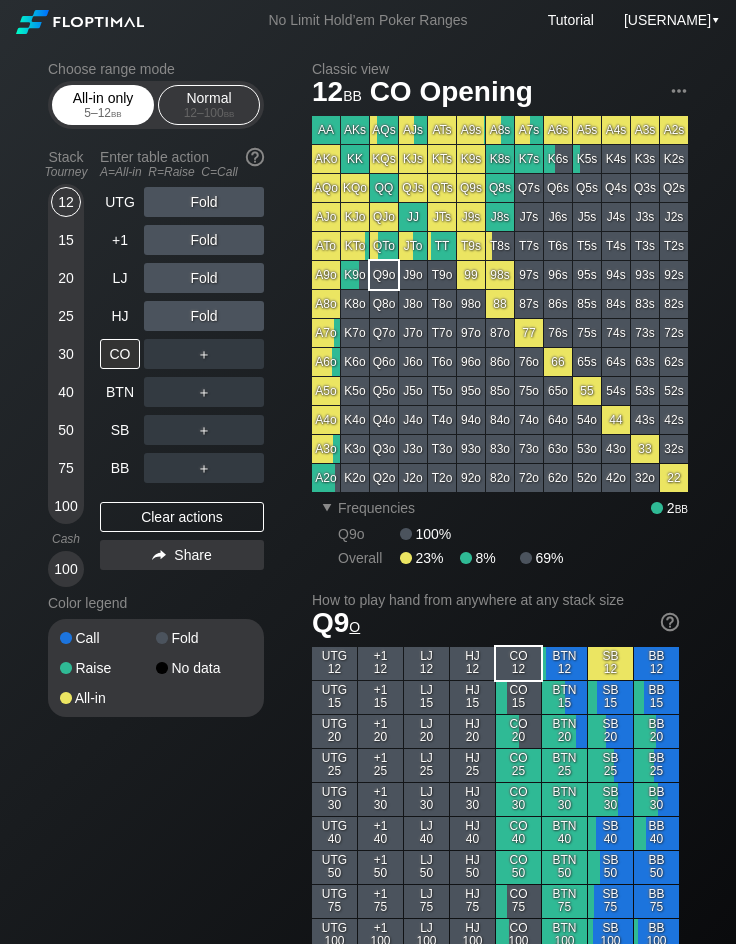 click on "All-in only 5 – 12 bb Normal 12 – 100 bb" at bounding box center [156, 105] 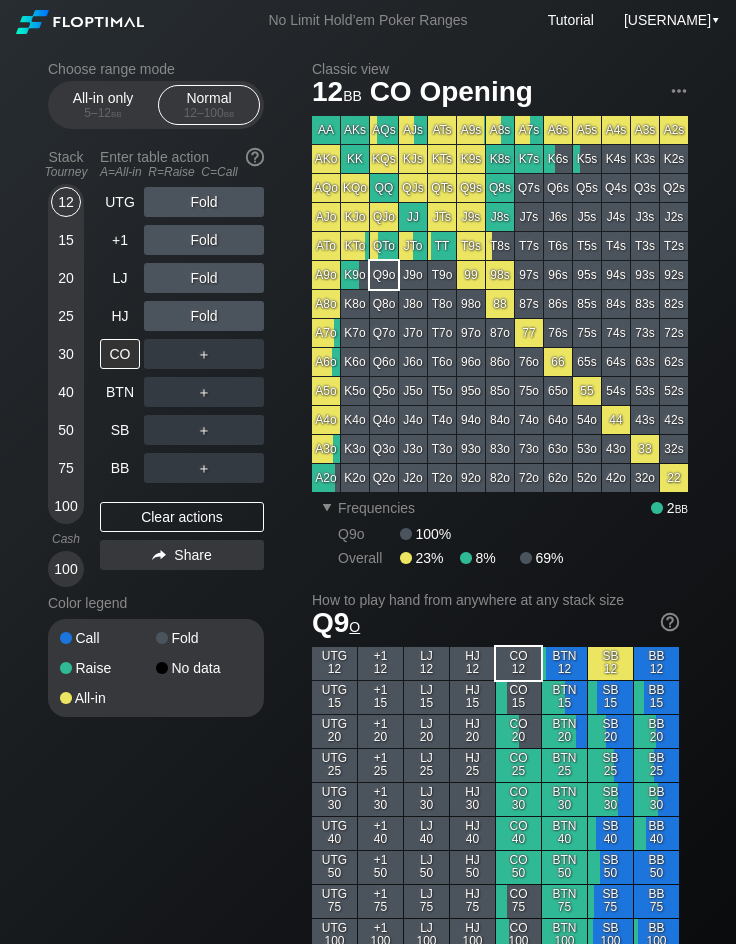 click on "All-in only 5 – 12 bb Normal 12 – 100 bb" at bounding box center [156, 105] 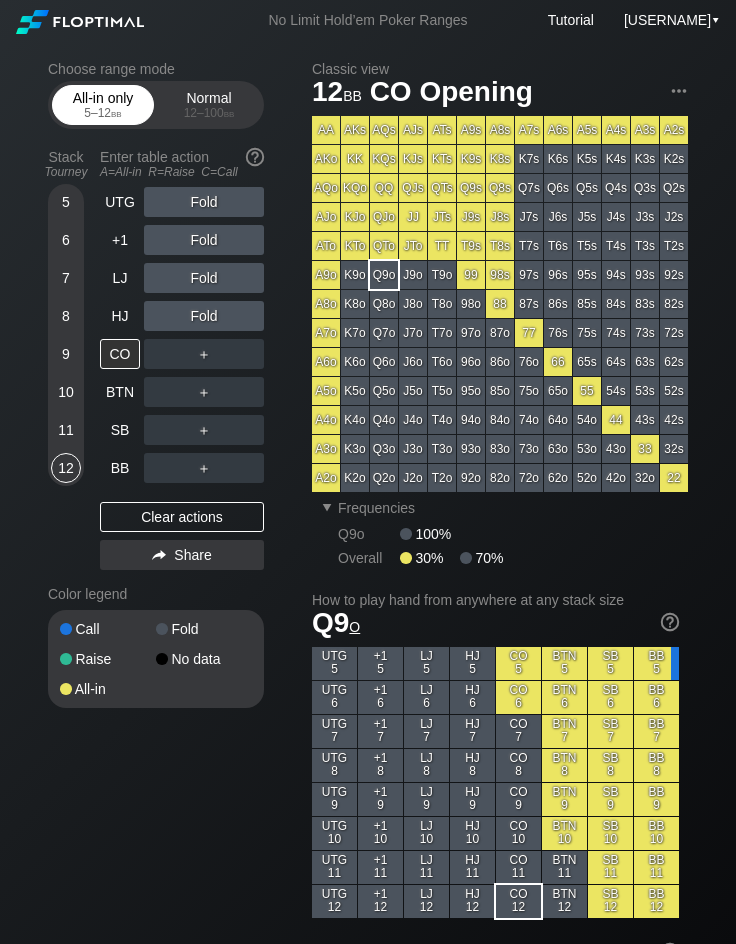 click on "All-in only 5 – 12 bb" at bounding box center [103, 105] 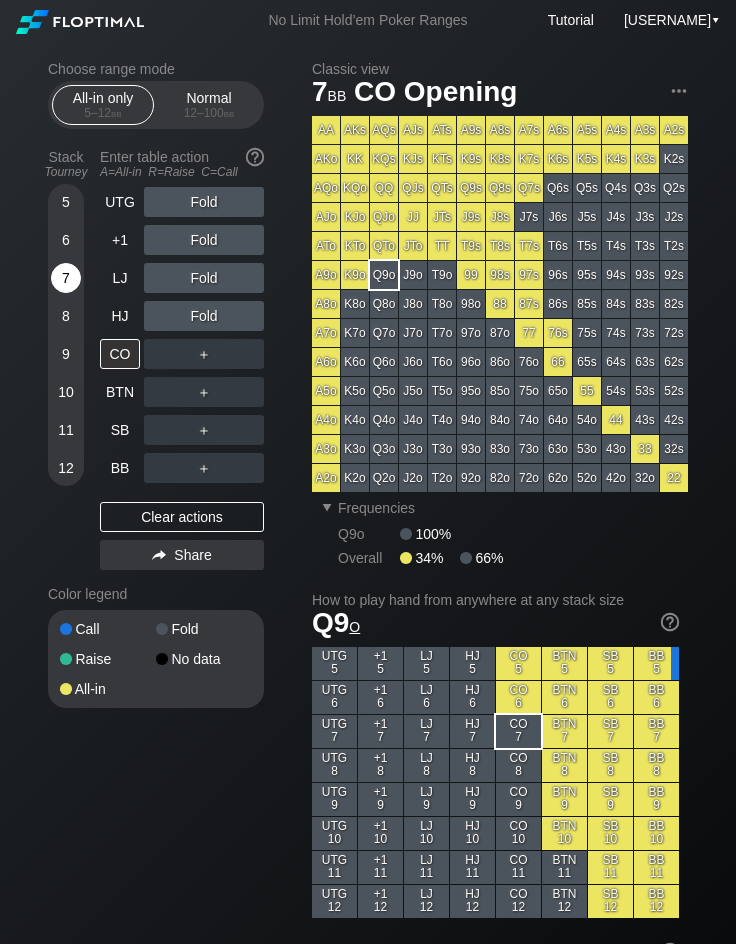 click on "7" at bounding box center [66, 278] 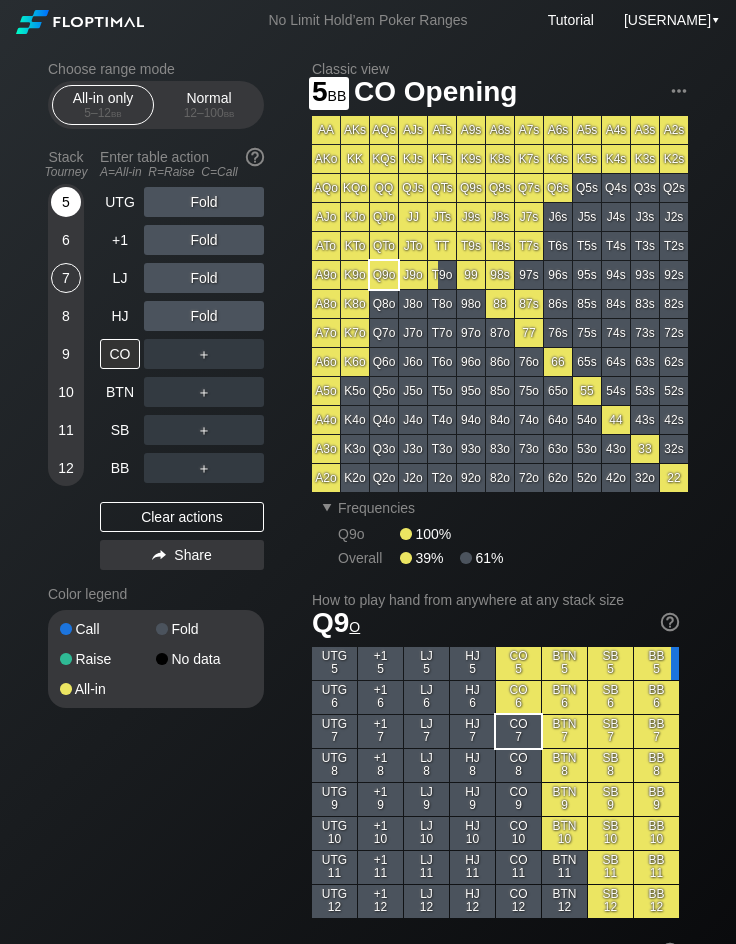 click on "5" at bounding box center [66, 206] 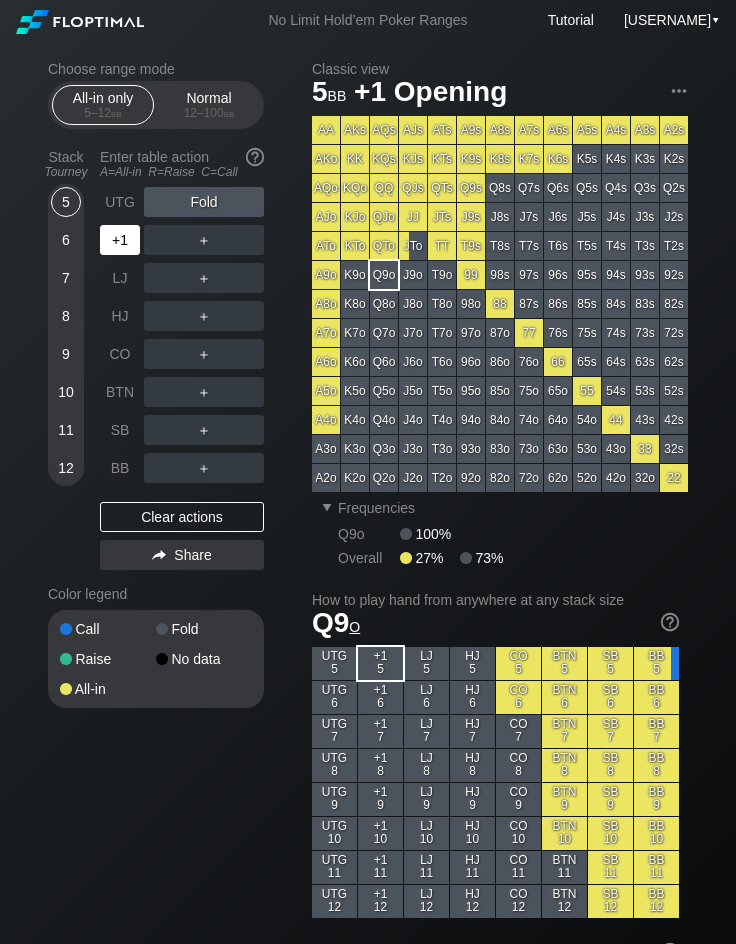click on "+1" at bounding box center [120, 240] 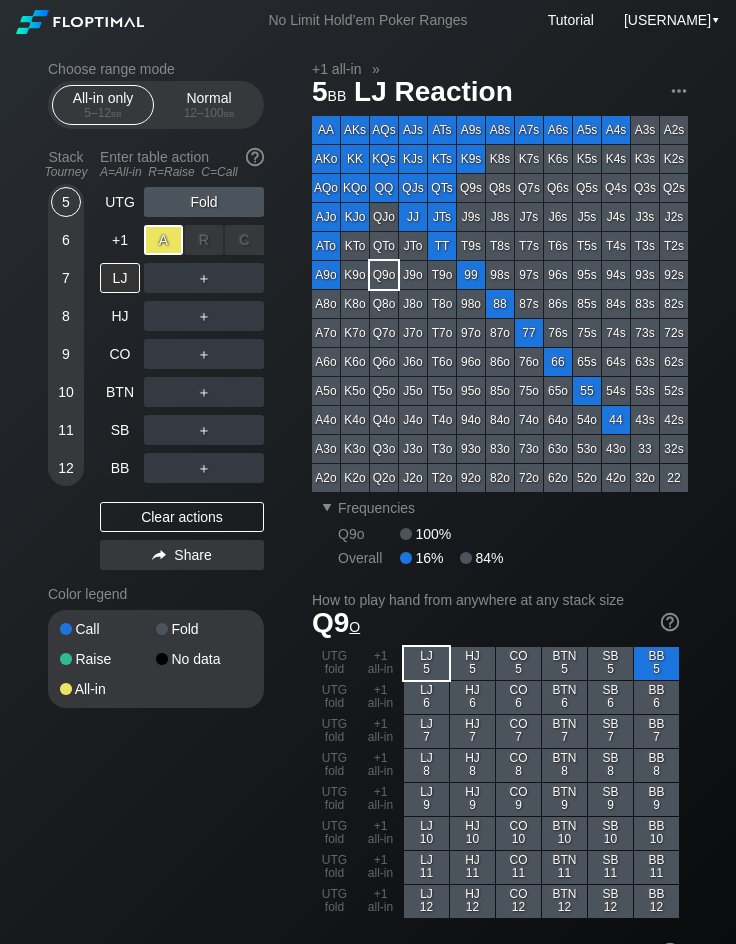 click on "A ✕" at bounding box center [163, 240] 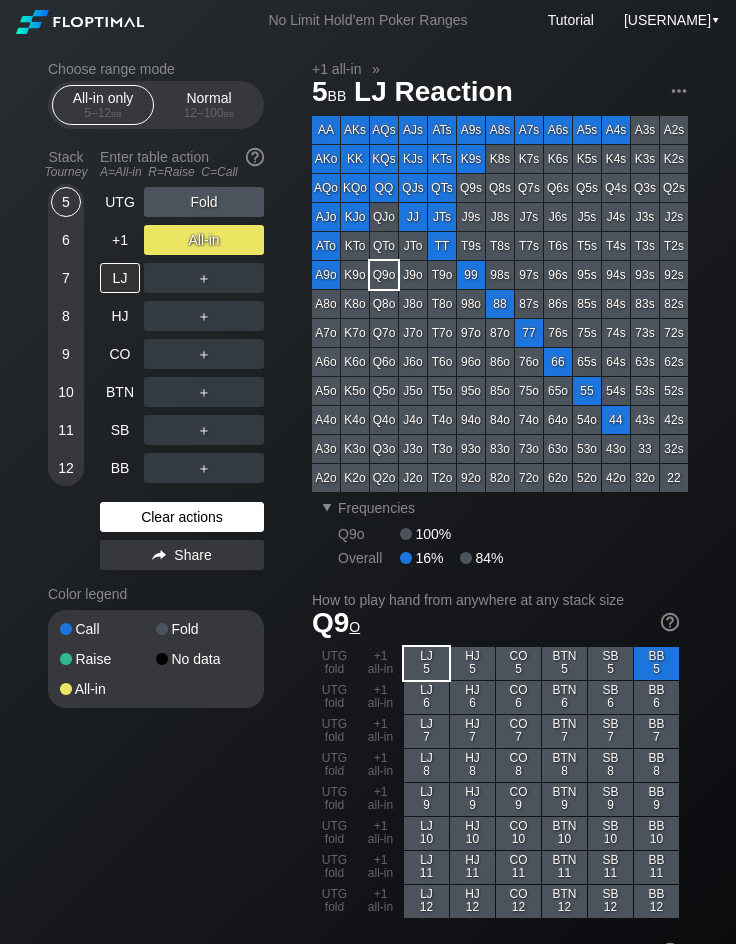 click on "Clear actions" at bounding box center (182, 517) 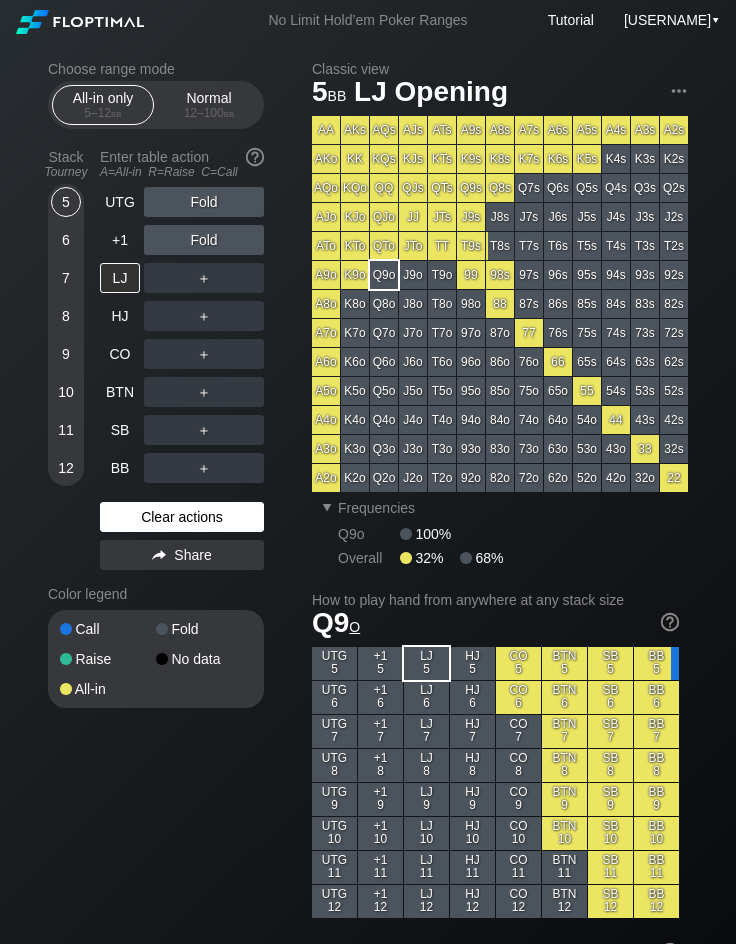 click on "Clear actions" at bounding box center [182, 517] 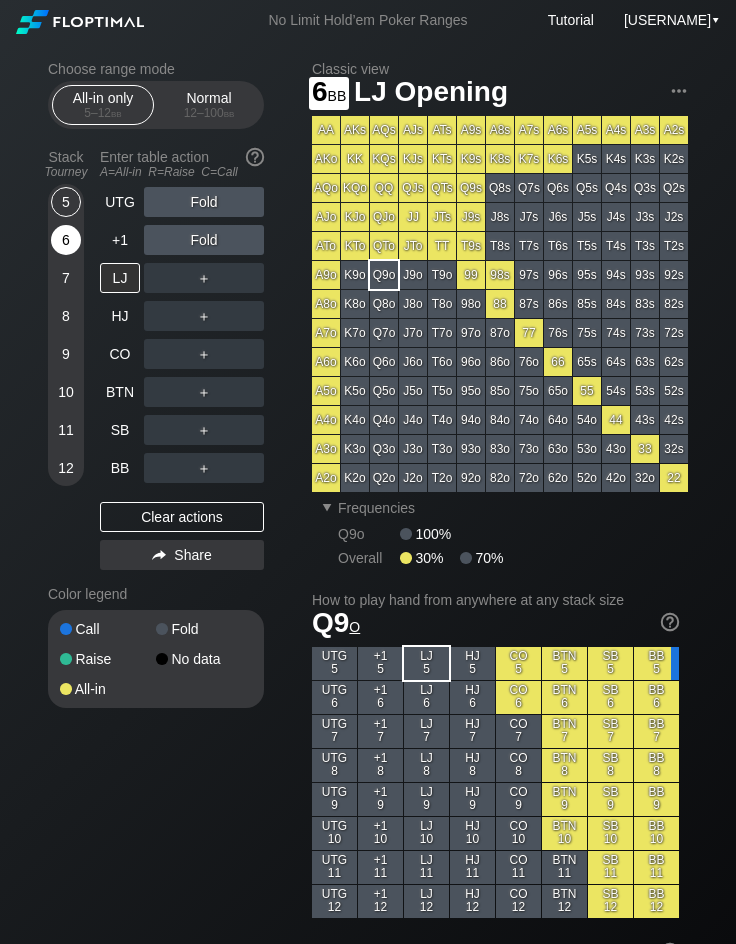 click on "6" at bounding box center (66, 240) 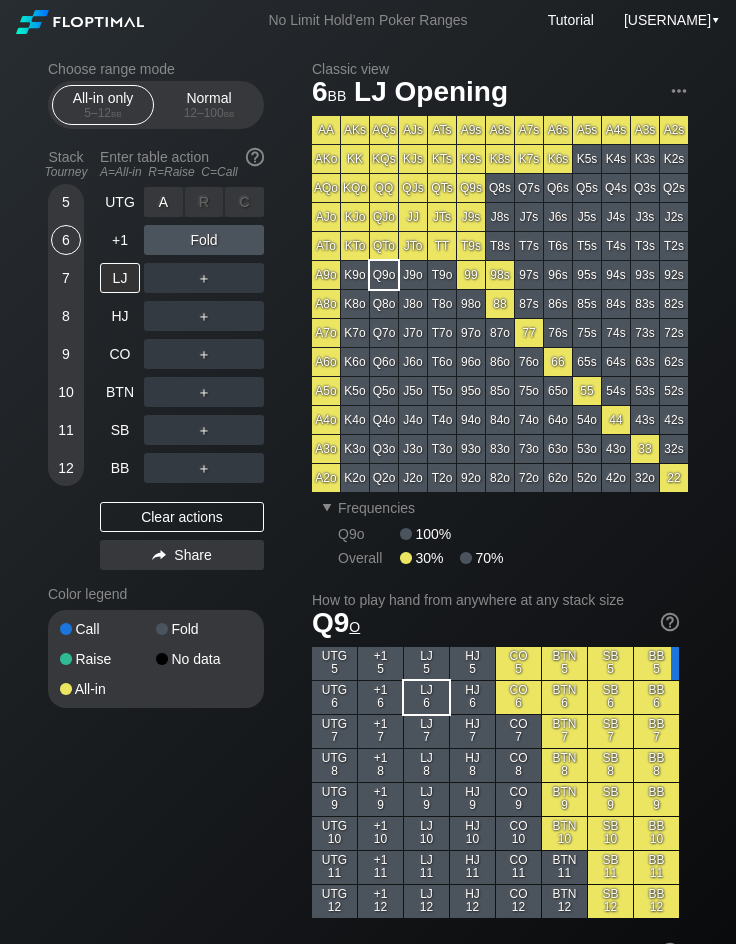 click on "A ✕" at bounding box center [163, 202] 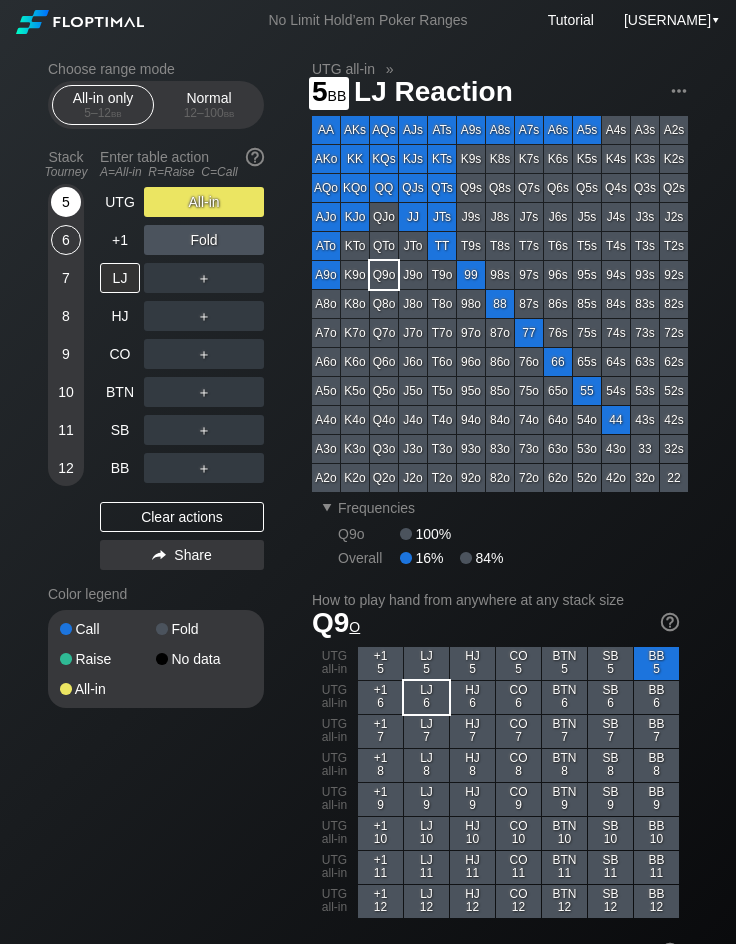 click on "5" at bounding box center [66, 202] 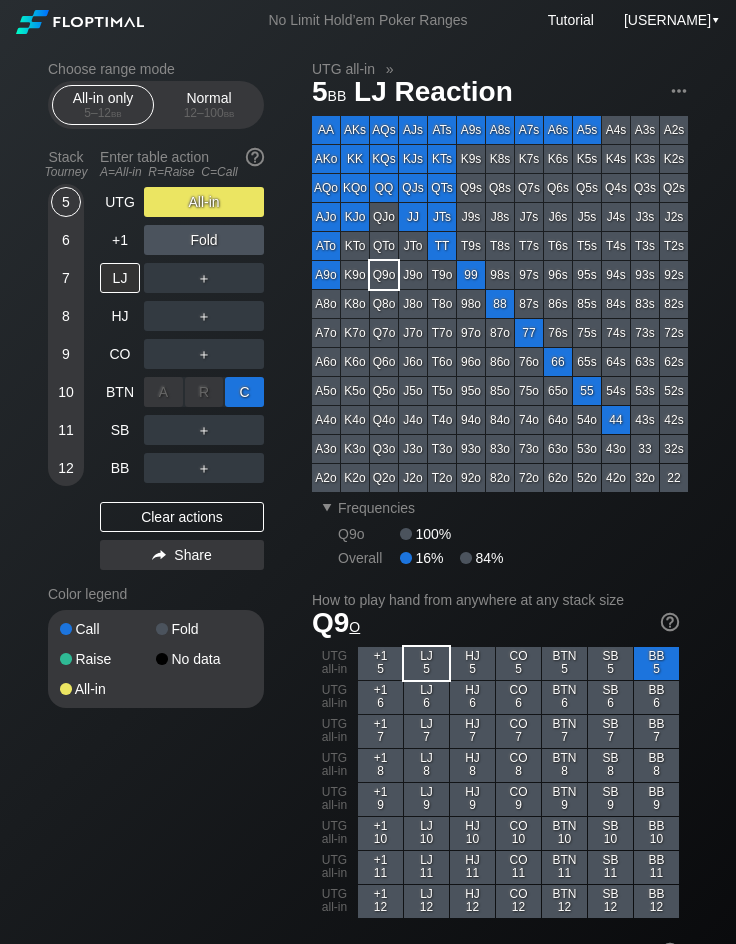 click on "C ✕" at bounding box center (244, 392) 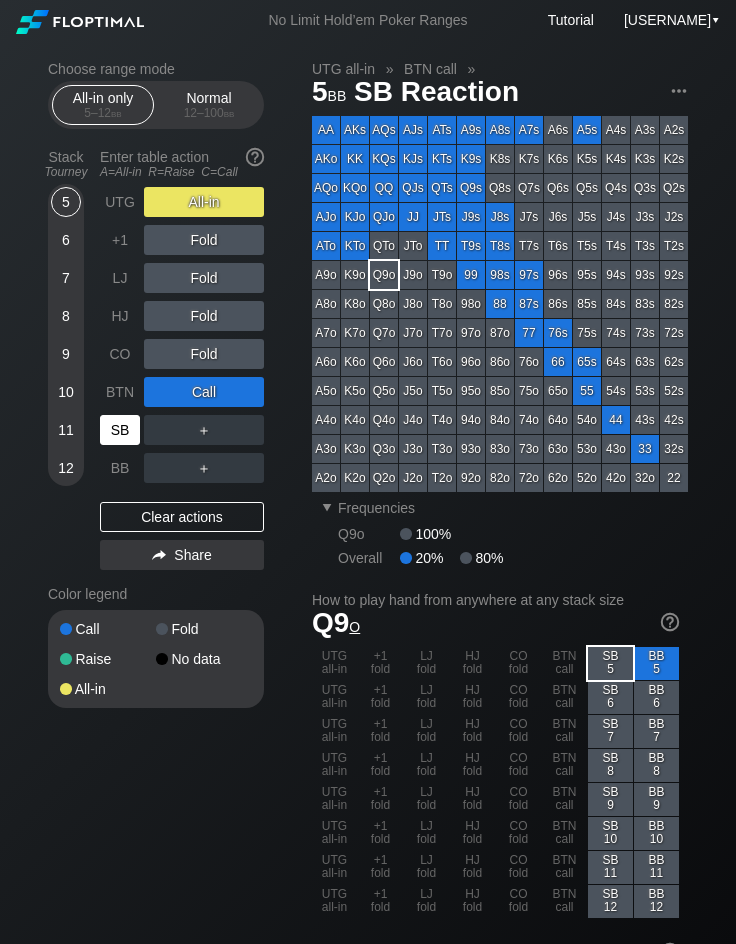 click on "SB" at bounding box center [120, 430] 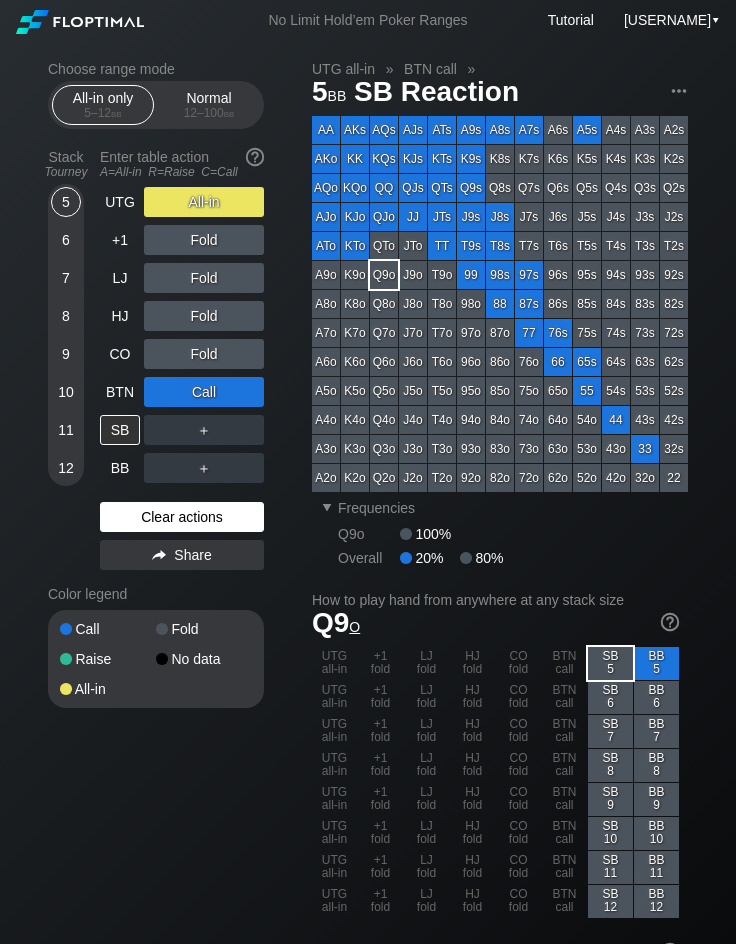 click on "Clear actions" at bounding box center (182, 517) 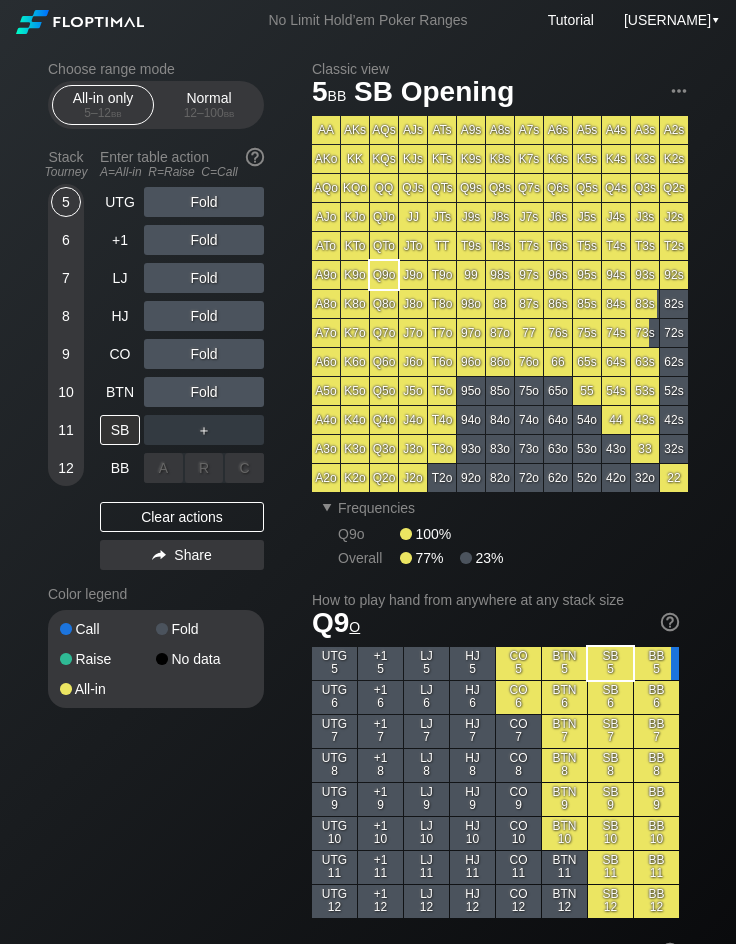 drag, startPoint x: 173, startPoint y: 448, endPoint x: 156, endPoint y: 478, distance: 34.48188 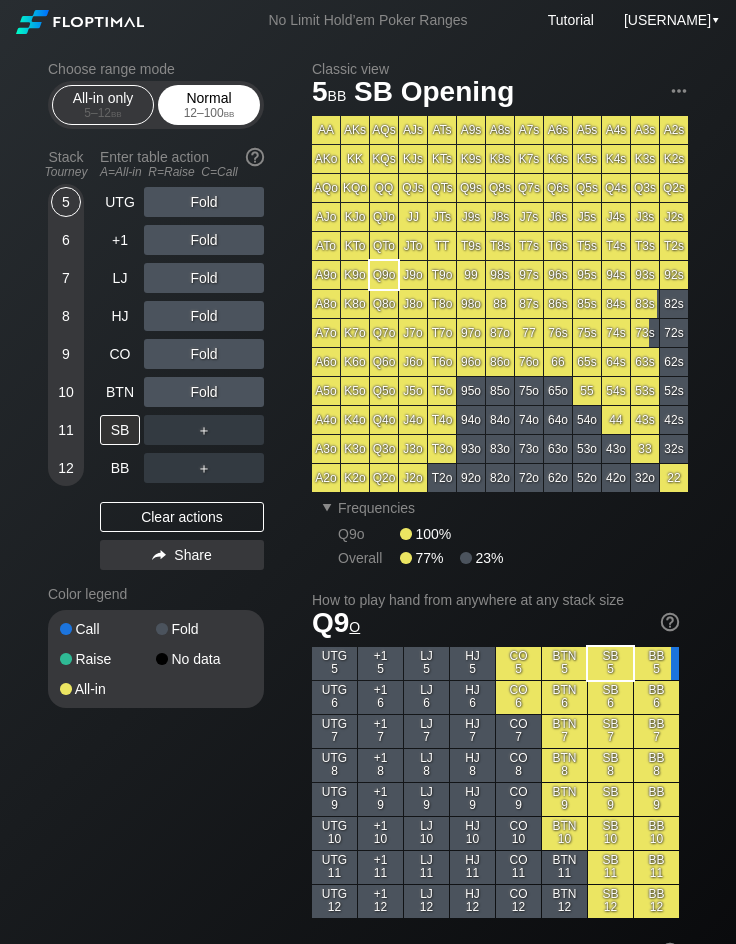 drag, startPoint x: 221, startPoint y: 79, endPoint x: 208, endPoint y: 109, distance: 32.695564 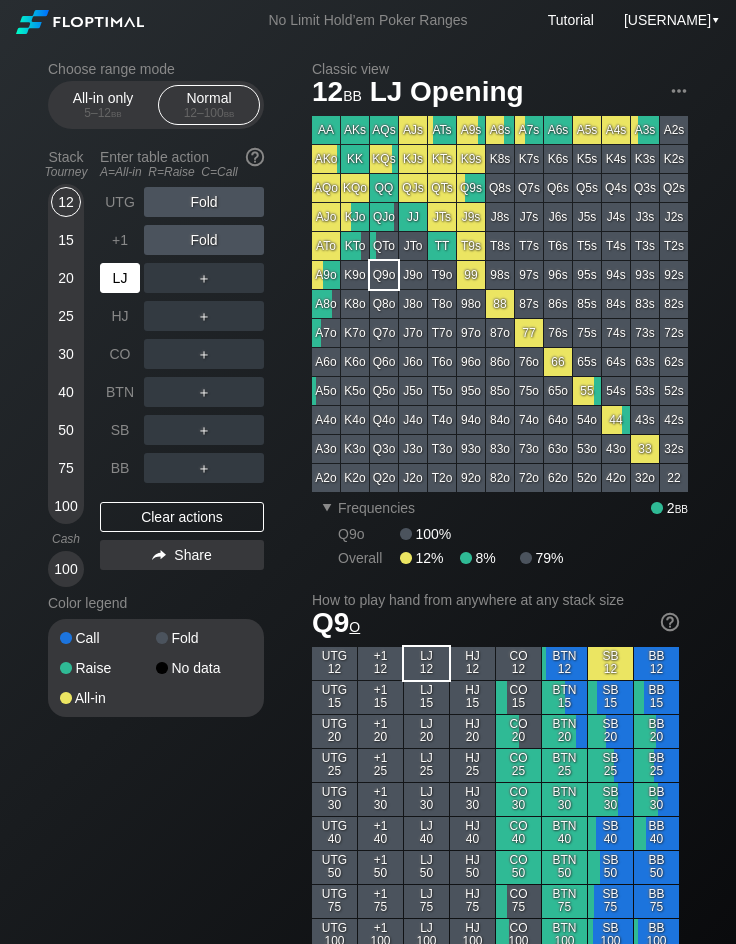 click on "LJ" at bounding box center (120, 278) 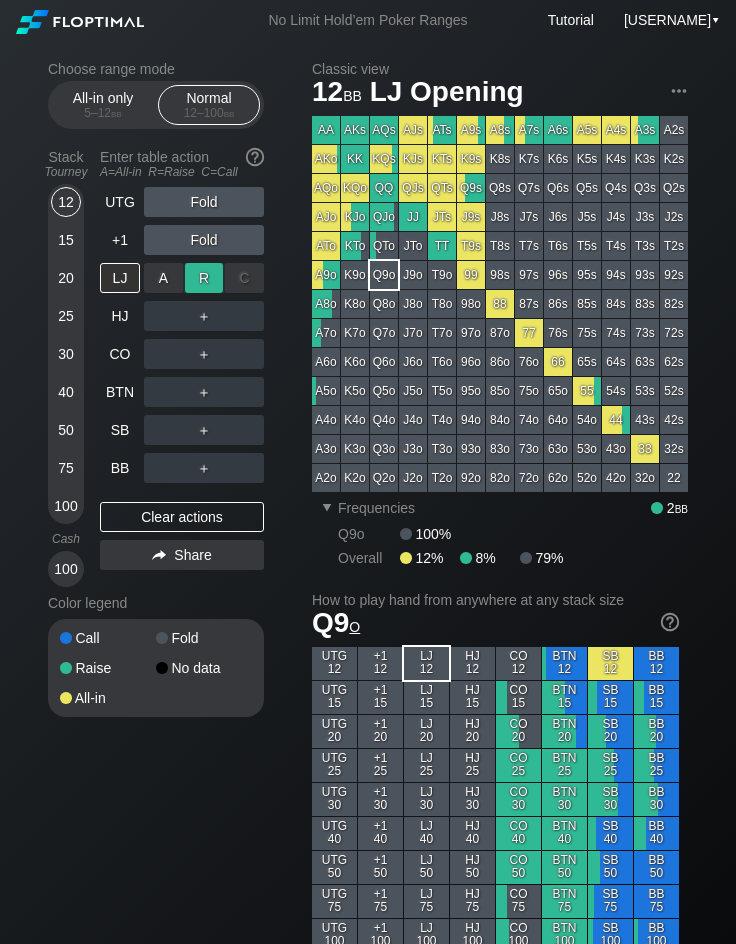 click on "R ✕" at bounding box center (204, 278) 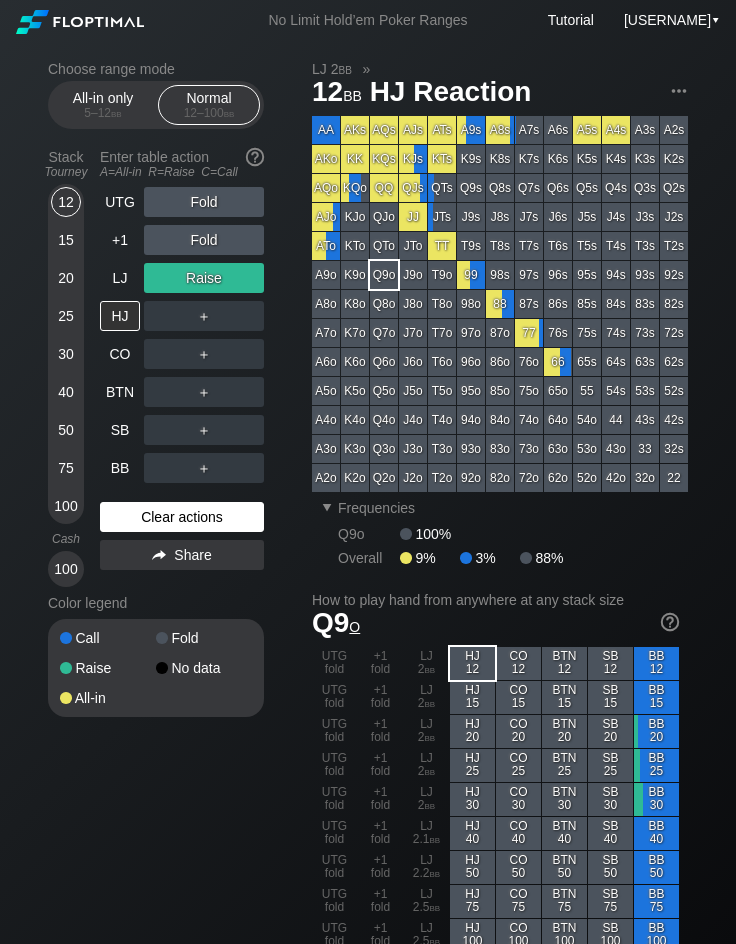 click on "Clear actions" at bounding box center [182, 517] 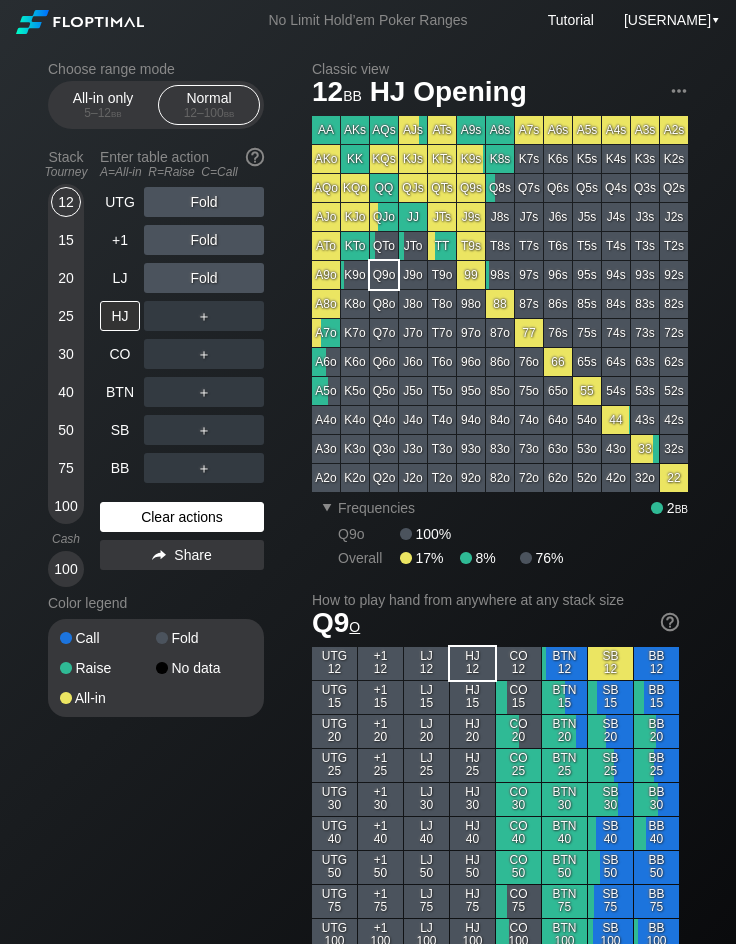 click on "Clear actions" at bounding box center [182, 517] 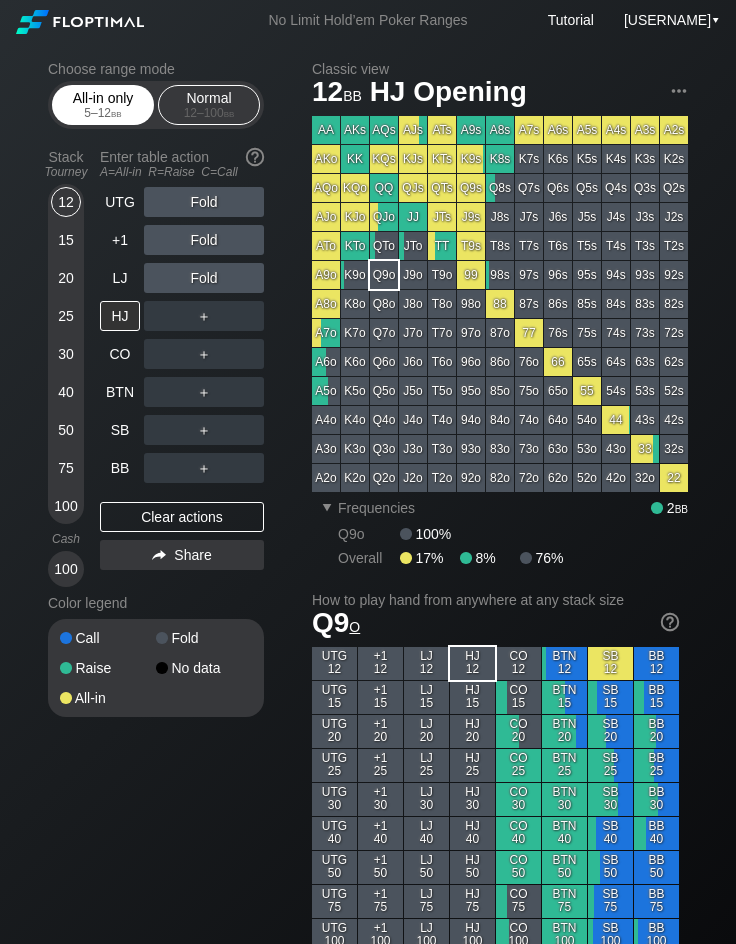 drag, startPoint x: 92, startPoint y: 99, endPoint x: 102, endPoint y: 123, distance: 26 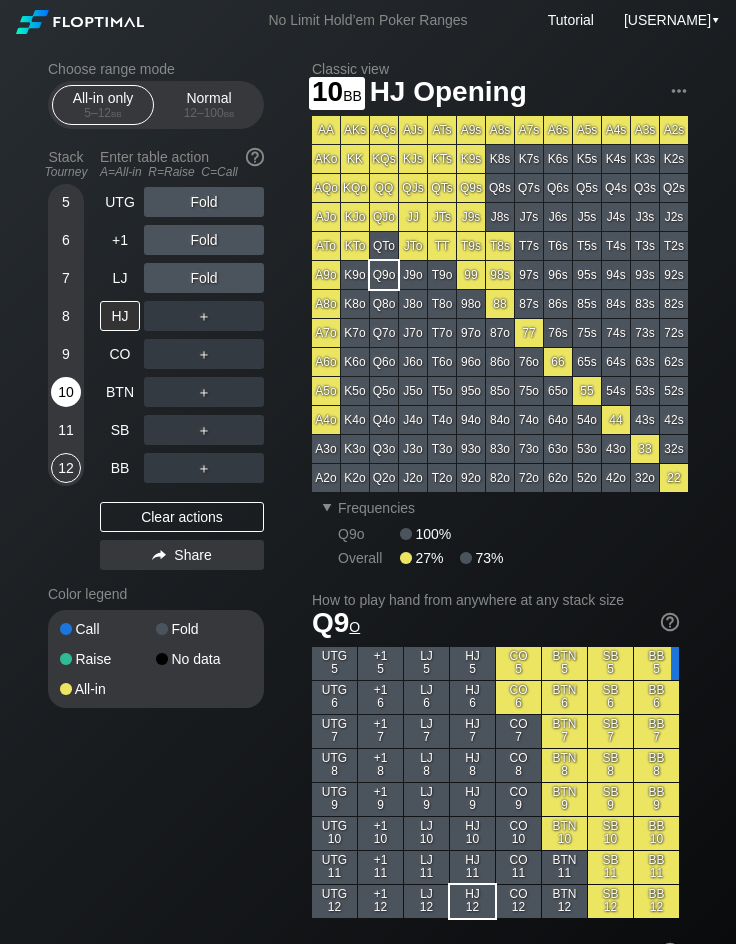click on "10" at bounding box center (66, 392) 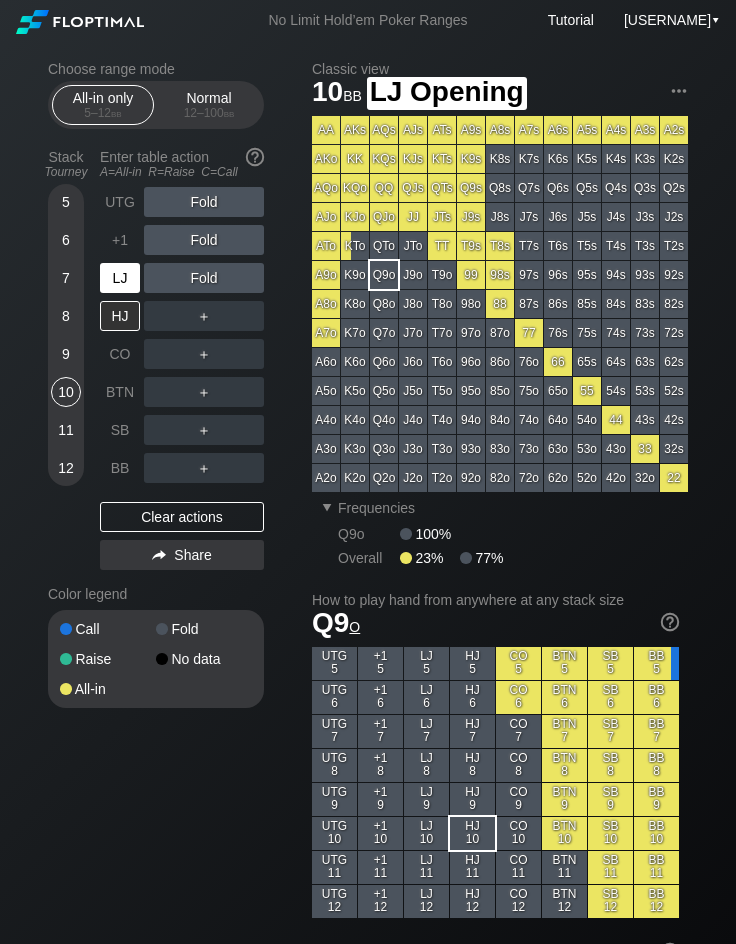 click on "LJ" at bounding box center (120, 278) 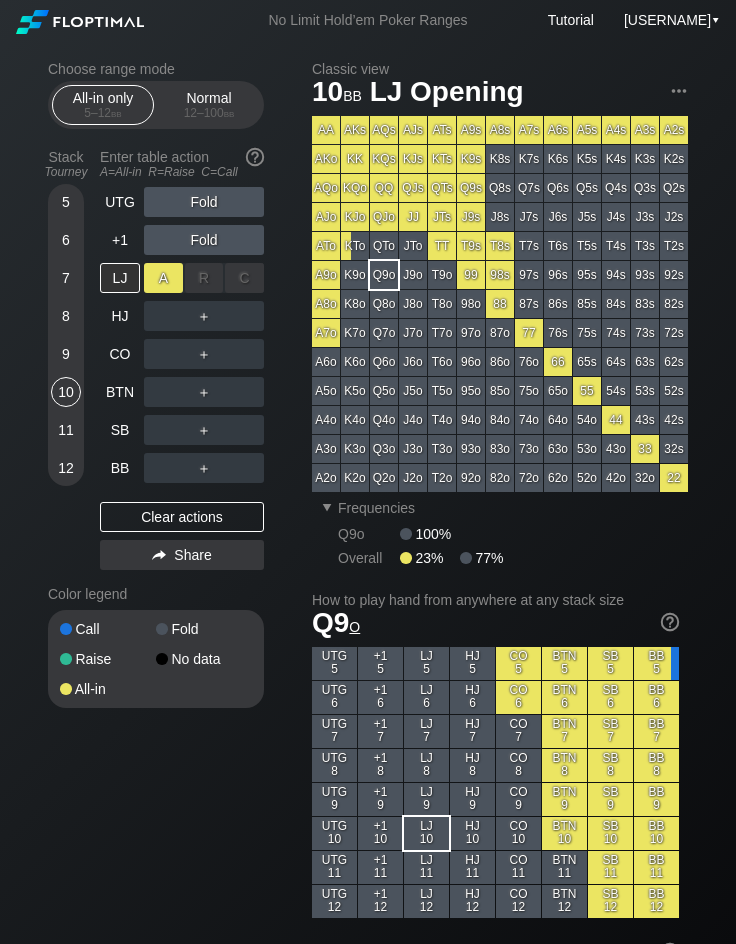 click on "A ✕" at bounding box center [163, 278] 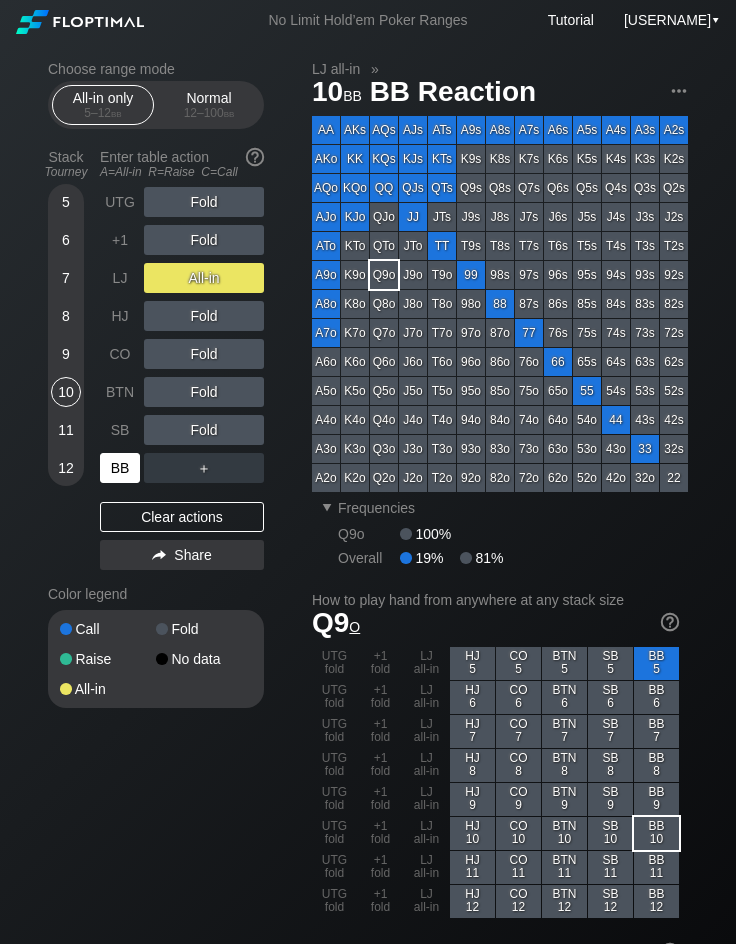 click on "BB" at bounding box center (122, 468) 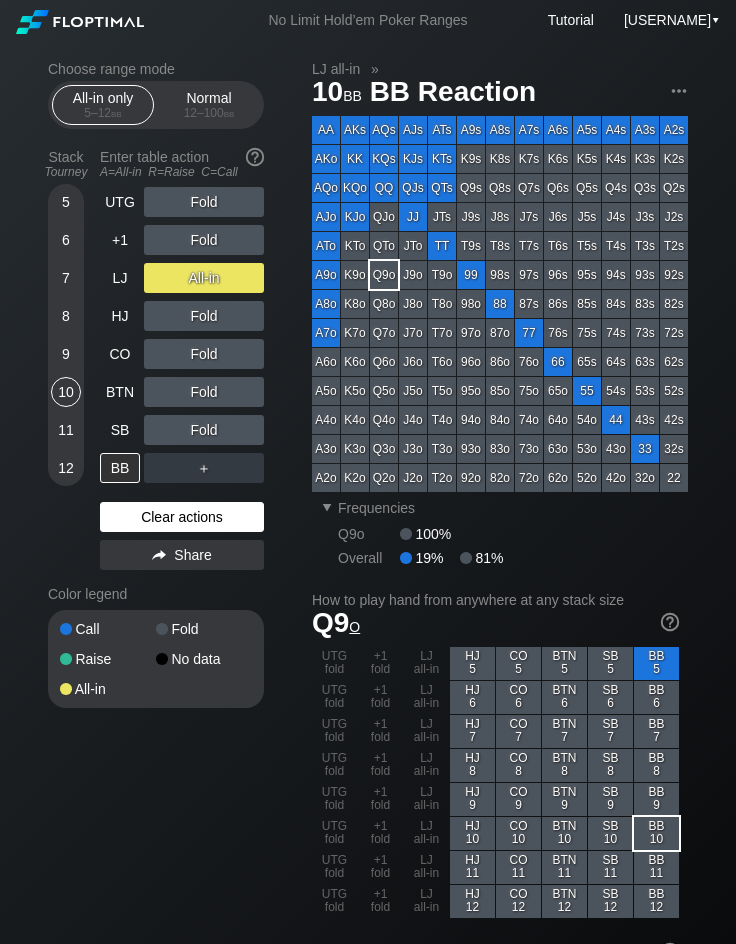 click on "Clear actions" at bounding box center [182, 517] 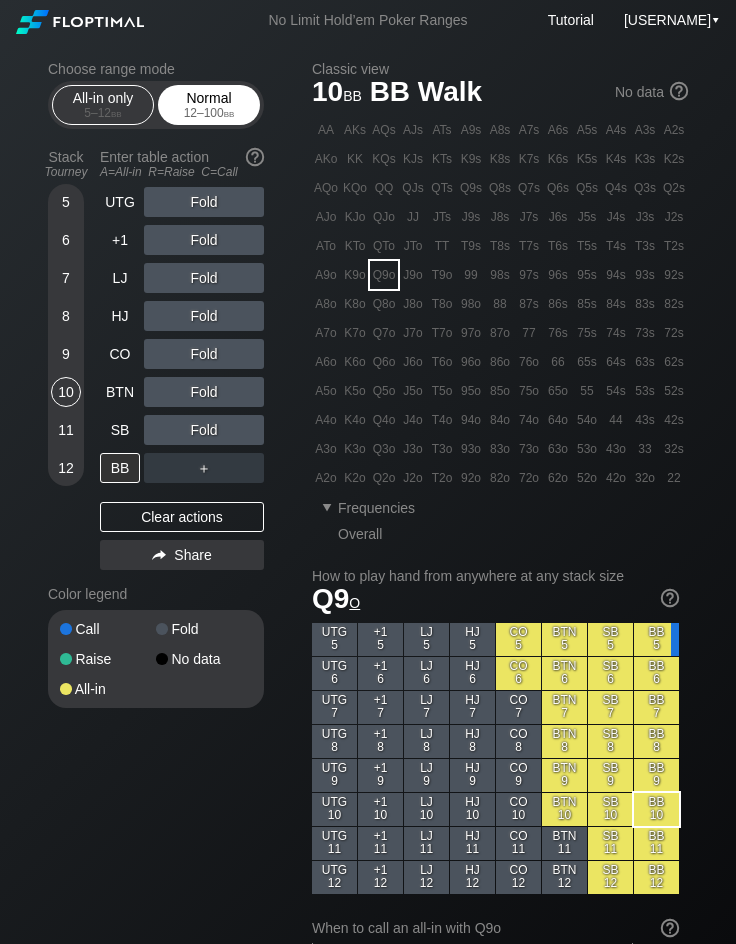 click on "12 – 100 bb" at bounding box center [209, 113] 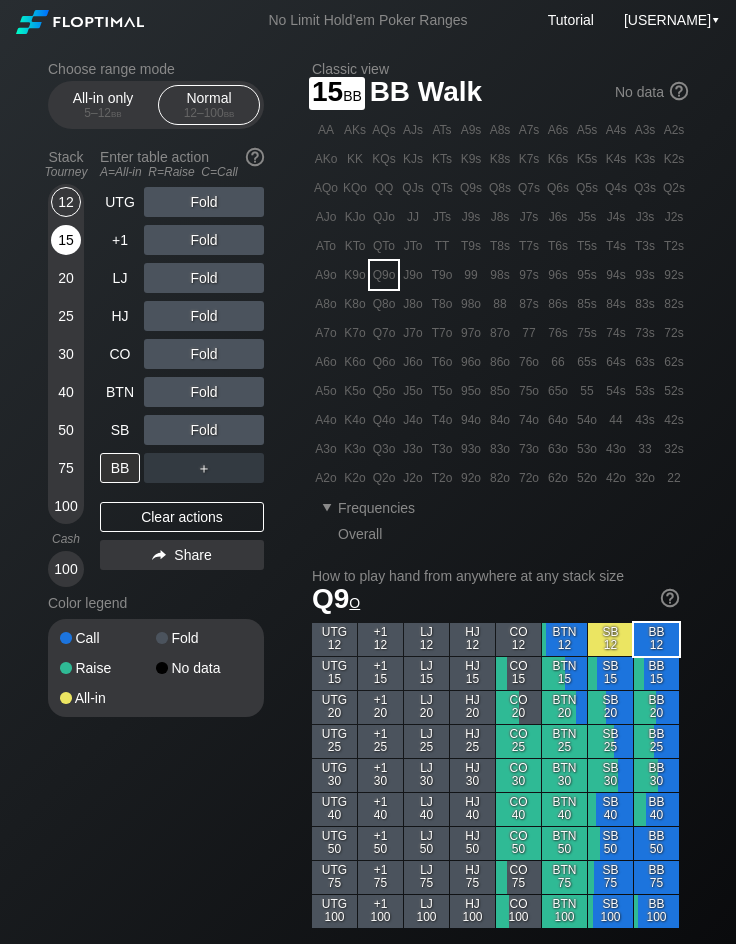 click on "15" at bounding box center (66, 240) 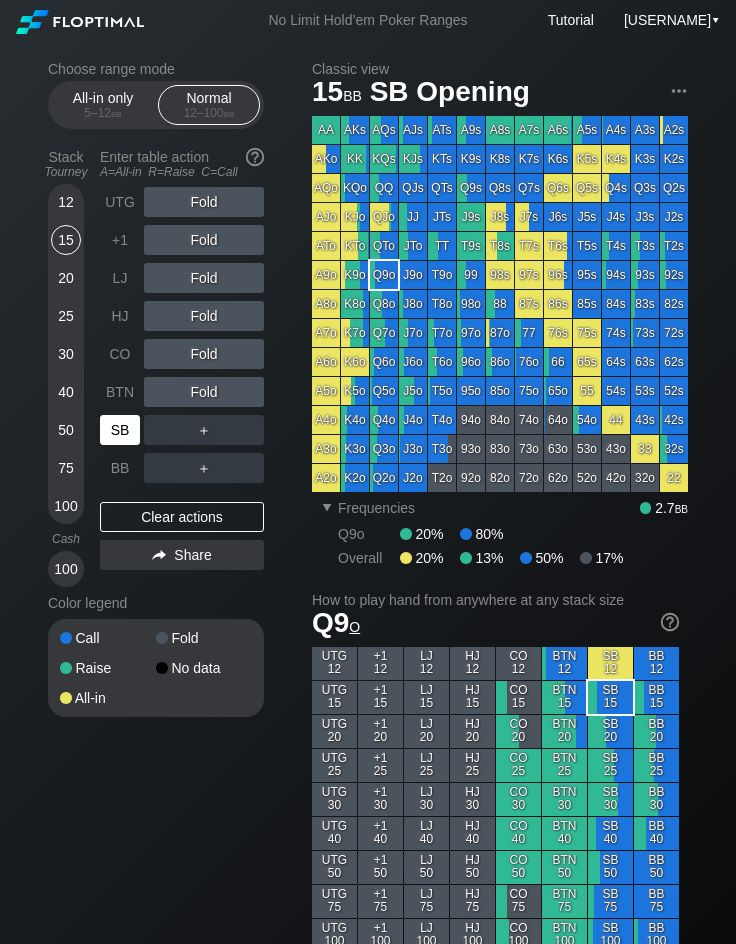 click on "SB" at bounding box center (120, 430) 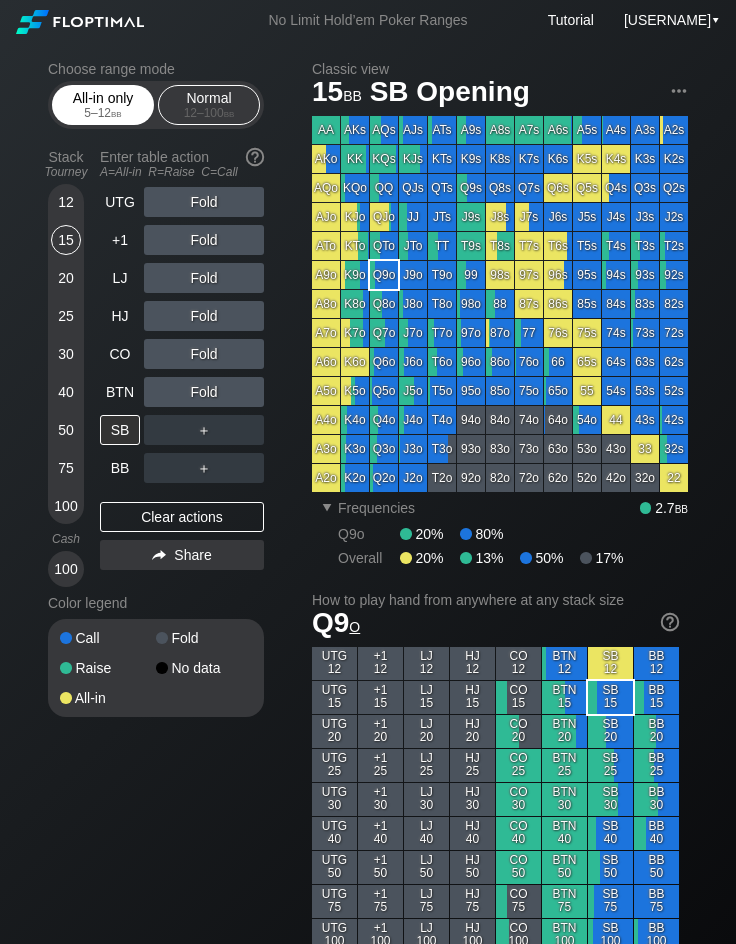 click on "bb" at bounding box center [116, 113] 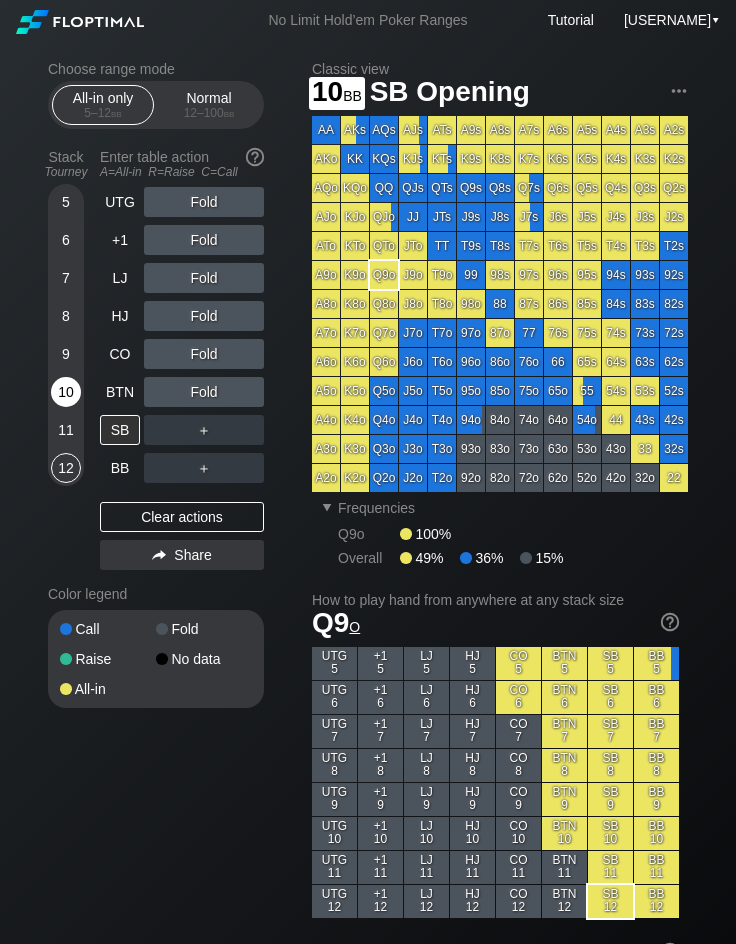click on "10" at bounding box center (66, 392) 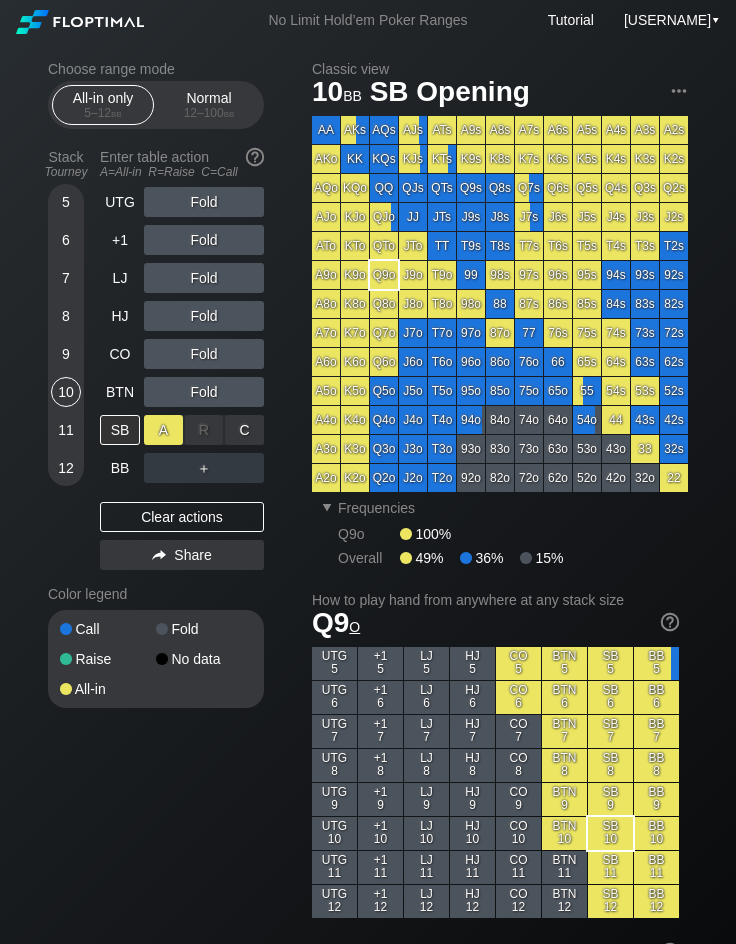 click on "A ✕" at bounding box center (163, 430) 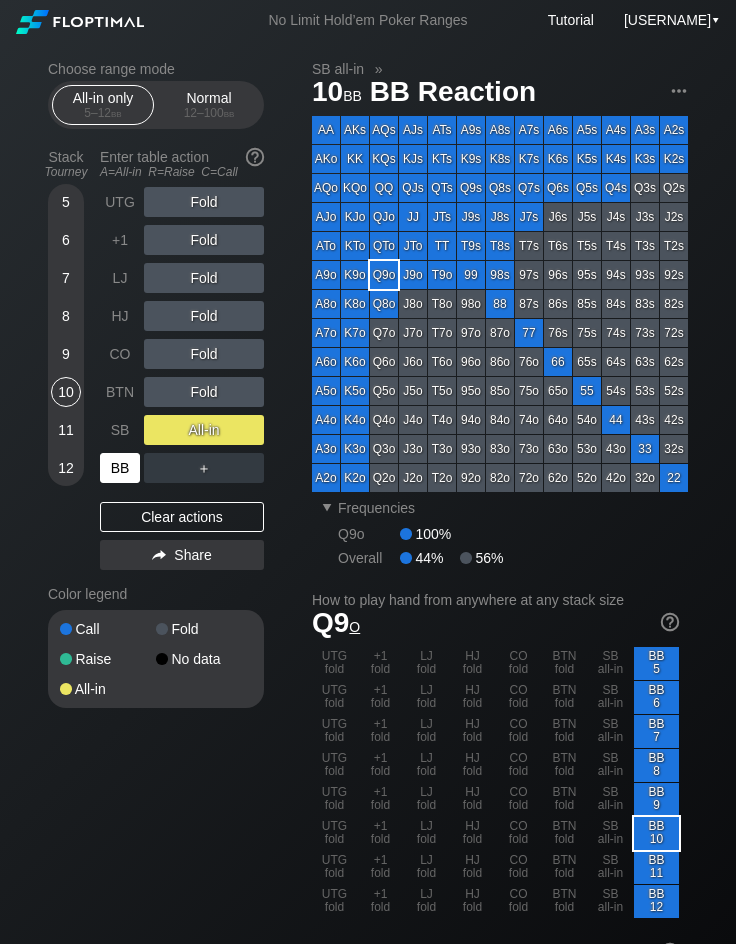 click on "BB" at bounding box center [120, 468] 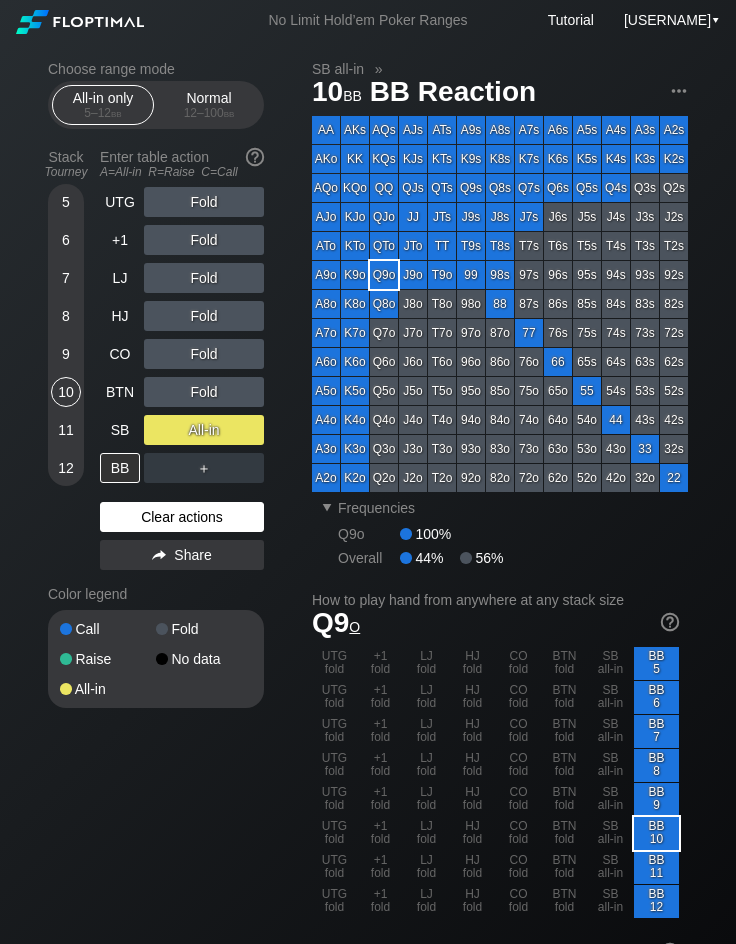 click on "Clear actions" at bounding box center [182, 517] 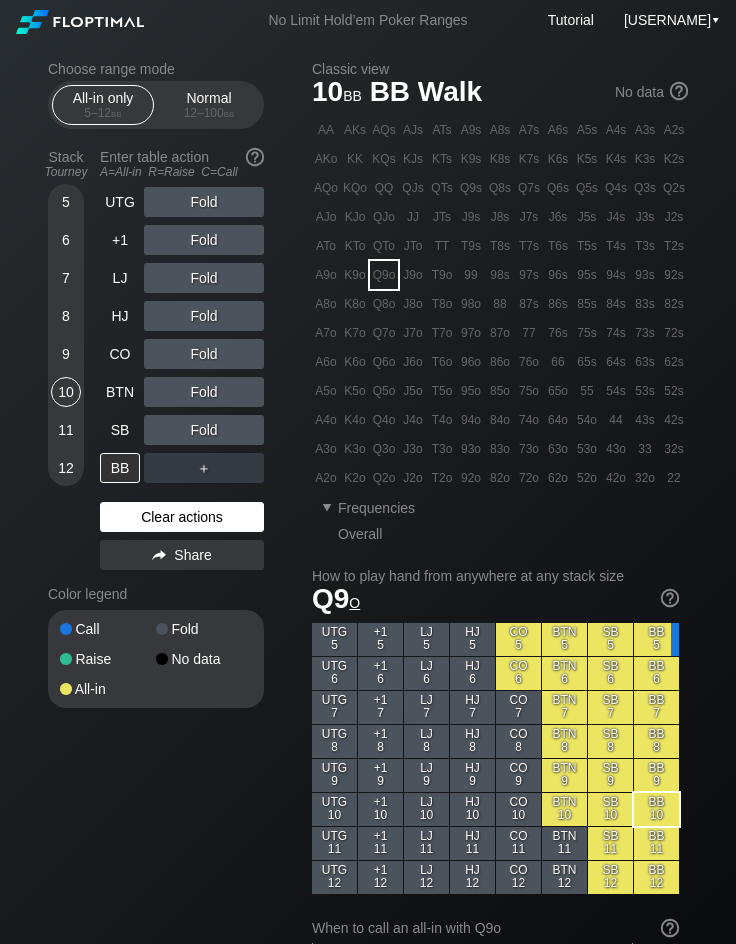 click on "Clear actions" at bounding box center (182, 517) 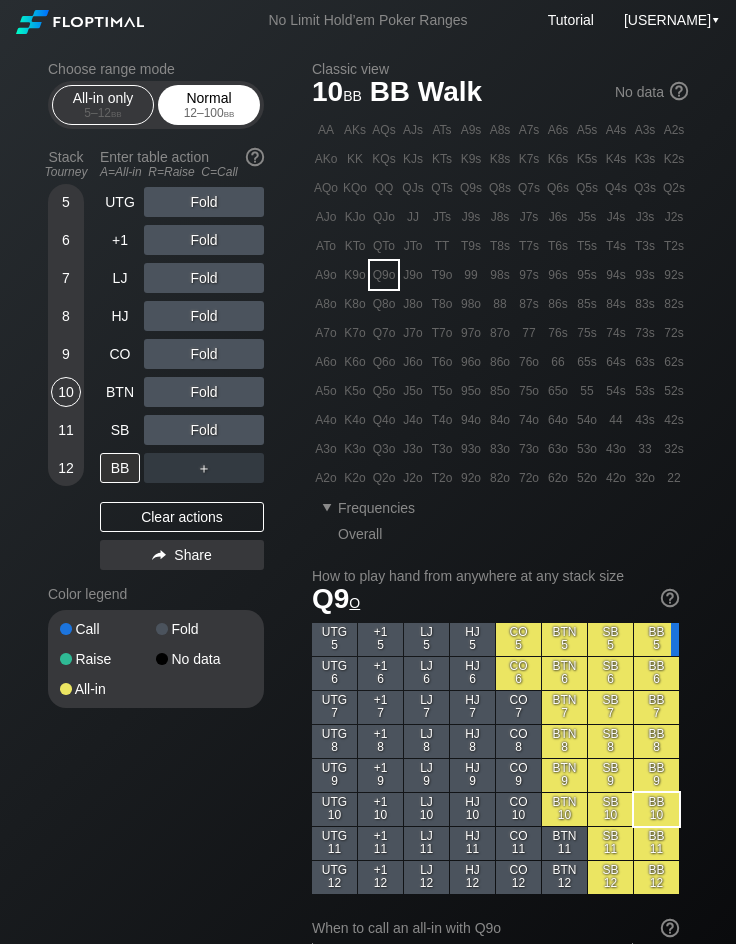 click on "Normal 12 – 100 bb" at bounding box center [209, 105] 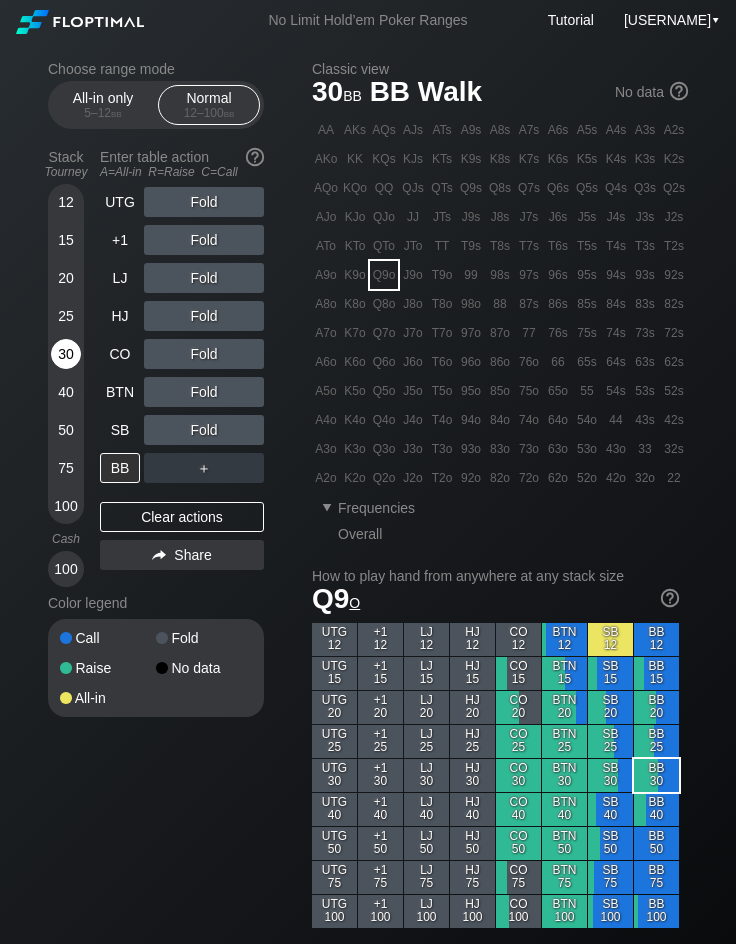 click on "30" at bounding box center [66, 358] 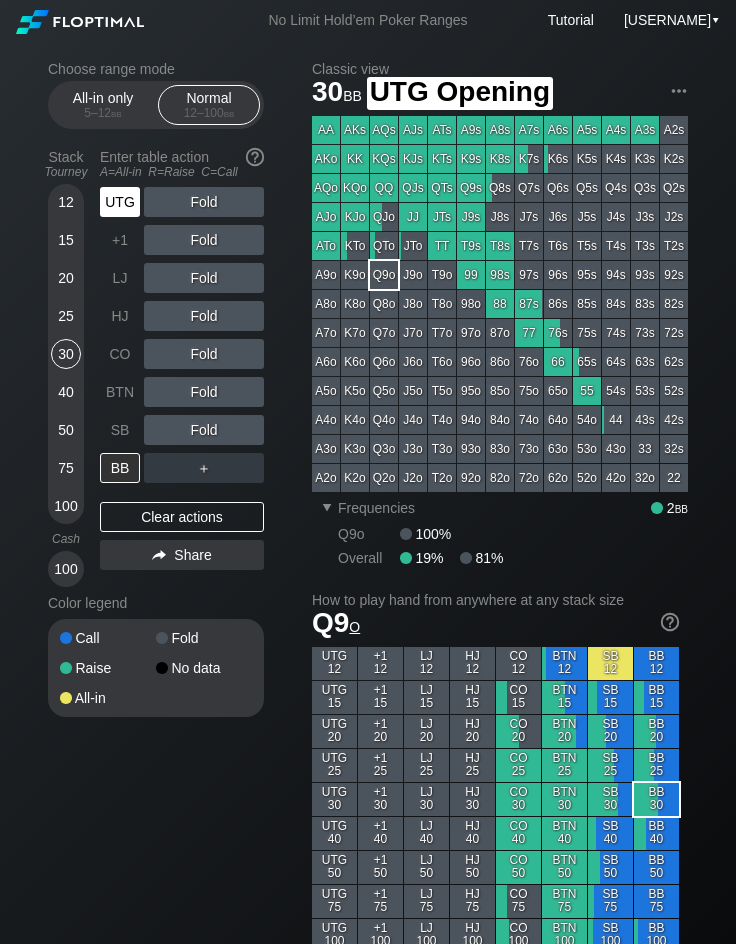 click on "UTG" at bounding box center (120, 202) 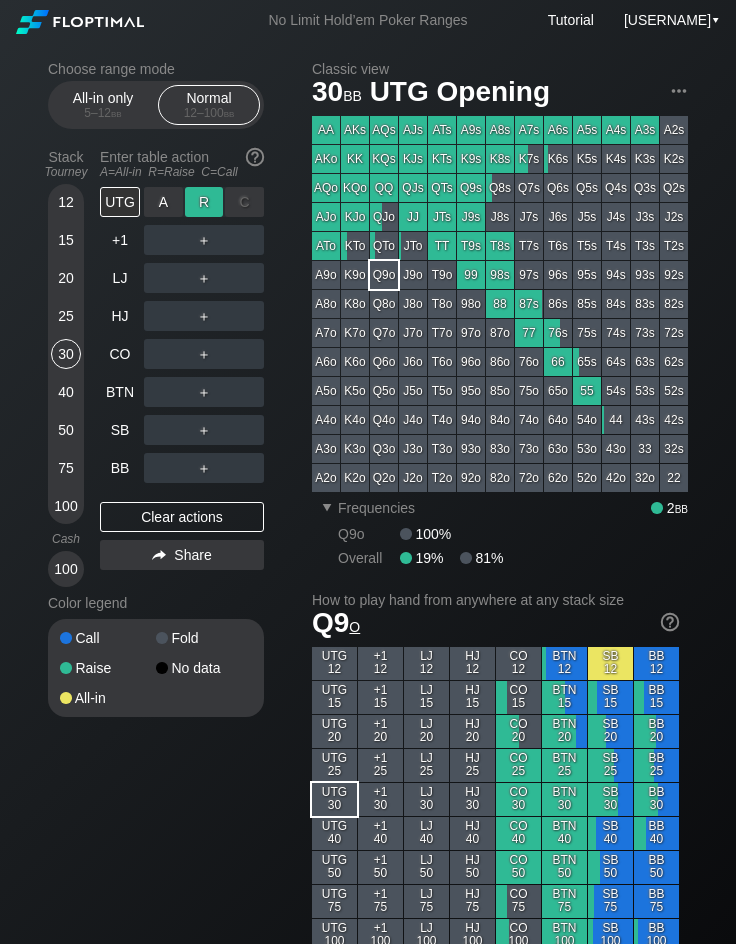 click on "R ✕" at bounding box center (204, 202) 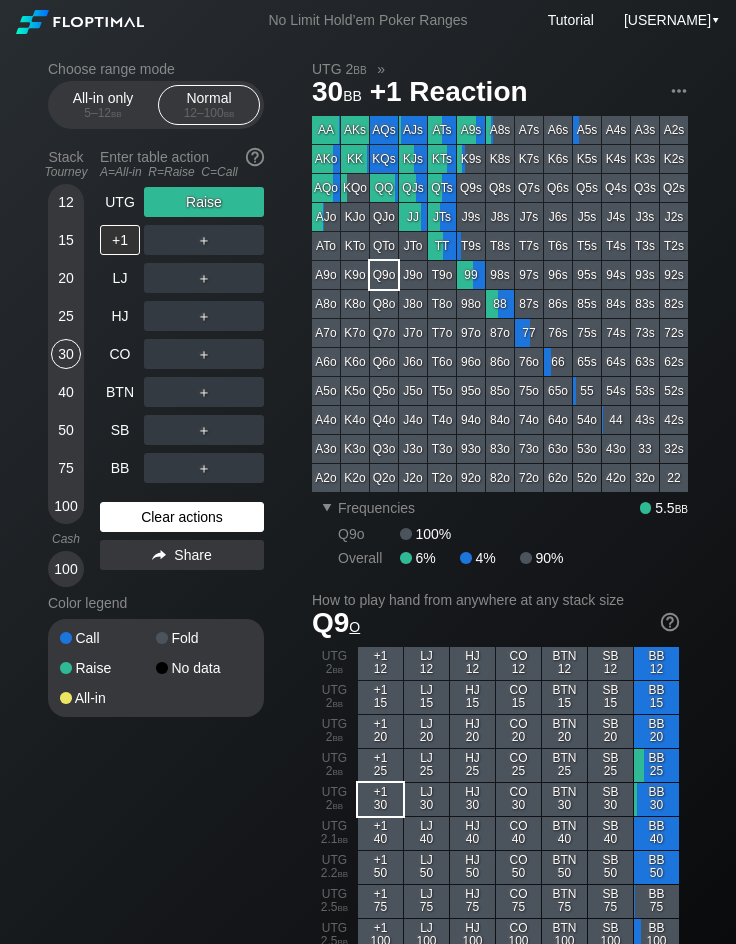 click on "Clear actions" at bounding box center [182, 517] 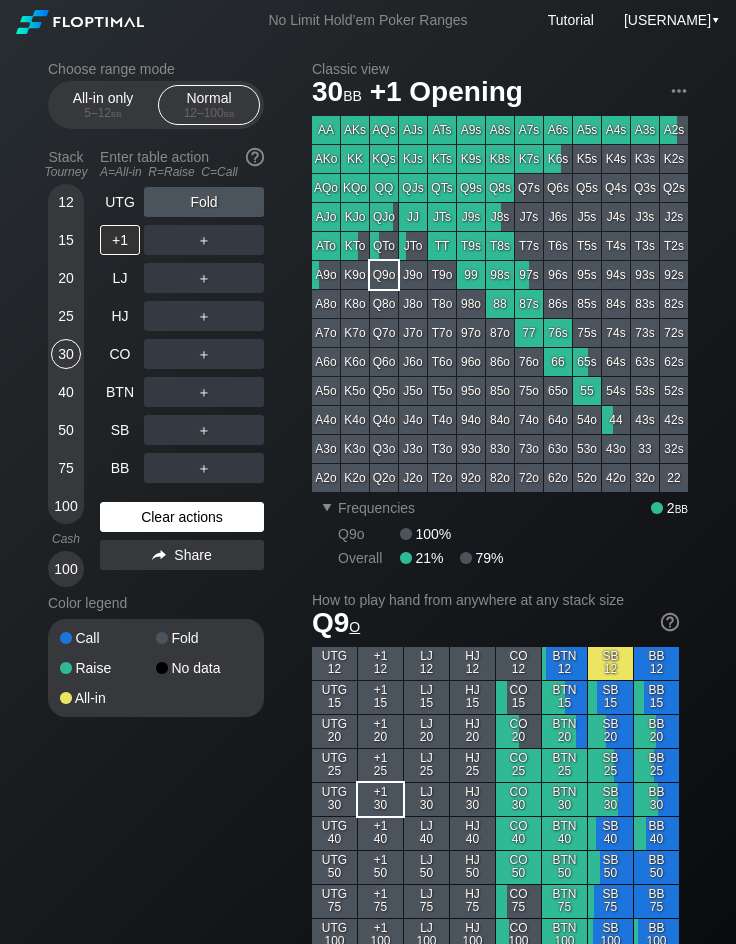 click on "Clear actions" at bounding box center (182, 517) 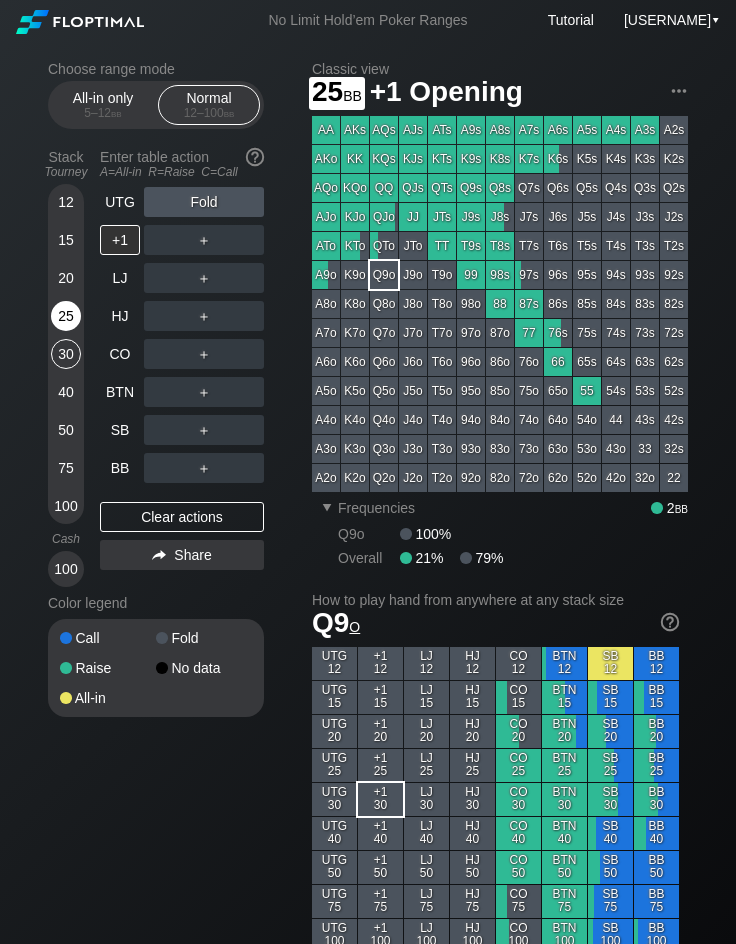 click on "25" at bounding box center [66, 316] 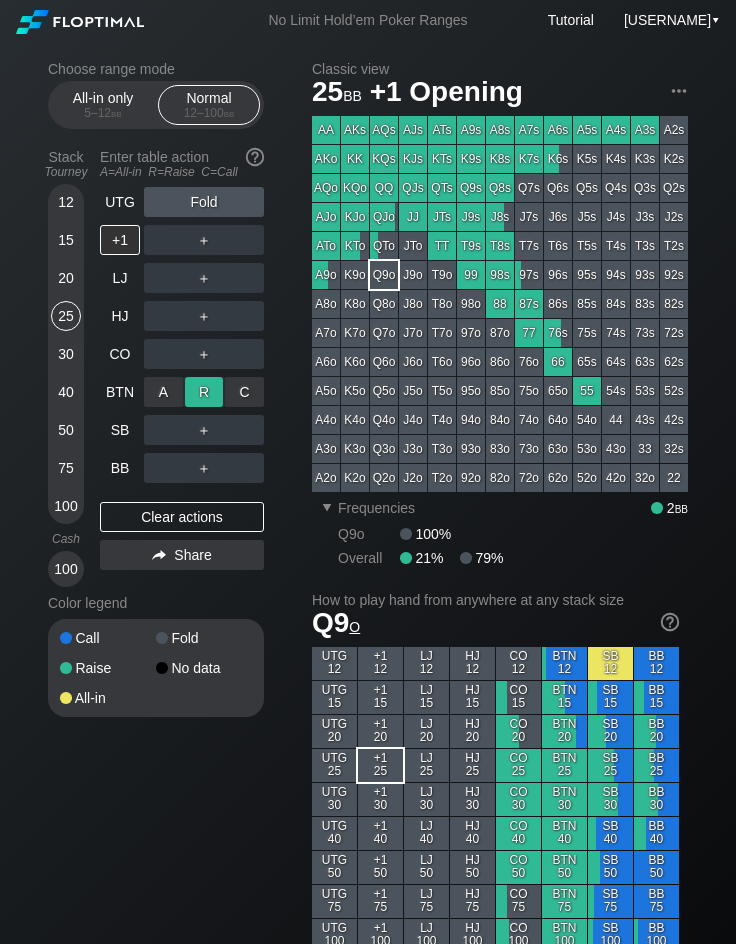 click on "R ✕" at bounding box center (204, 392) 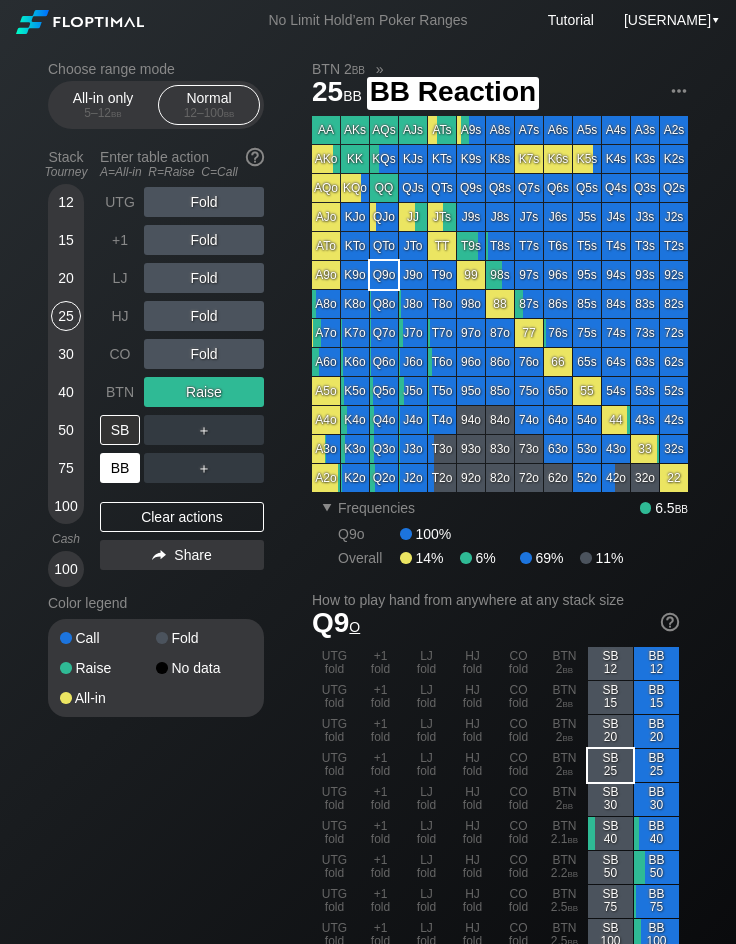 click on "BB" at bounding box center [120, 468] 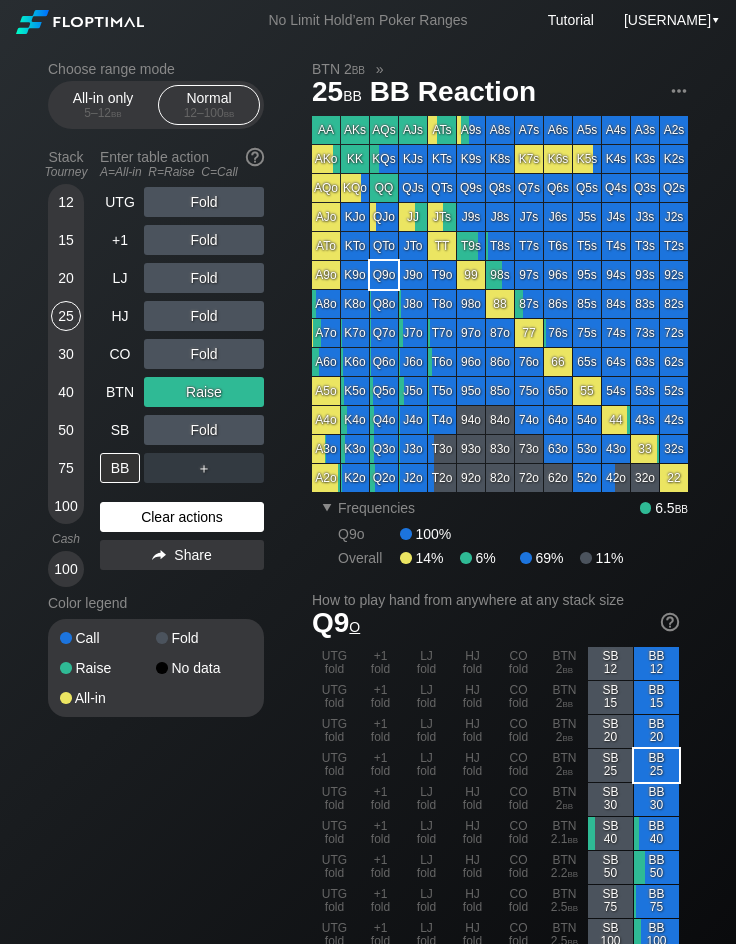 click on "Clear actions" at bounding box center (182, 517) 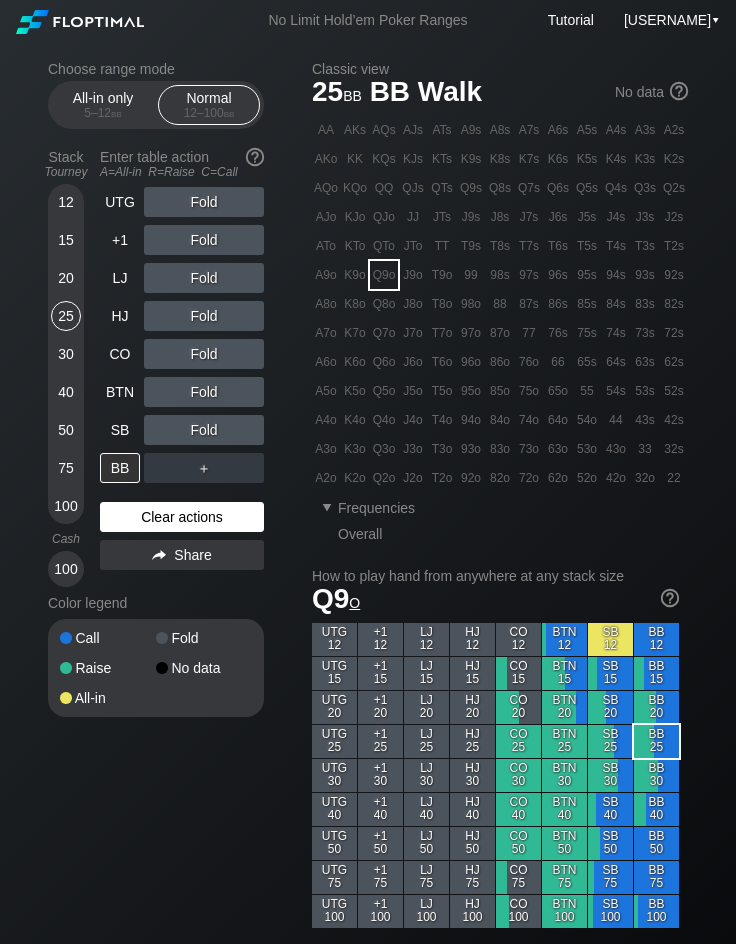click on "Clear actions" at bounding box center [182, 517] 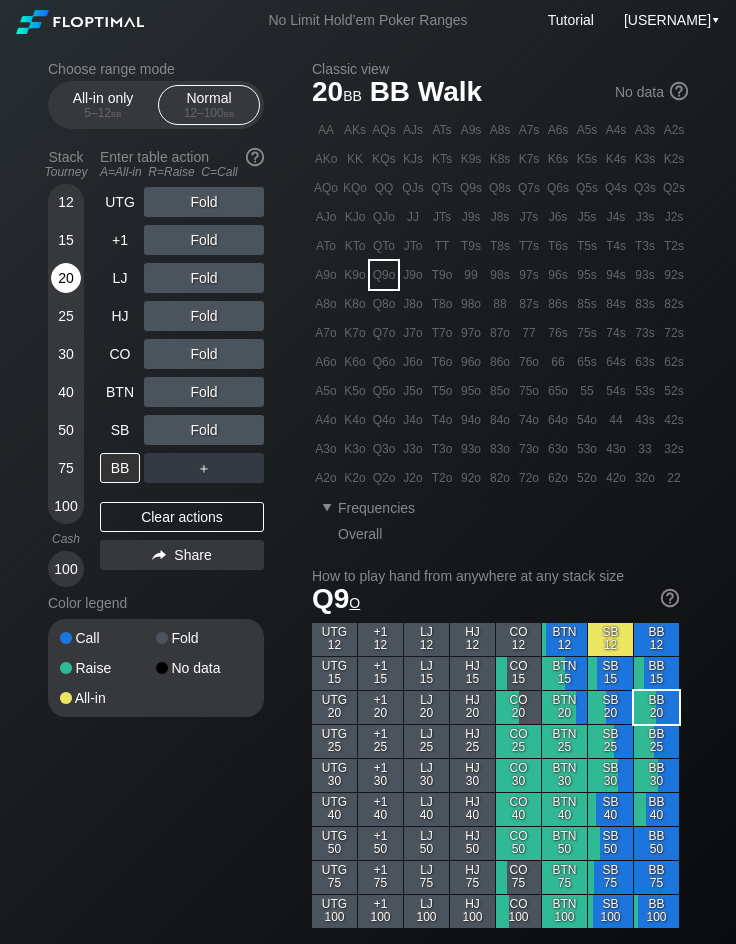 click on "20" at bounding box center (66, 282) 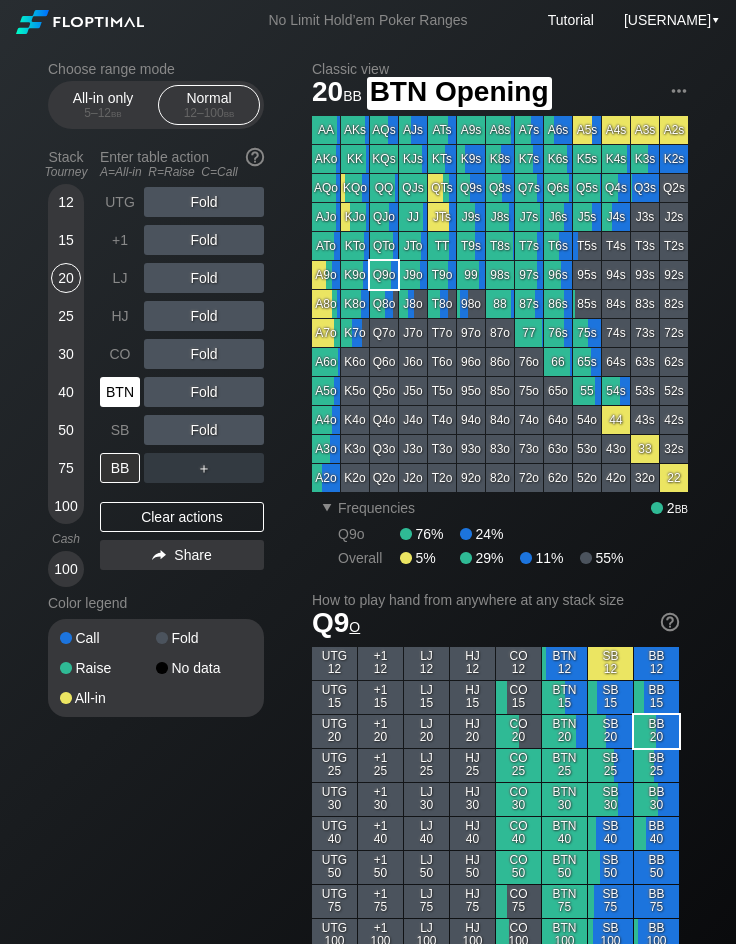 click on "BTN" at bounding box center (120, 392) 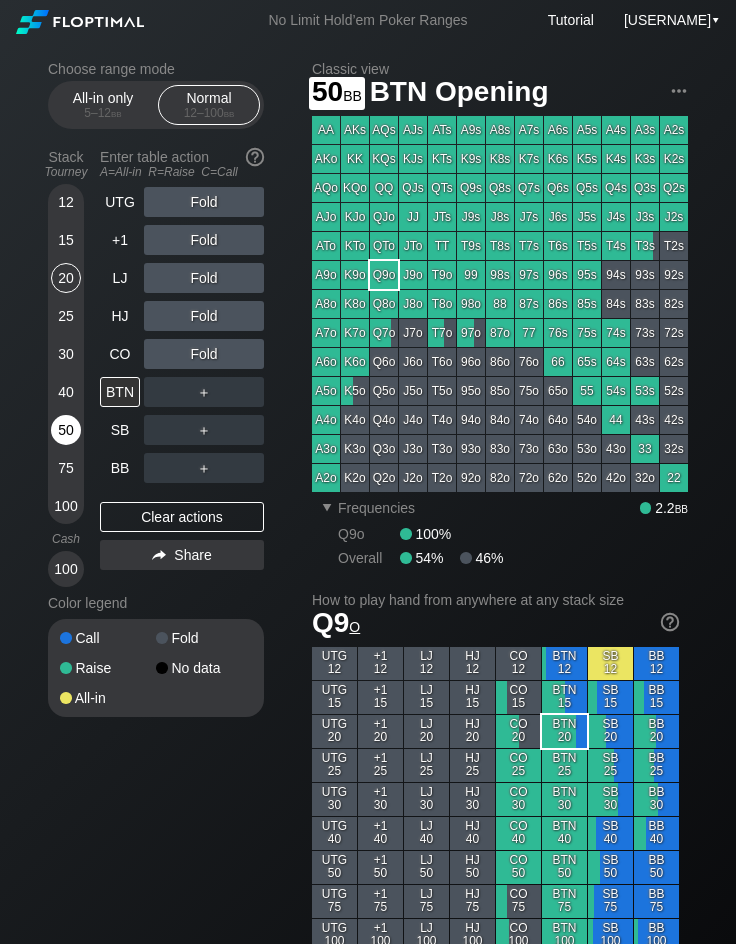 click on "50" at bounding box center (66, 430) 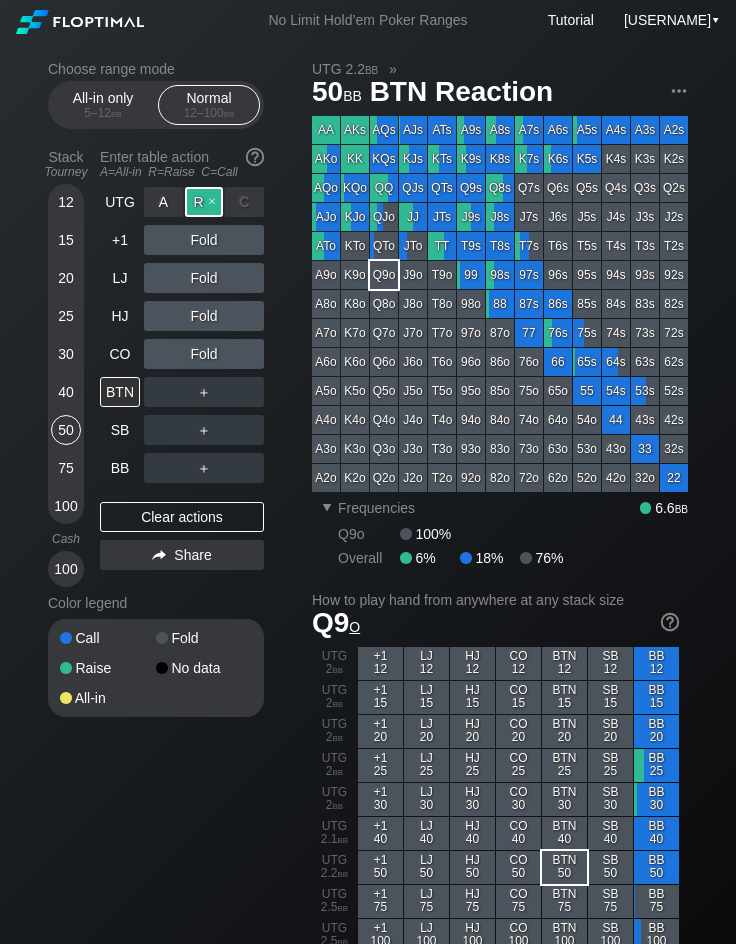 click on "R ✕" at bounding box center [204, 202] 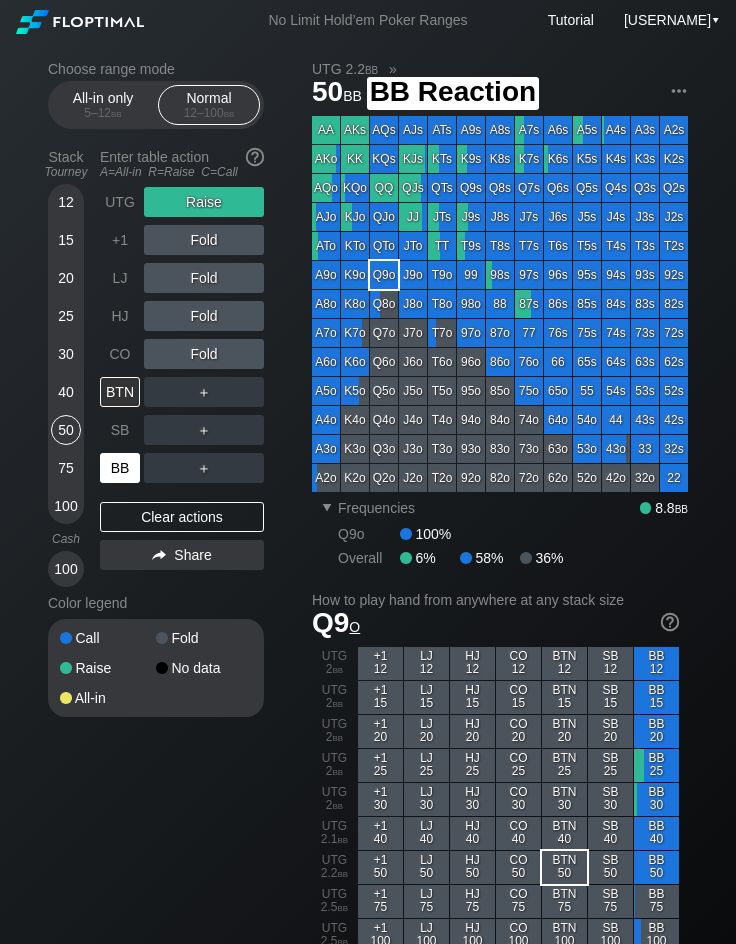 click on "BB" at bounding box center (120, 468) 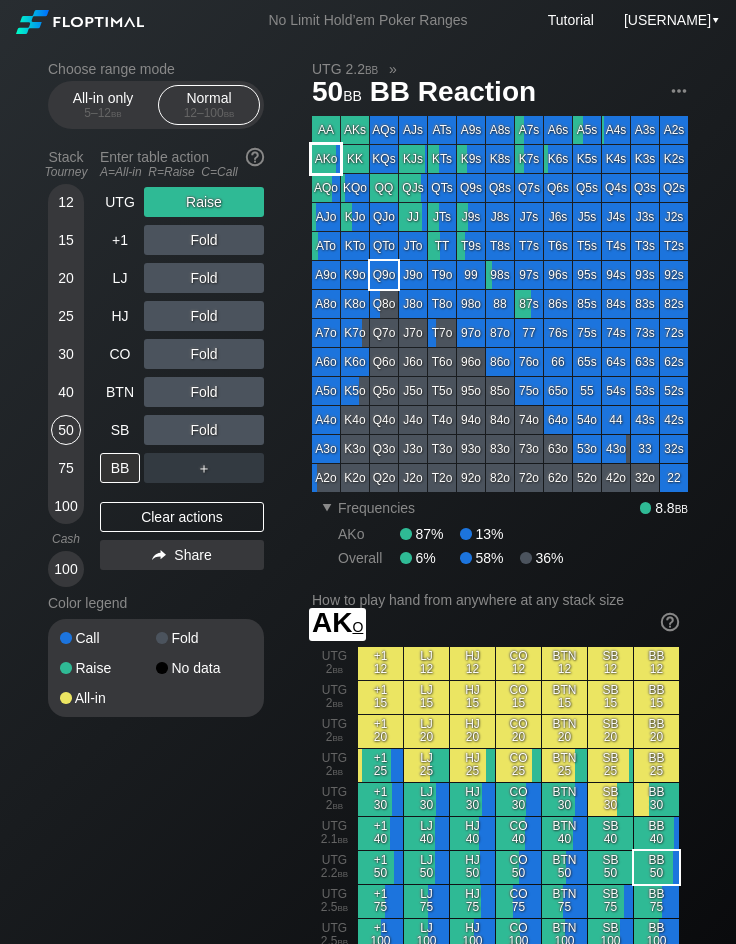 click on "AKo" at bounding box center (326, 159) 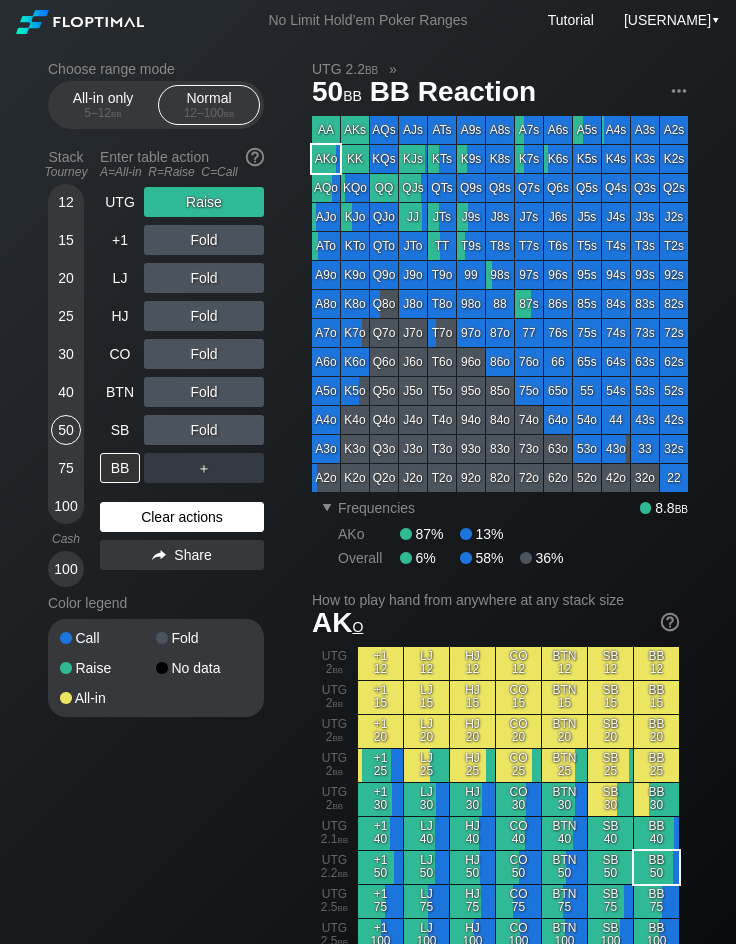 click on "Clear actions" at bounding box center (182, 517) 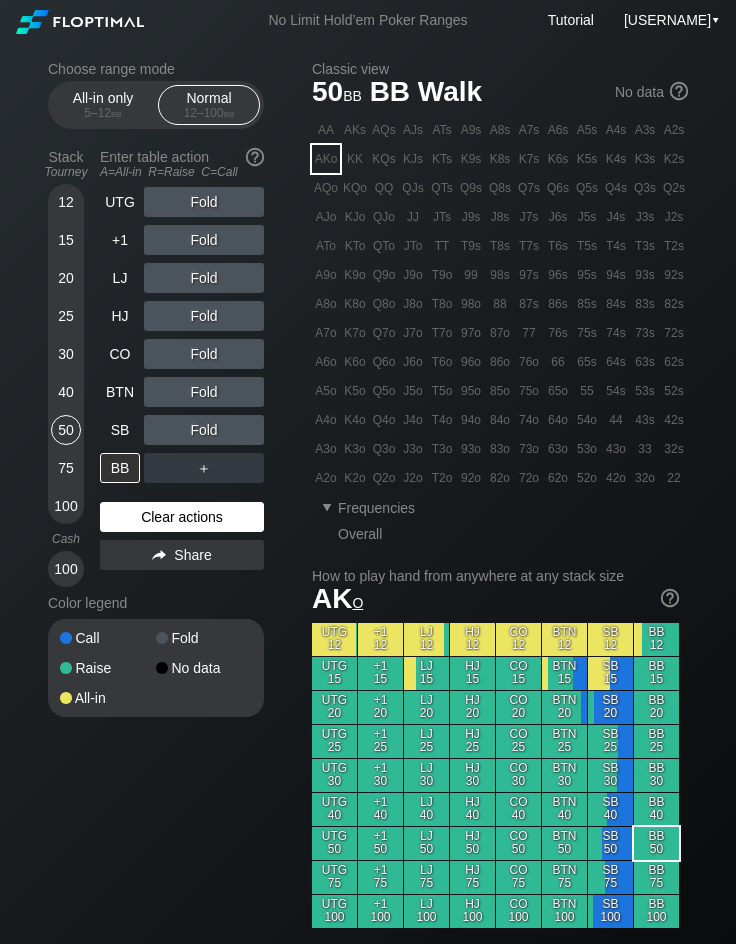 click on "Clear actions" at bounding box center [182, 517] 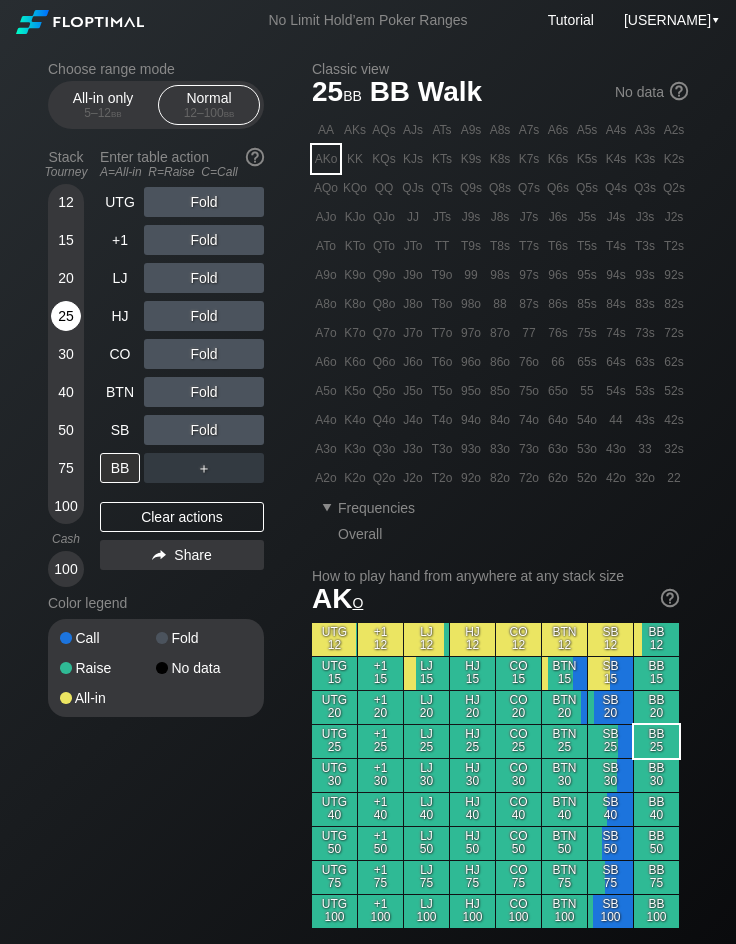 click on "25" at bounding box center (66, 316) 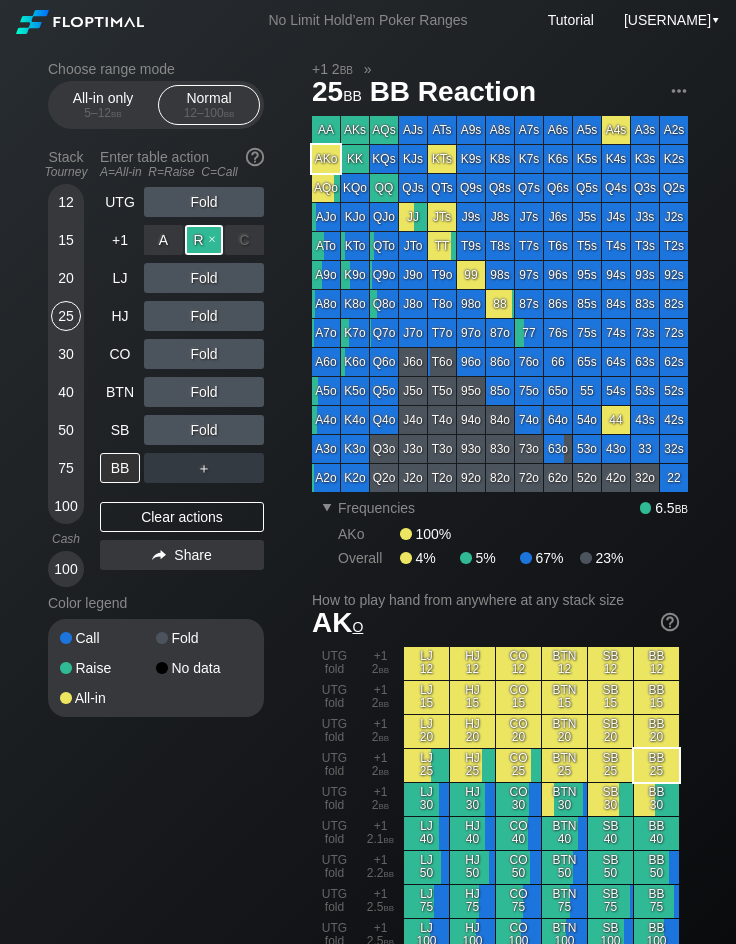 click on "R ✕" at bounding box center [204, 240] 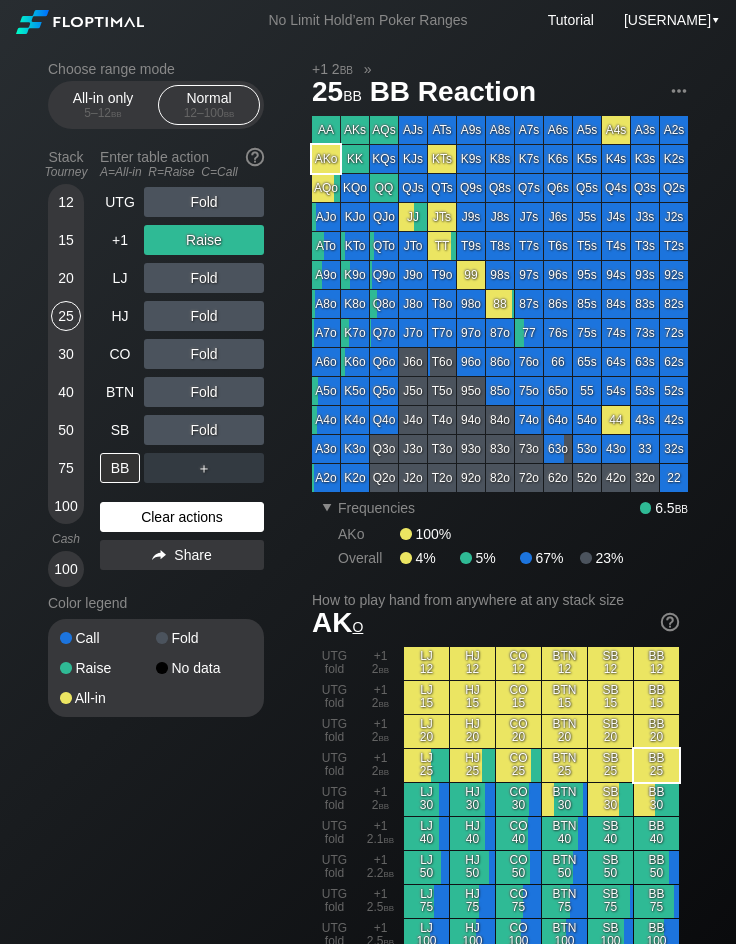 click on "Clear actions" at bounding box center (182, 517) 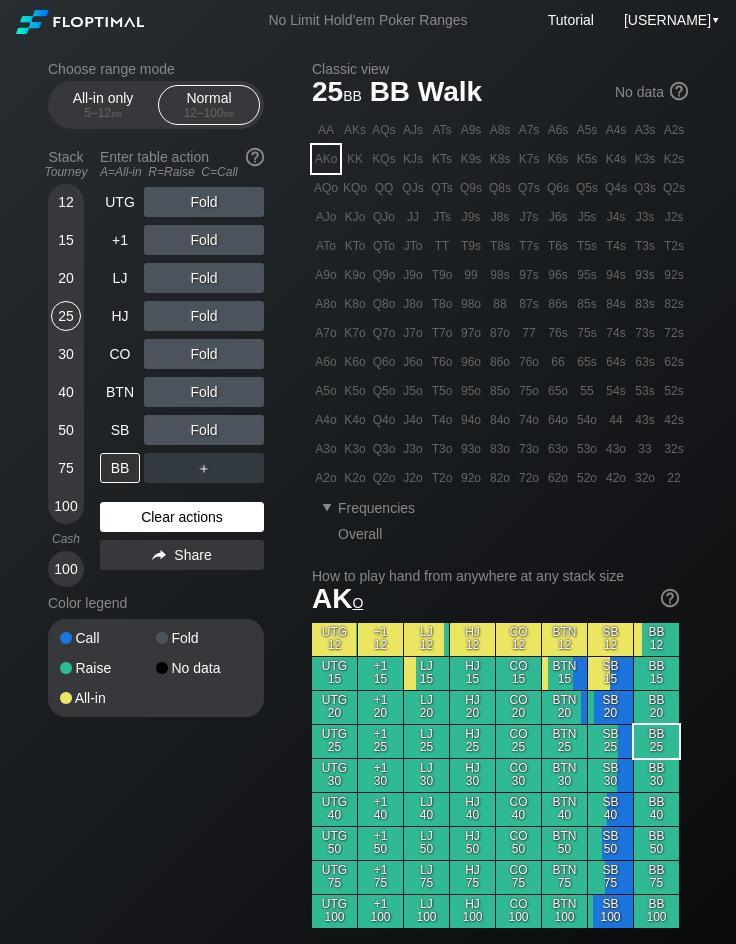 click on "Clear actions" at bounding box center [182, 517] 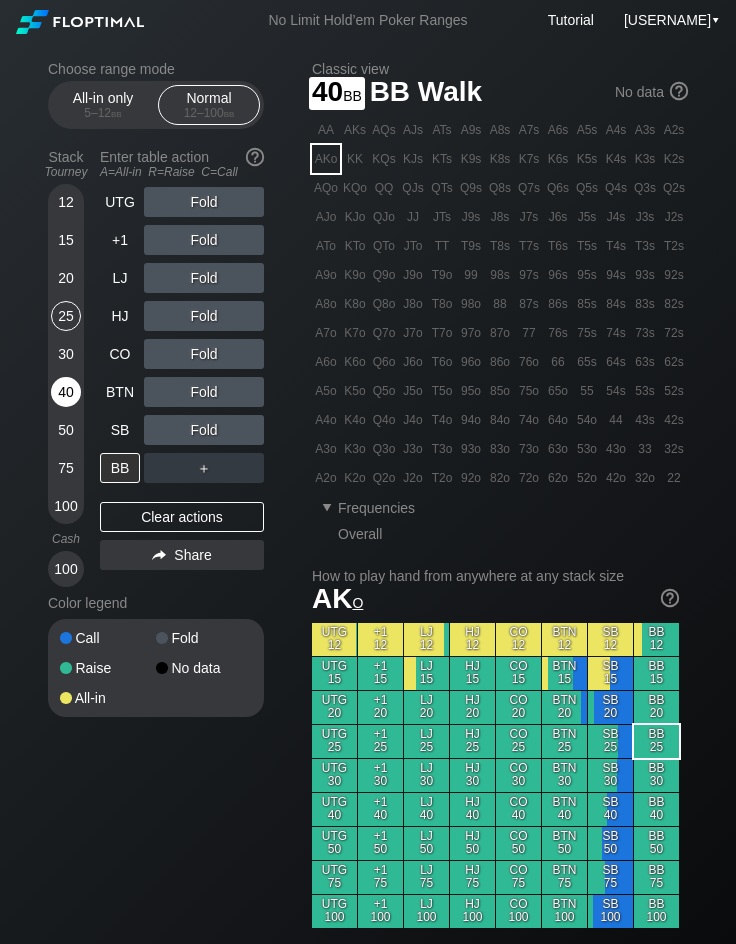 click on "40" at bounding box center (66, 392) 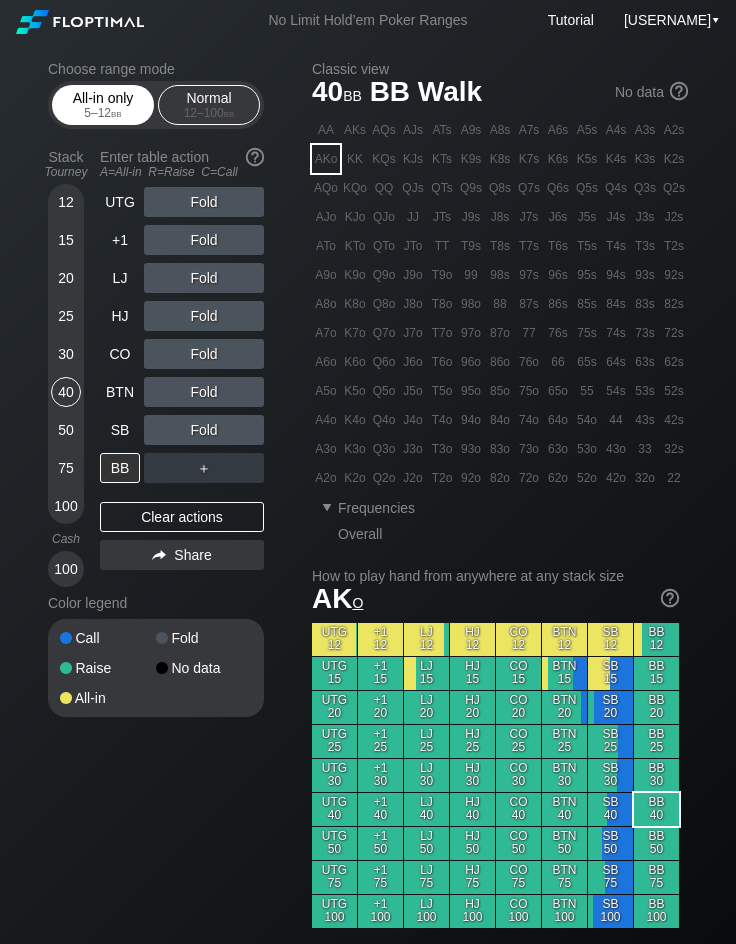 click on "All-in only 5 – 12 bb" at bounding box center [103, 105] 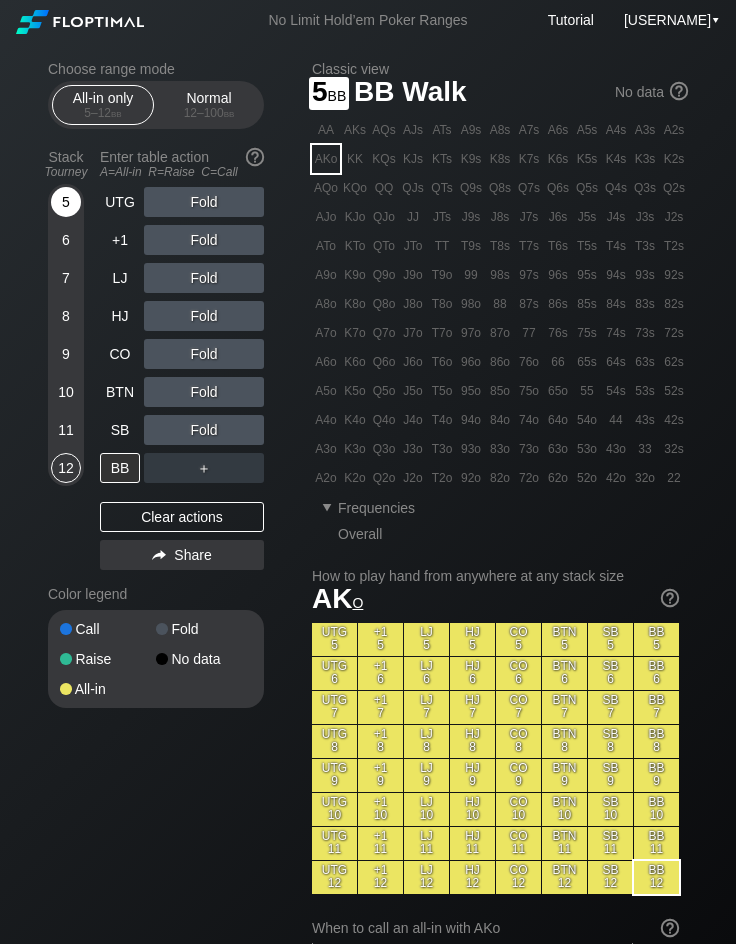 click on "5" at bounding box center (66, 202) 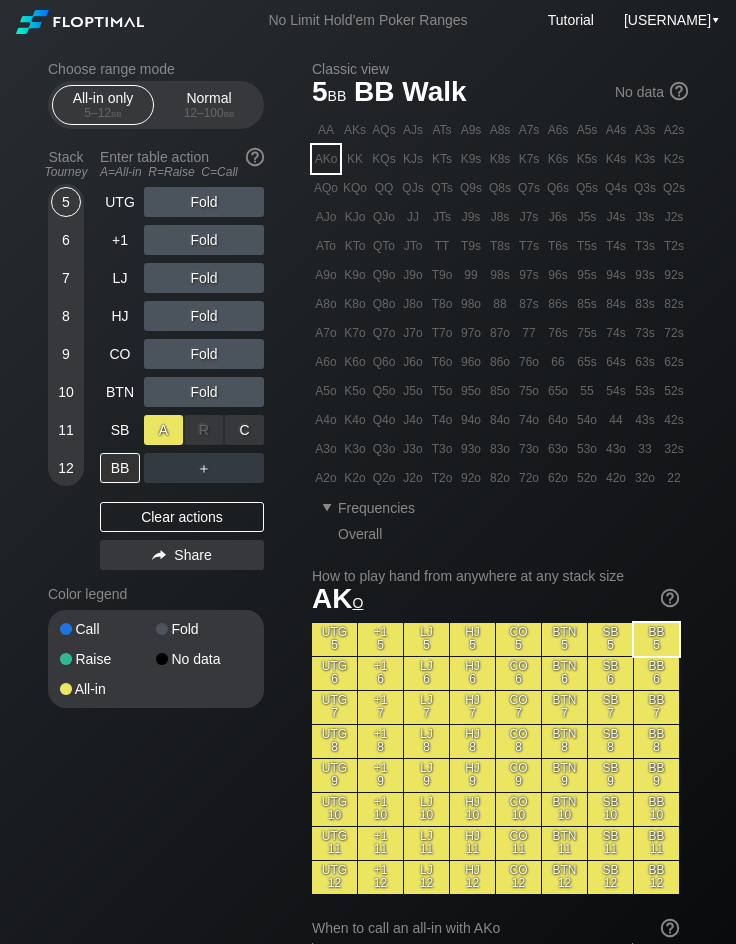 click on "A ✕" at bounding box center (163, 430) 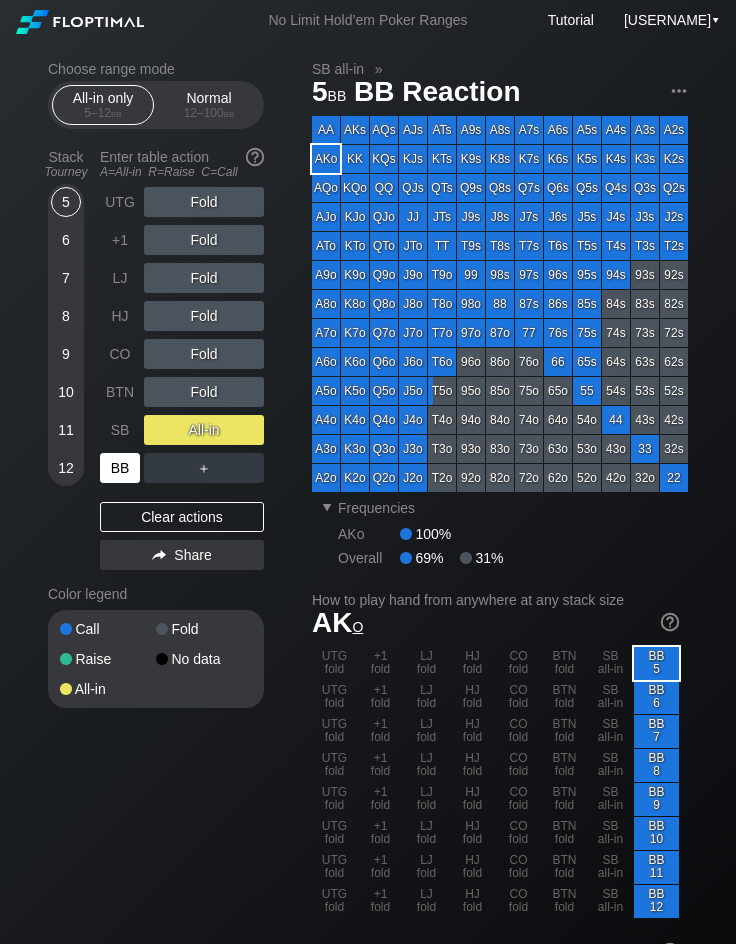 click on "BB" at bounding box center [120, 468] 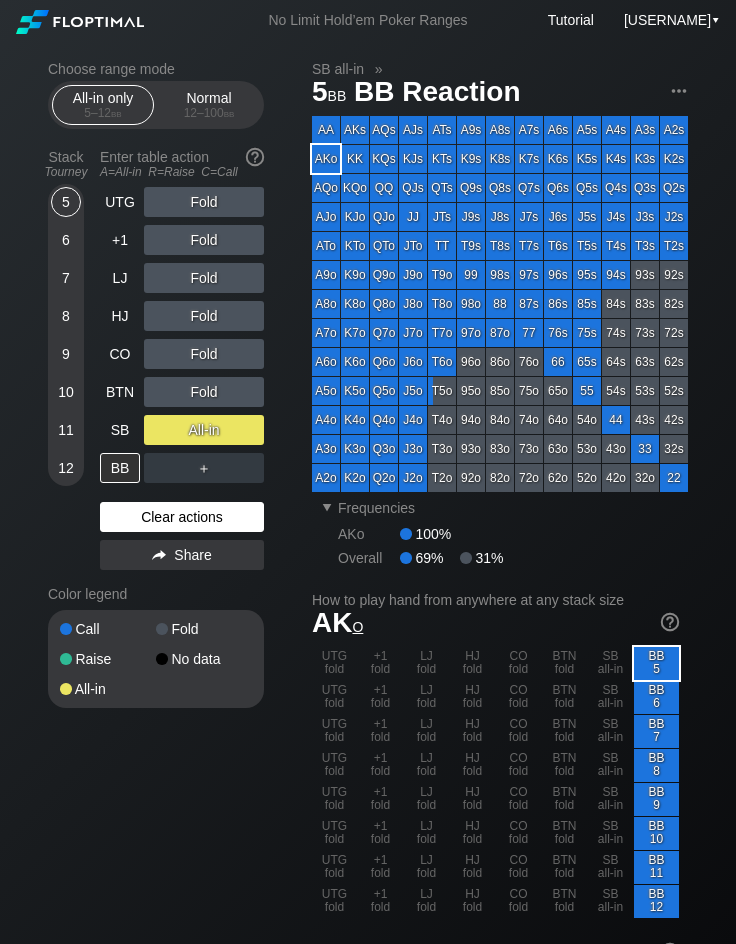 drag, startPoint x: 172, startPoint y: 504, endPoint x: 181, endPoint y: 510, distance: 10.816654 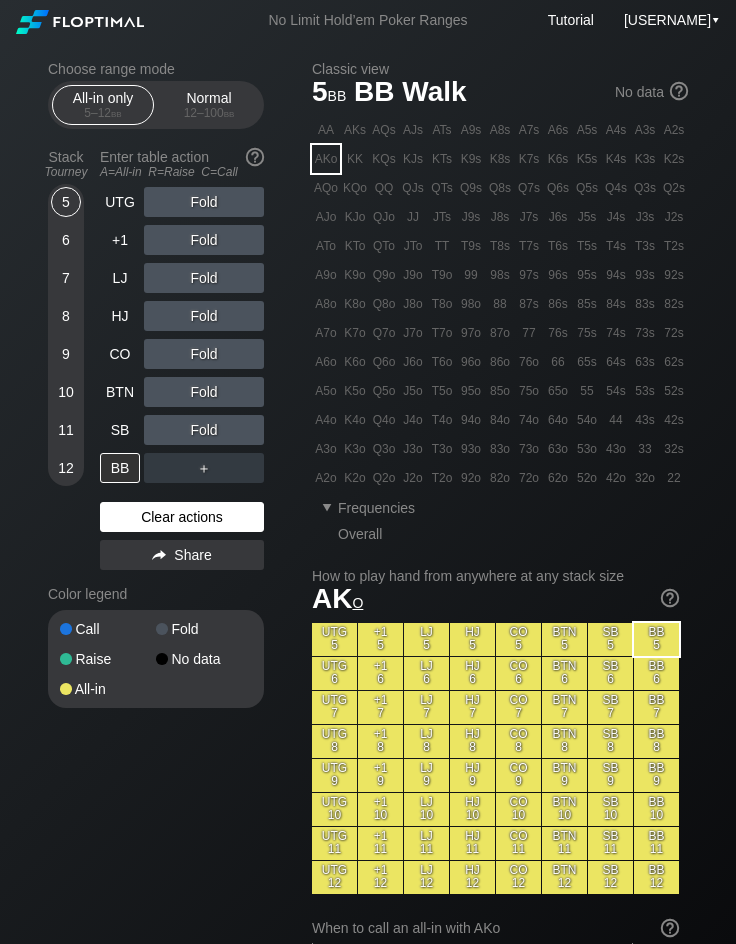 click on "Clear actions" at bounding box center (182, 517) 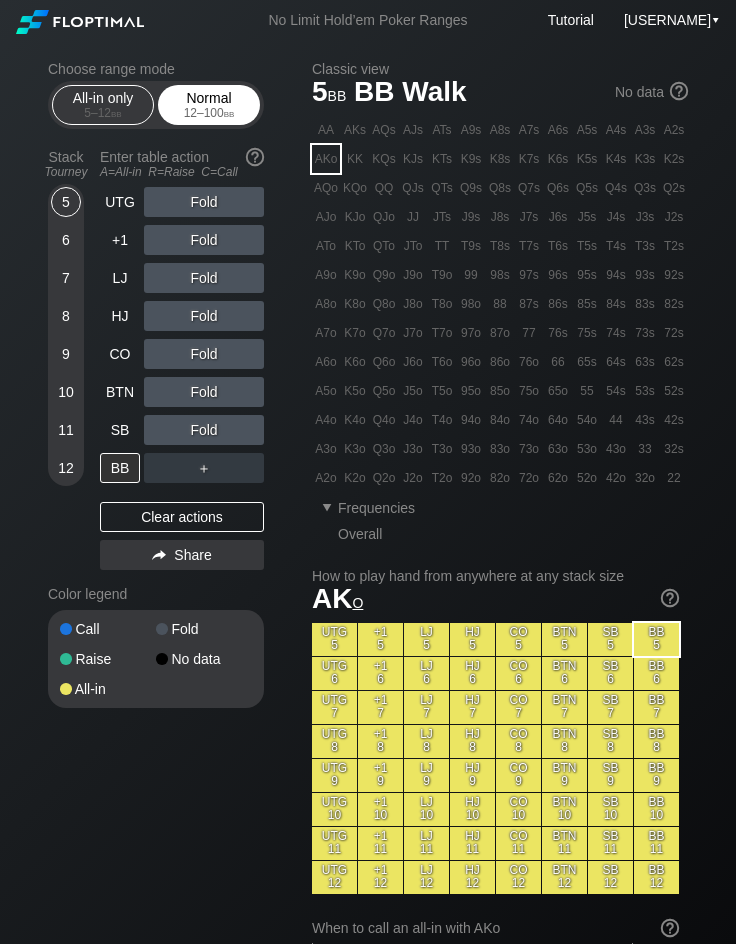 click on "12 – 100 bb" at bounding box center [209, 113] 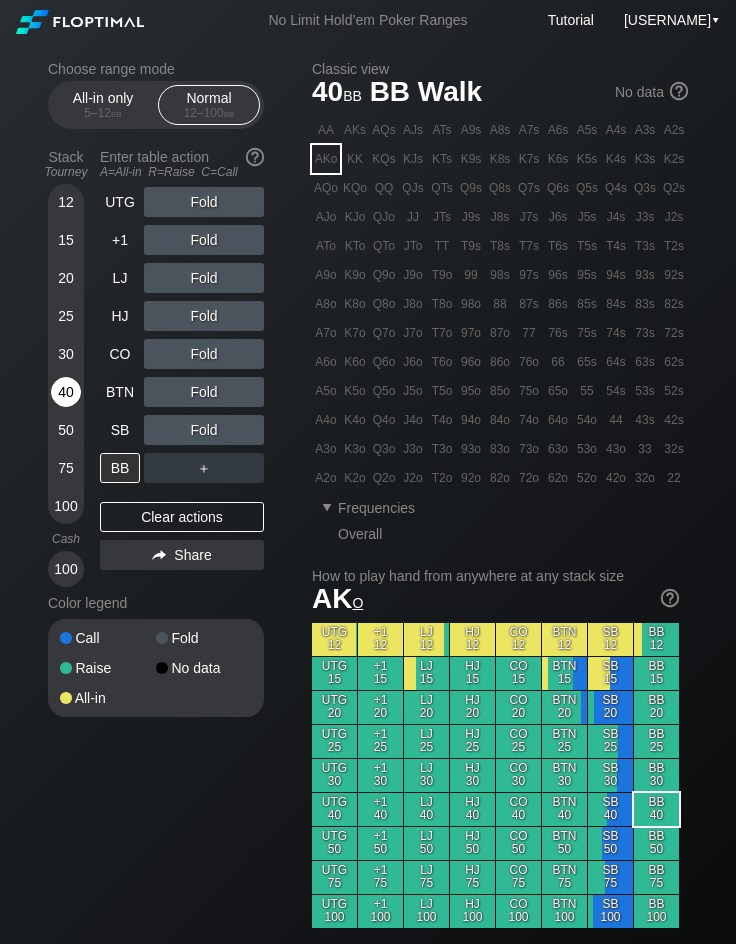 click on "40" at bounding box center [66, 392] 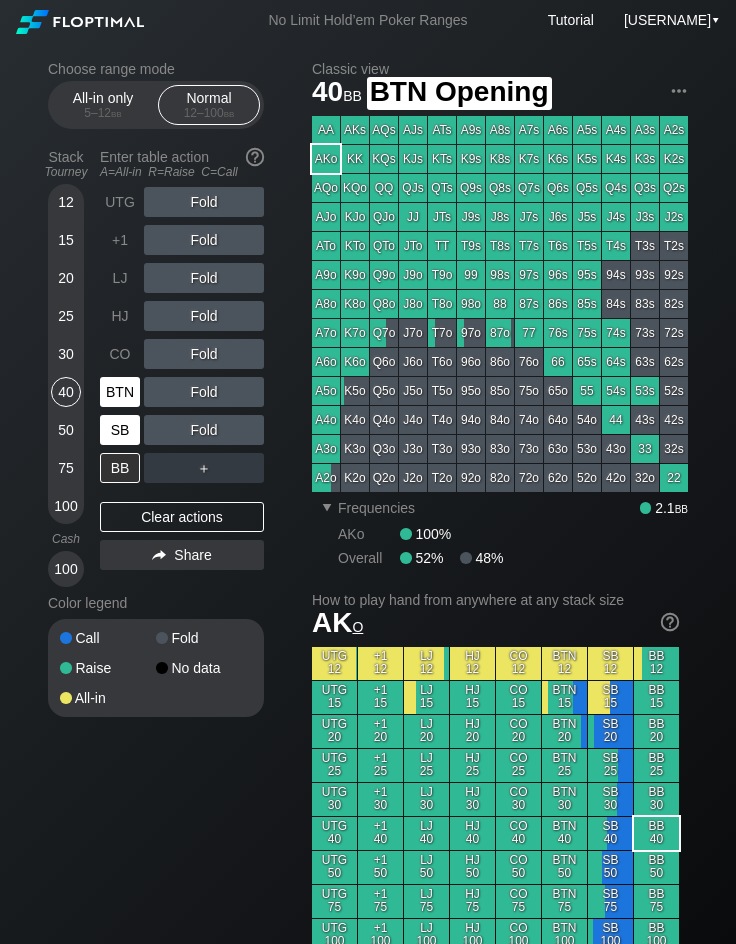 click on "SB" at bounding box center (122, 430) 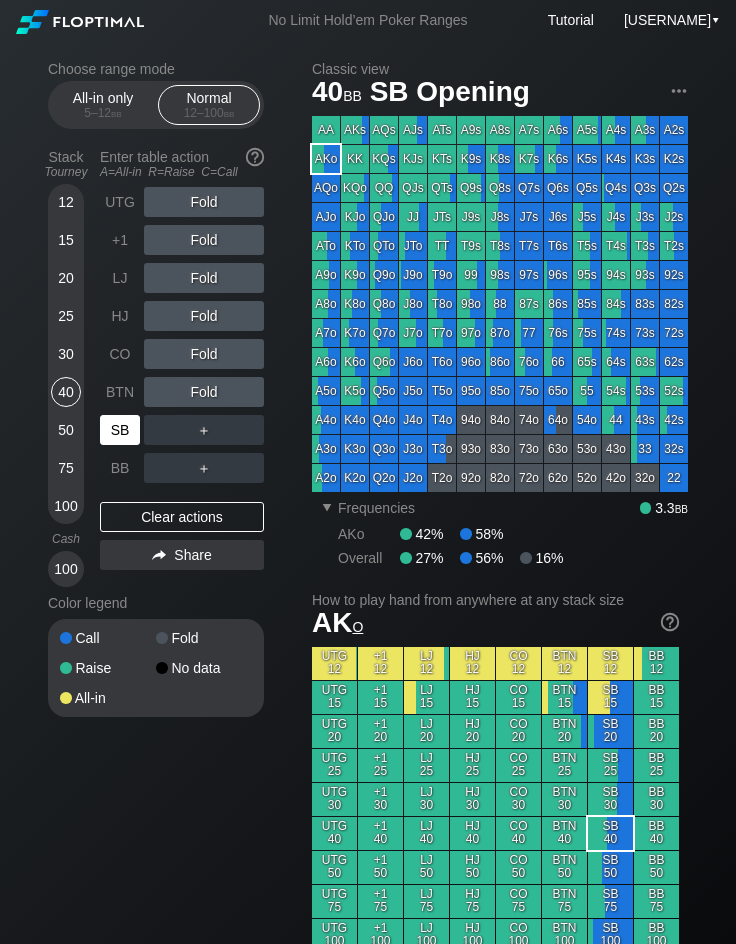 click on "SB" at bounding box center (120, 430) 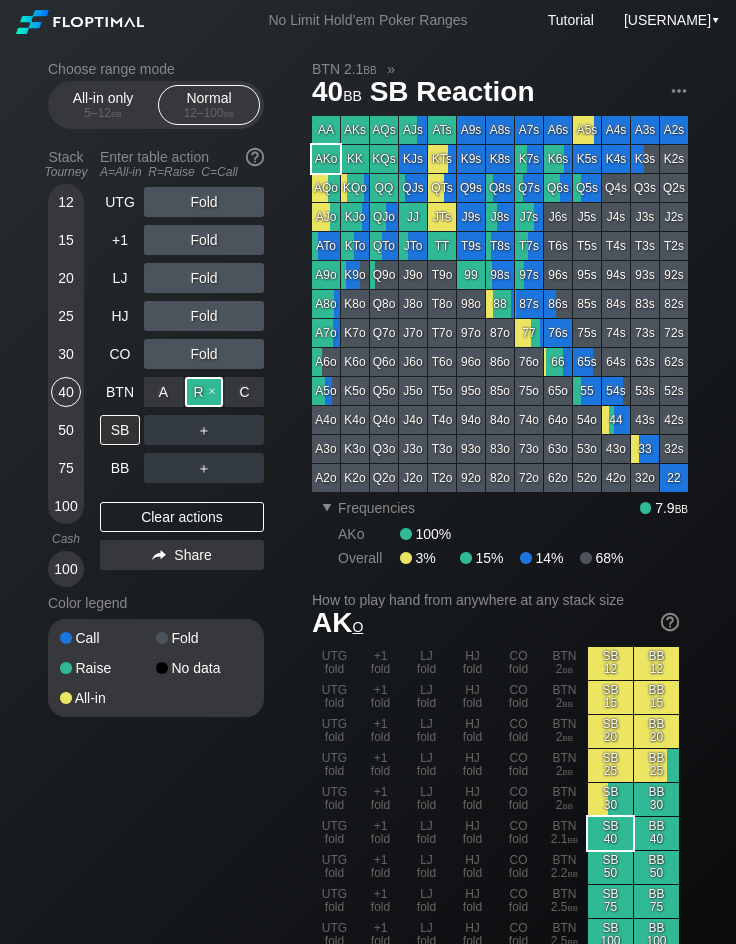 click on "R ✕" at bounding box center (204, 392) 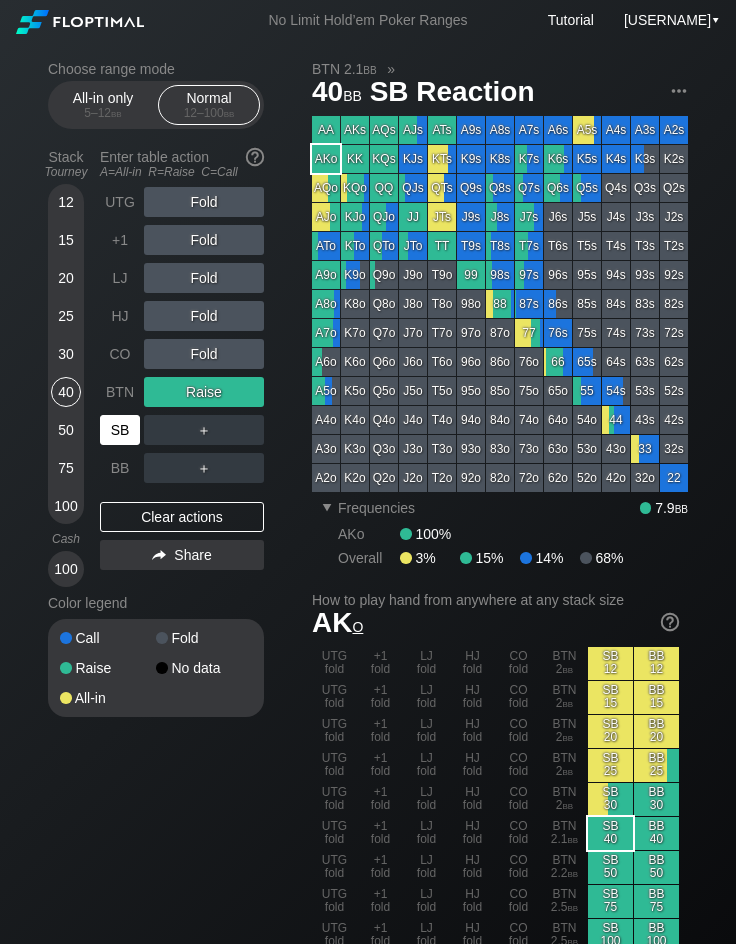 click on "SB" at bounding box center [120, 430] 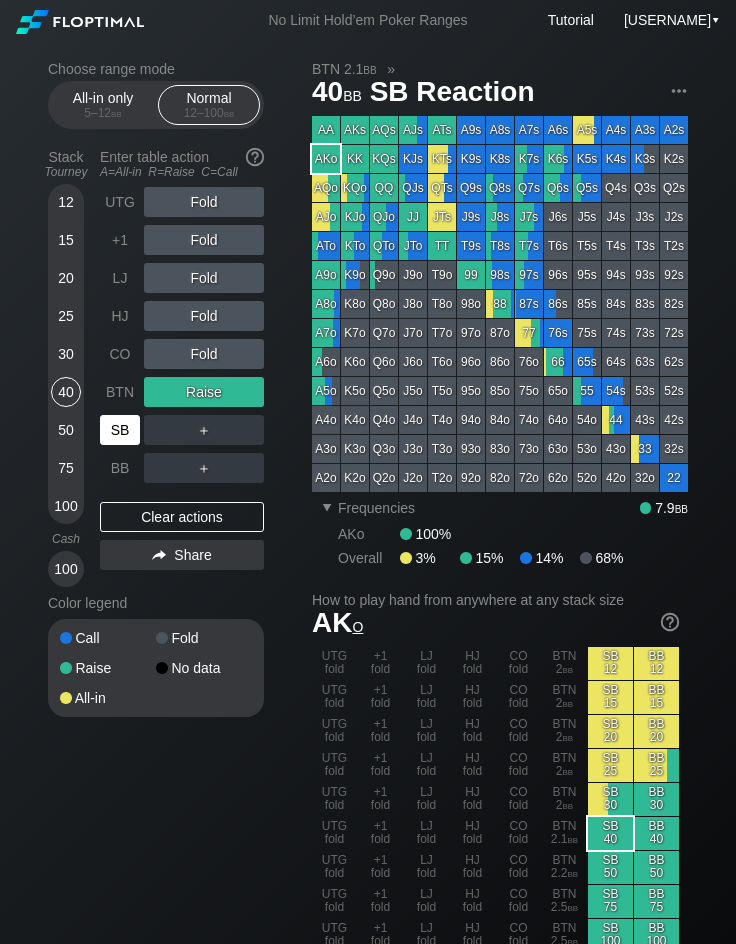 click on "SB" at bounding box center (120, 430) 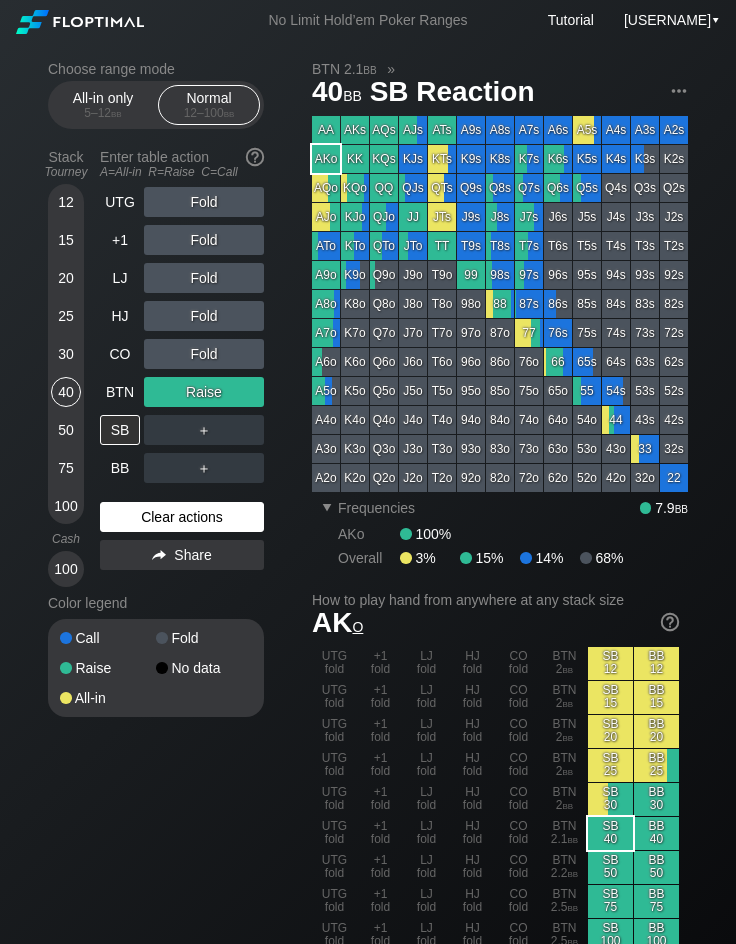 click on "Clear actions" at bounding box center [182, 517] 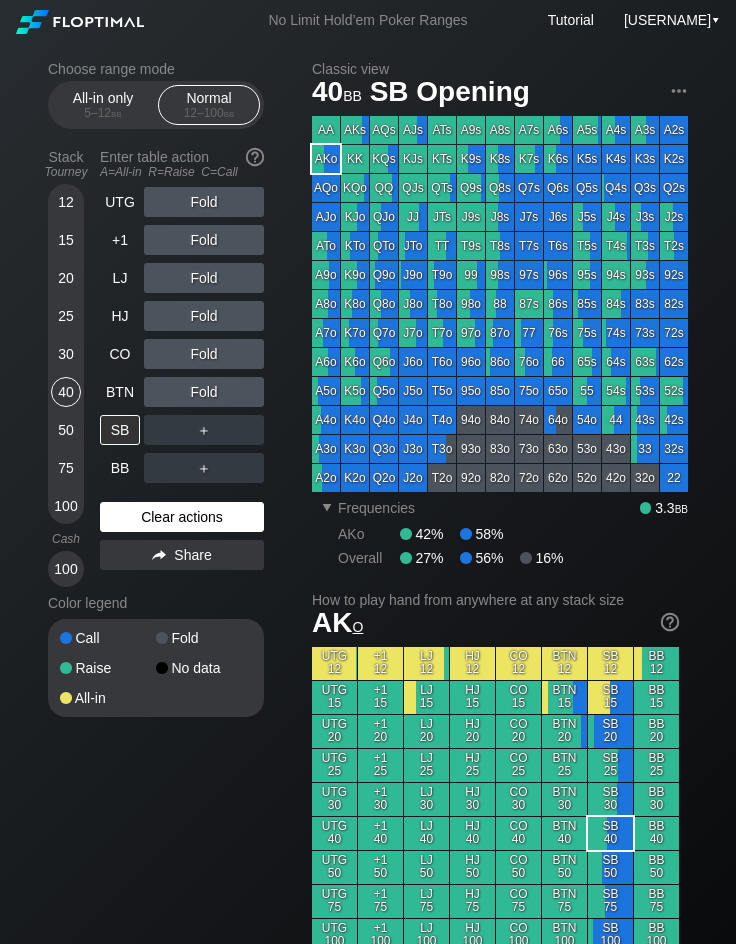 click on "Clear actions" at bounding box center [182, 517] 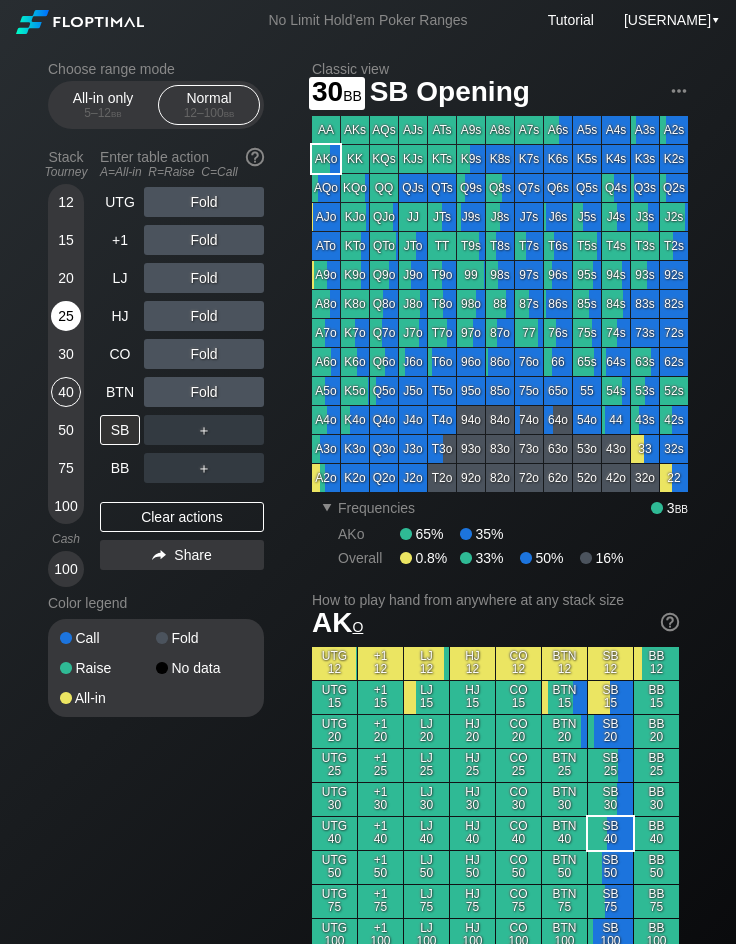 drag, startPoint x: 62, startPoint y: 357, endPoint x: 77, endPoint y: 336, distance: 25.806976 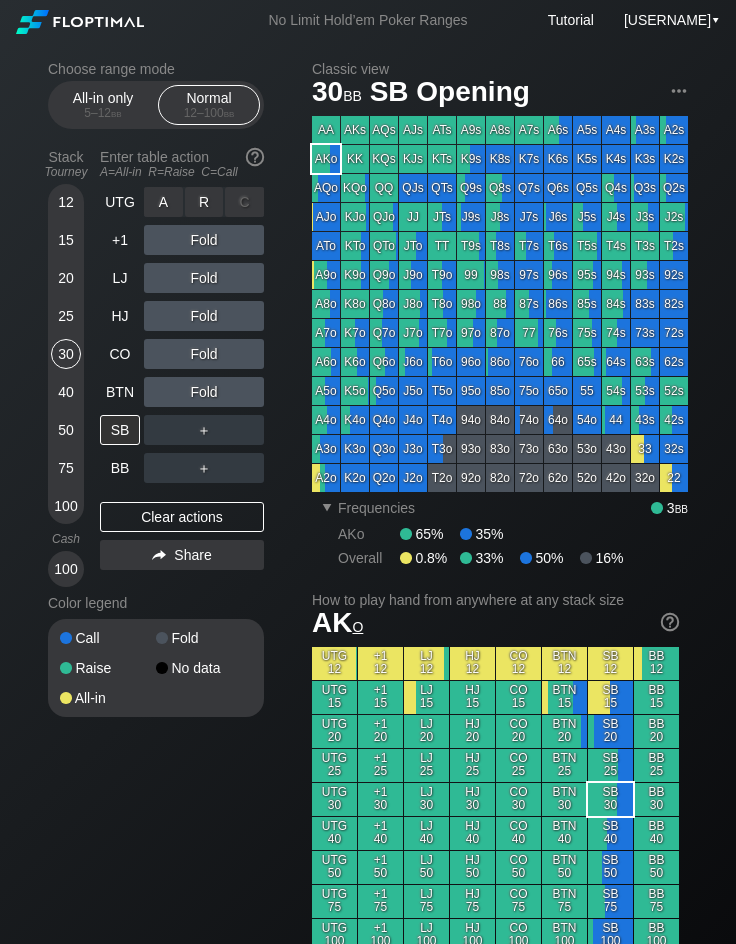 click on "R ✕" at bounding box center [204, 202] 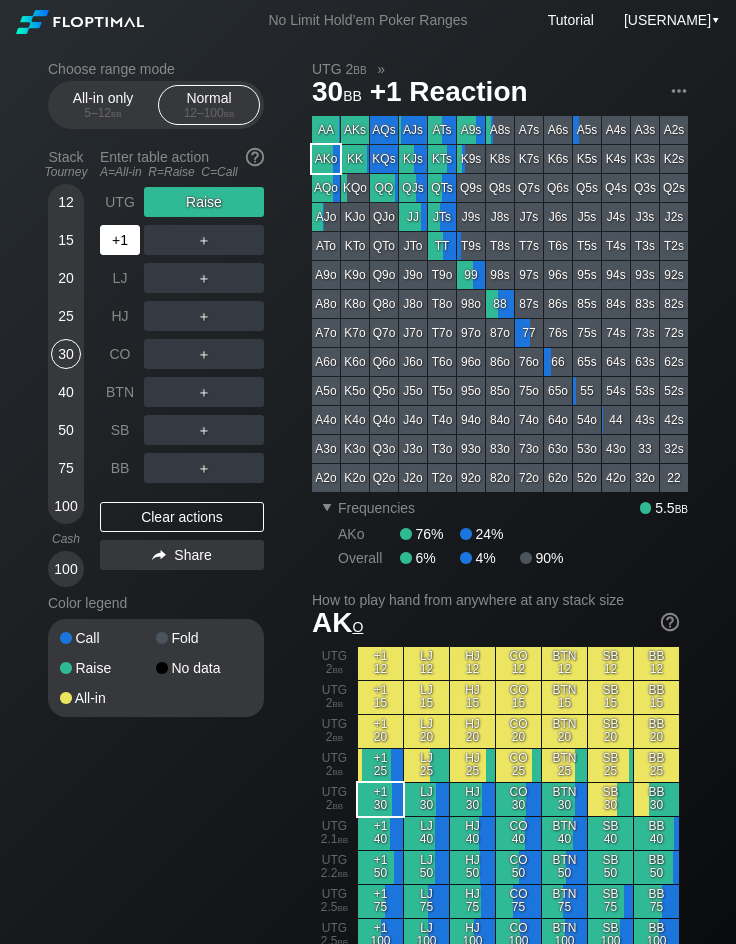 click on "+1" at bounding box center (120, 240) 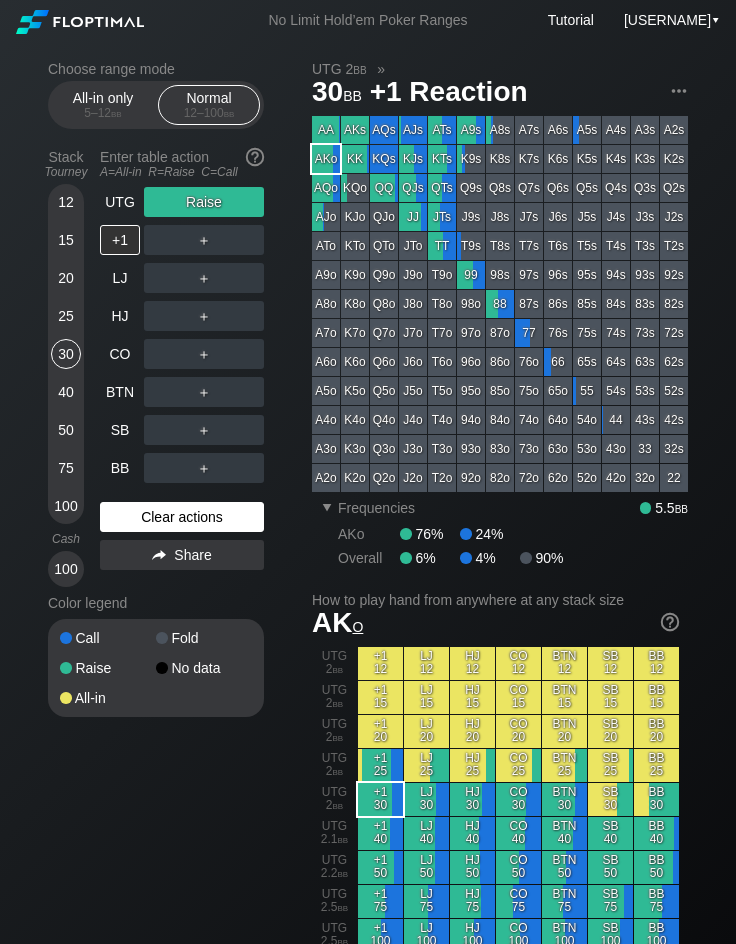click on "Clear actions" at bounding box center (182, 517) 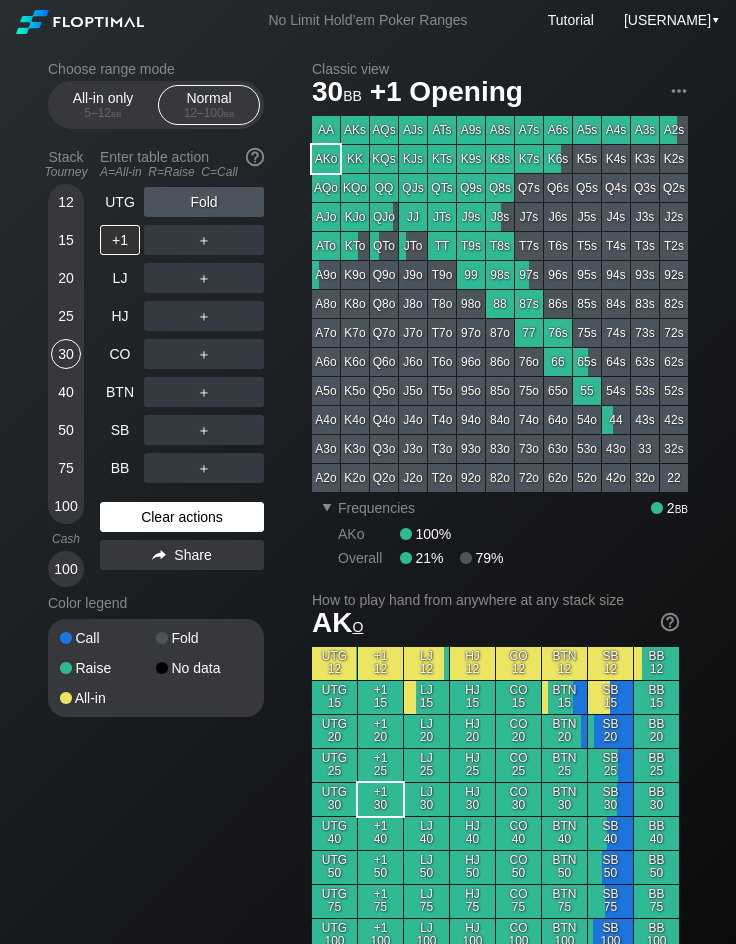 click on "Clear actions" at bounding box center [182, 517] 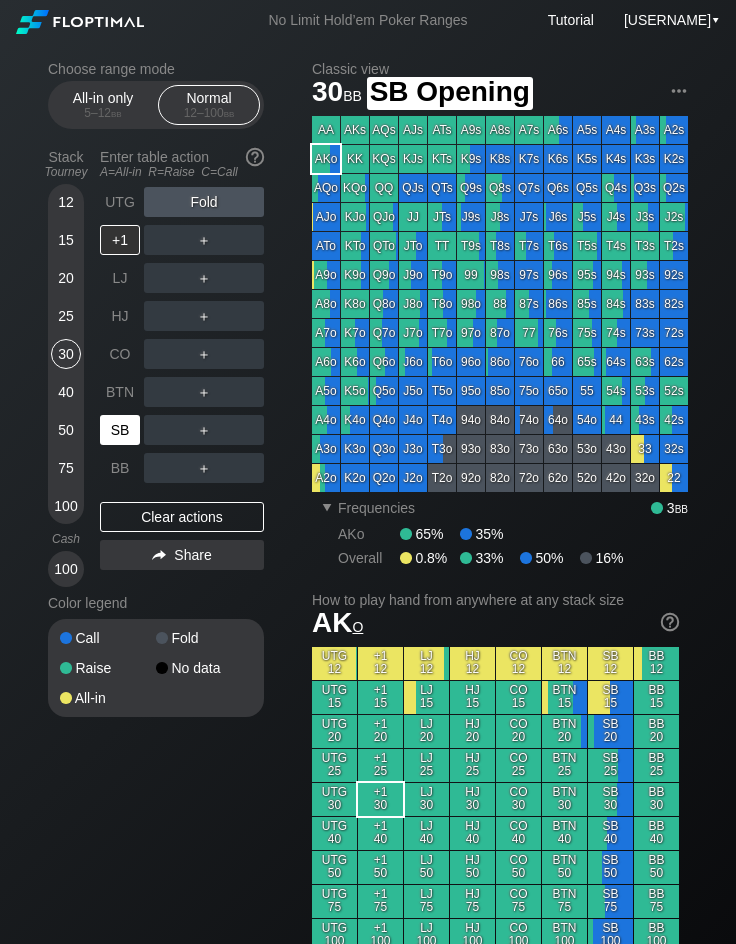 click on "SB" at bounding box center [120, 430] 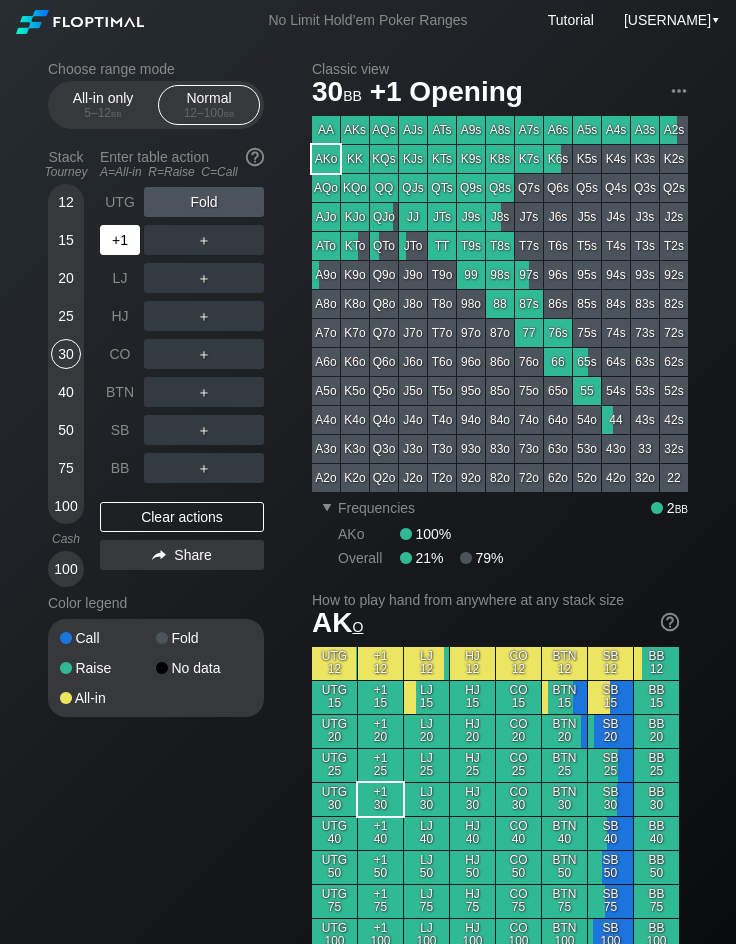 click on "+1" at bounding box center [120, 240] 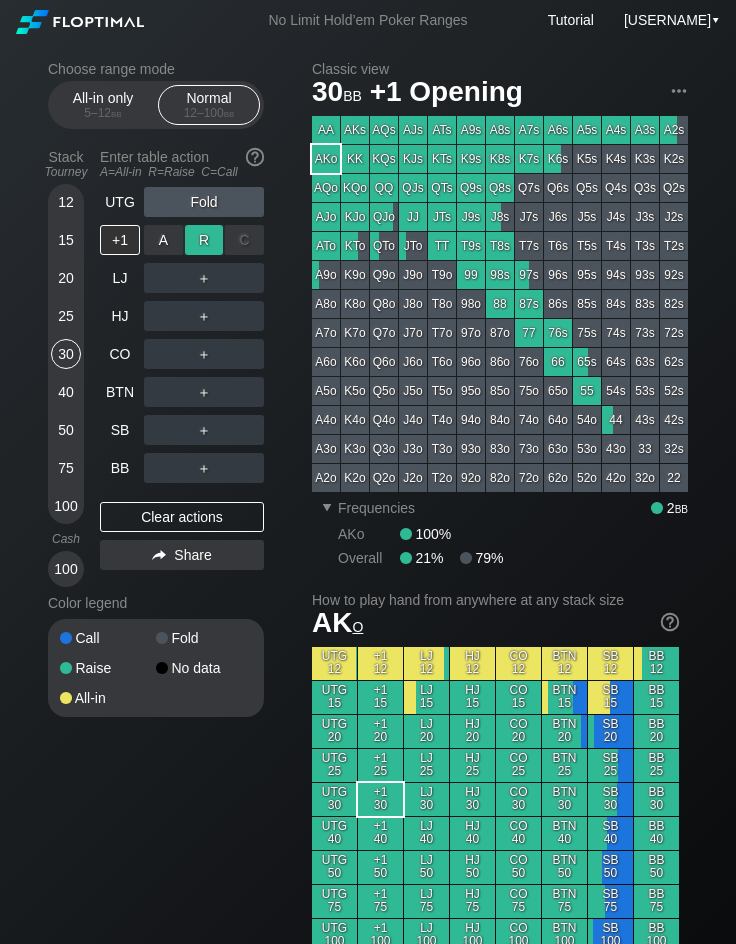 drag, startPoint x: 207, startPoint y: 240, endPoint x: 201, endPoint y: 252, distance: 13.416408 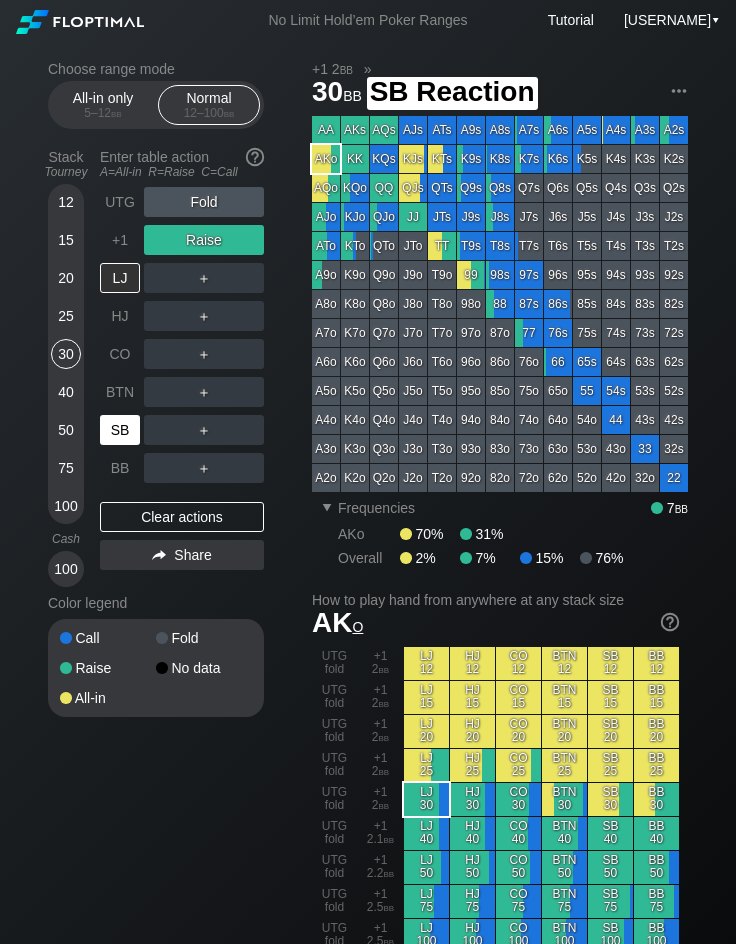click on "SB" at bounding box center [120, 430] 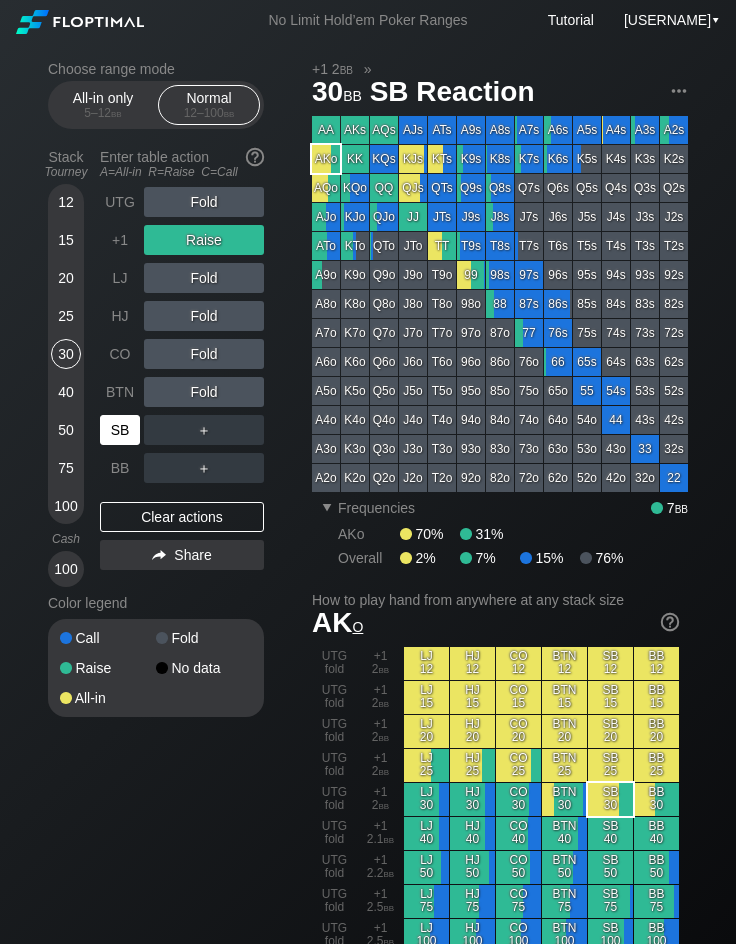 click on "SB" at bounding box center (120, 430) 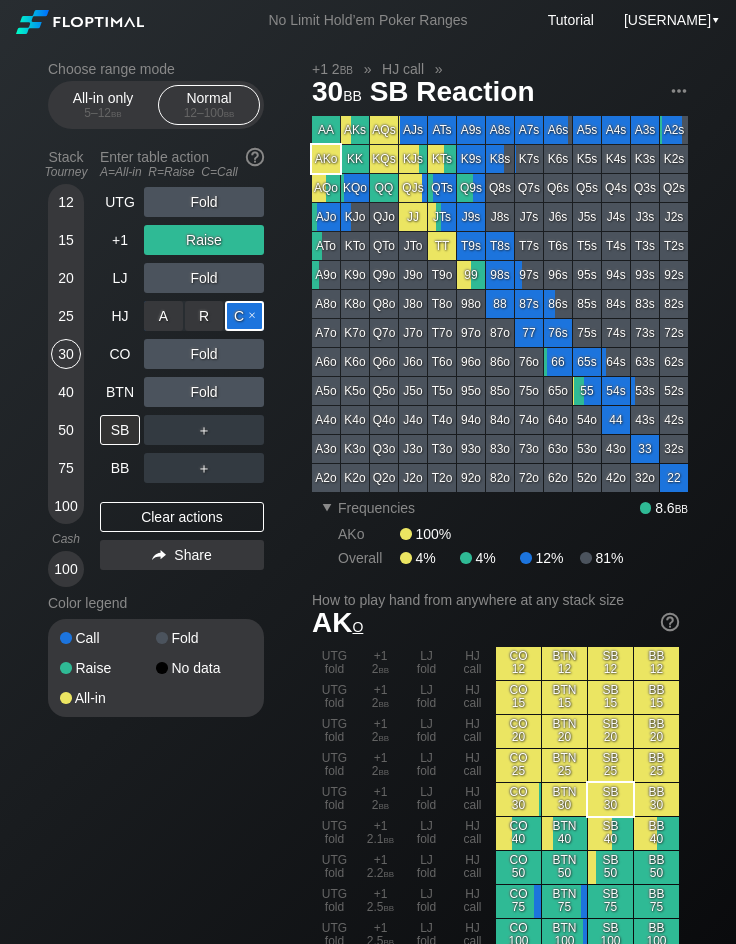 click on "C ✕" at bounding box center [244, 316] 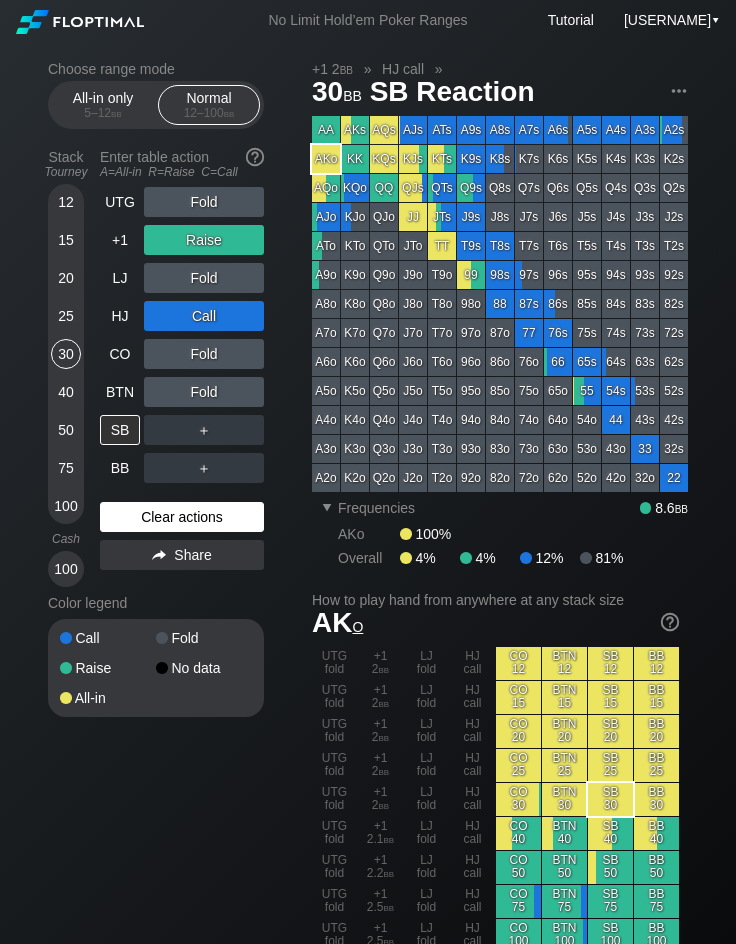click on "Clear actions" at bounding box center (182, 517) 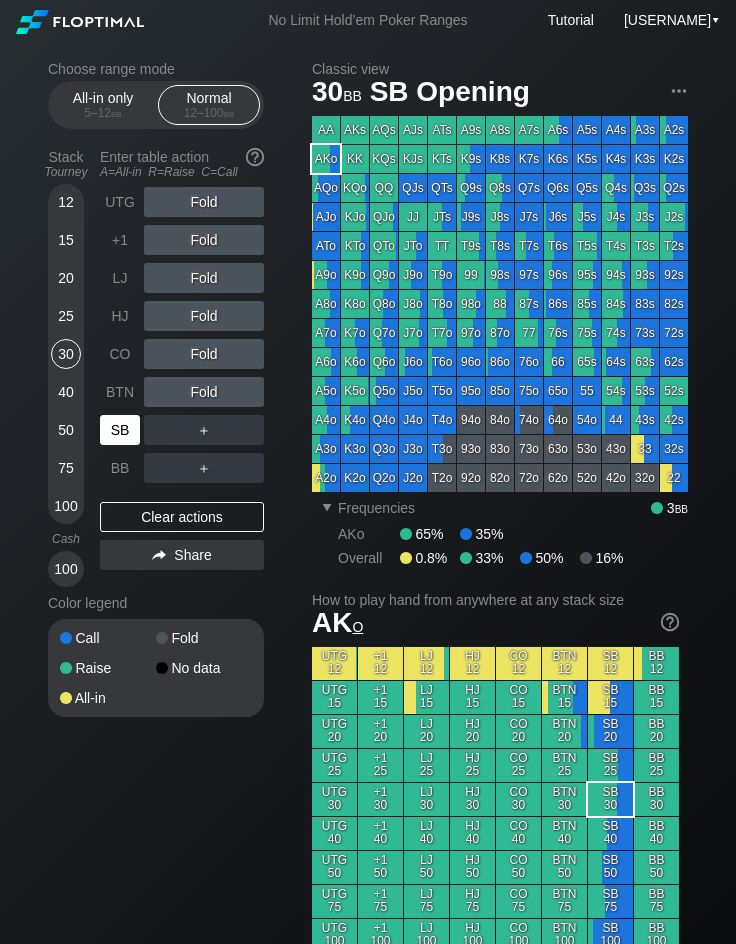 click on "SB" at bounding box center (122, 430) 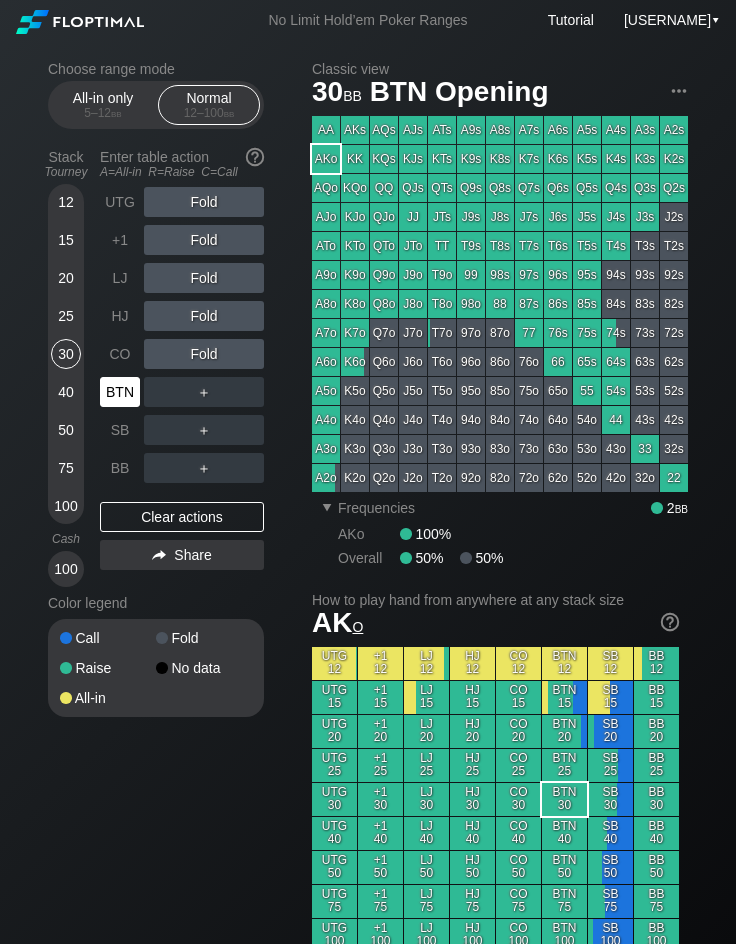 click on "BTN" at bounding box center [120, 392] 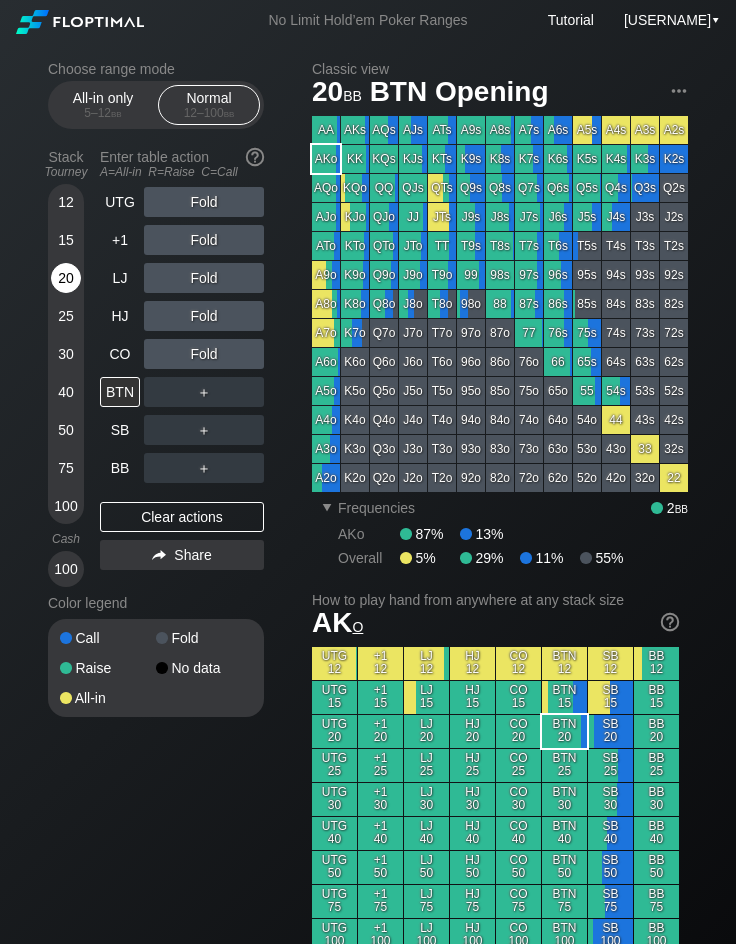 click on "20" at bounding box center (66, 278) 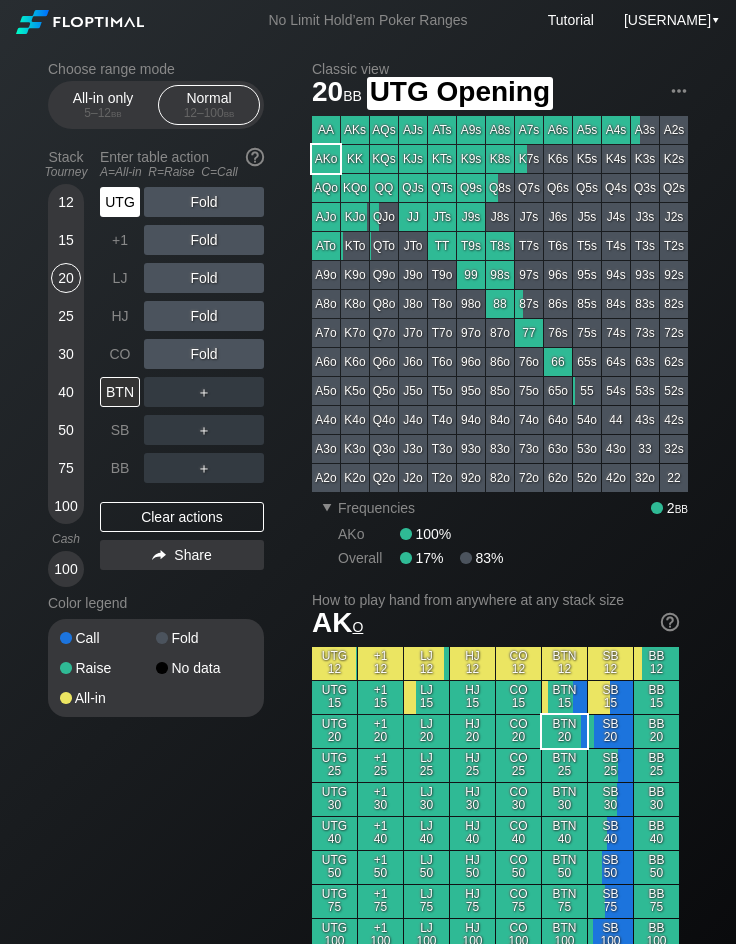 click on "UTG" at bounding box center [120, 202] 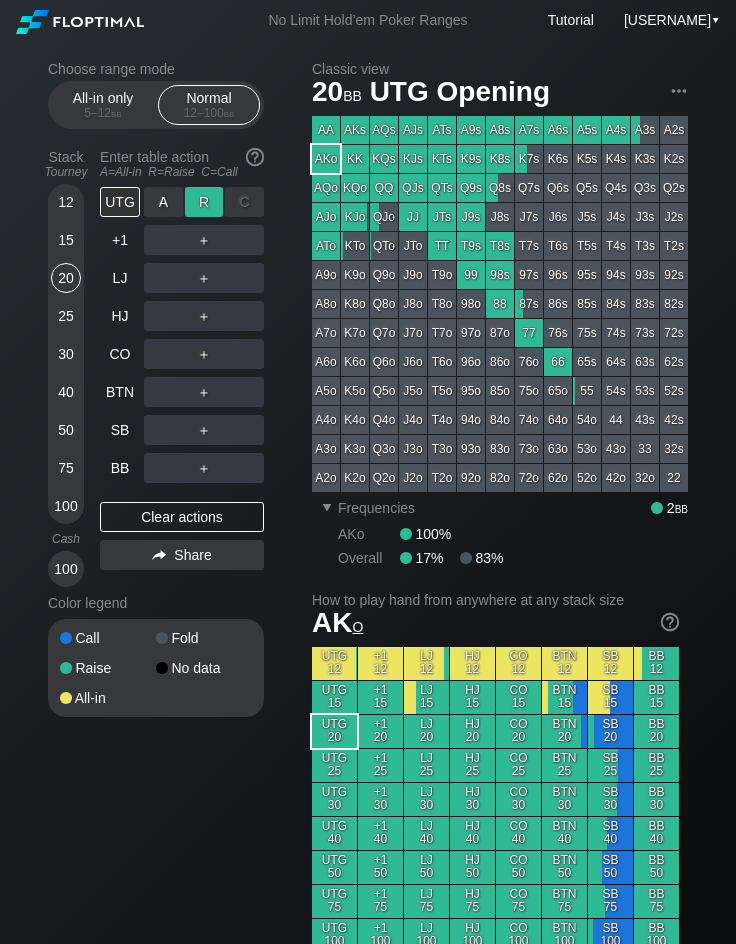 click on "R ✕" at bounding box center [204, 202] 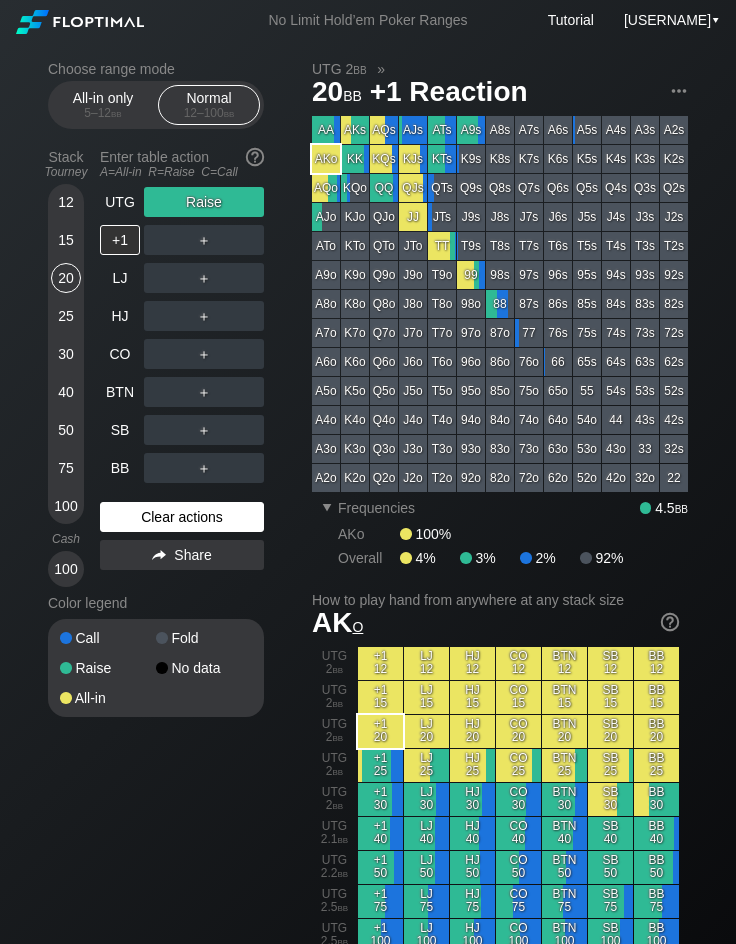 click on "Clear actions" at bounding box center (182, 517) 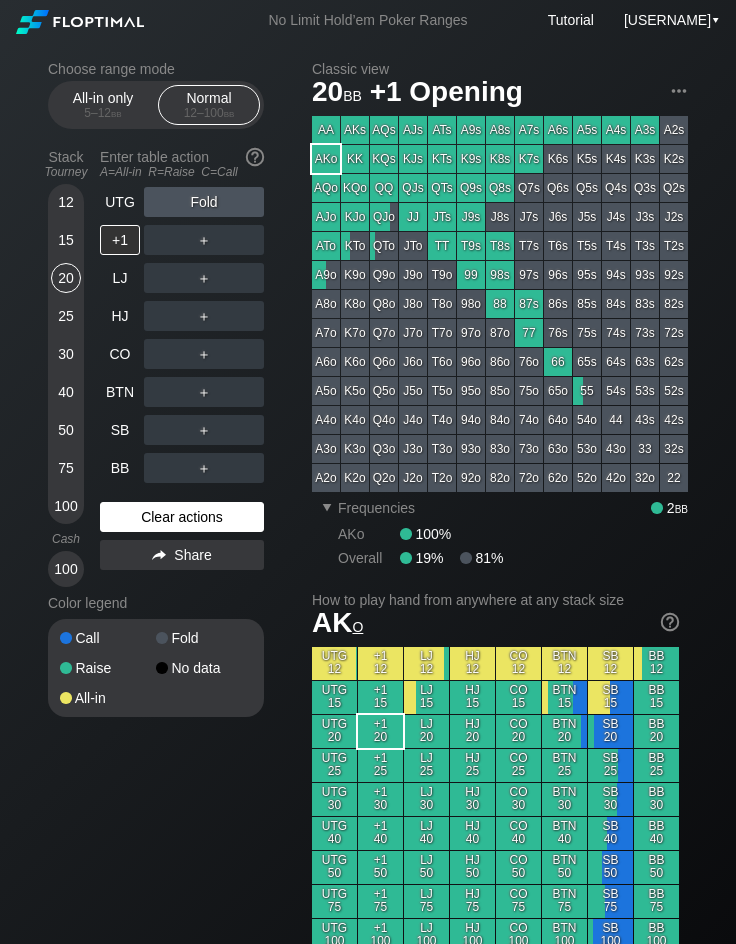 click on "Clear actions" at bounding box center (182, 517) 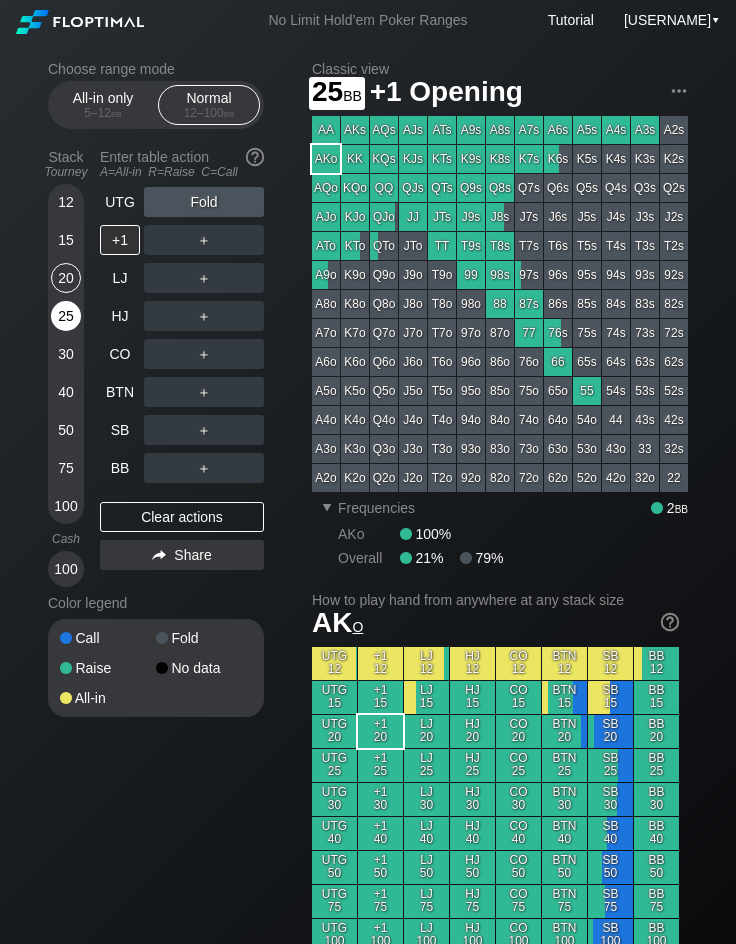 click on "25" at bounding box center (66, 316) 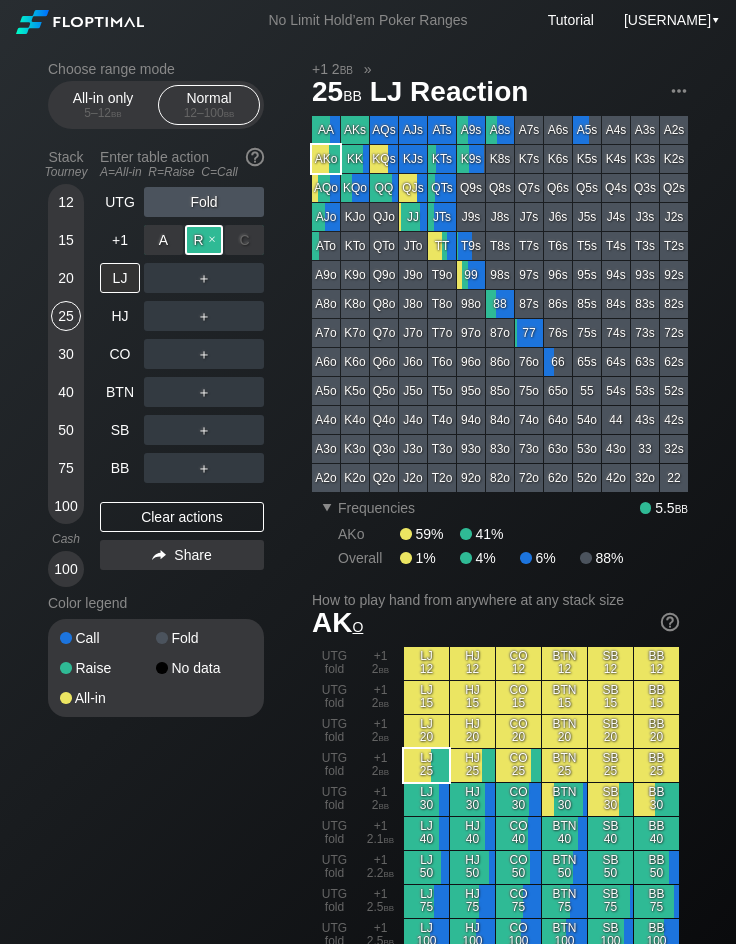 click on "R ✕" at bounding box center (204, 240) 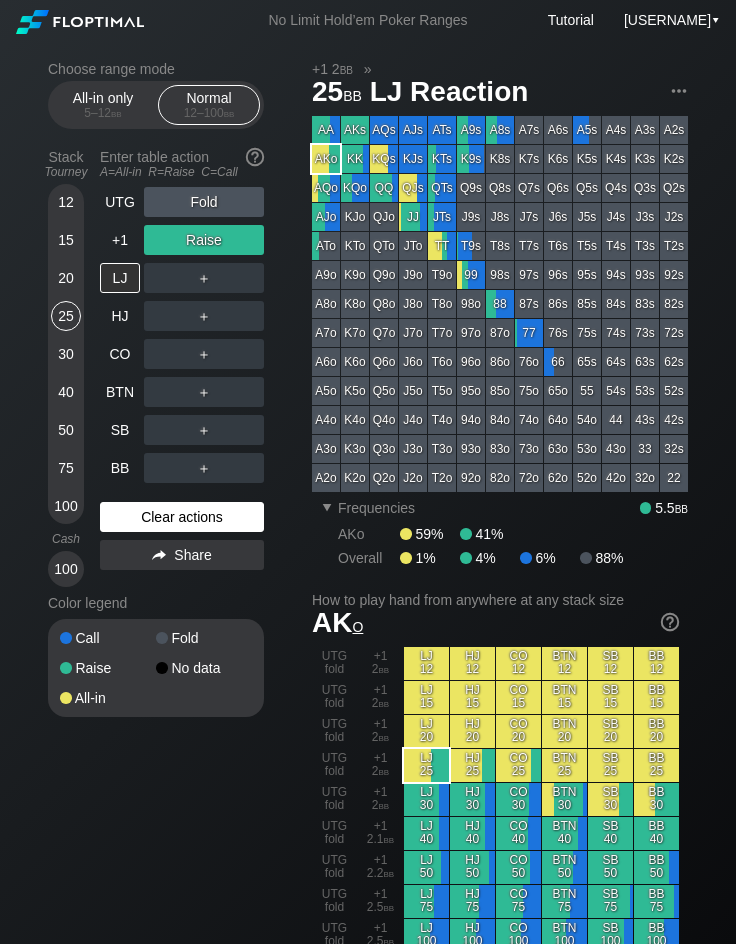 click on "Clear actions" at bounding box center [182, 517] 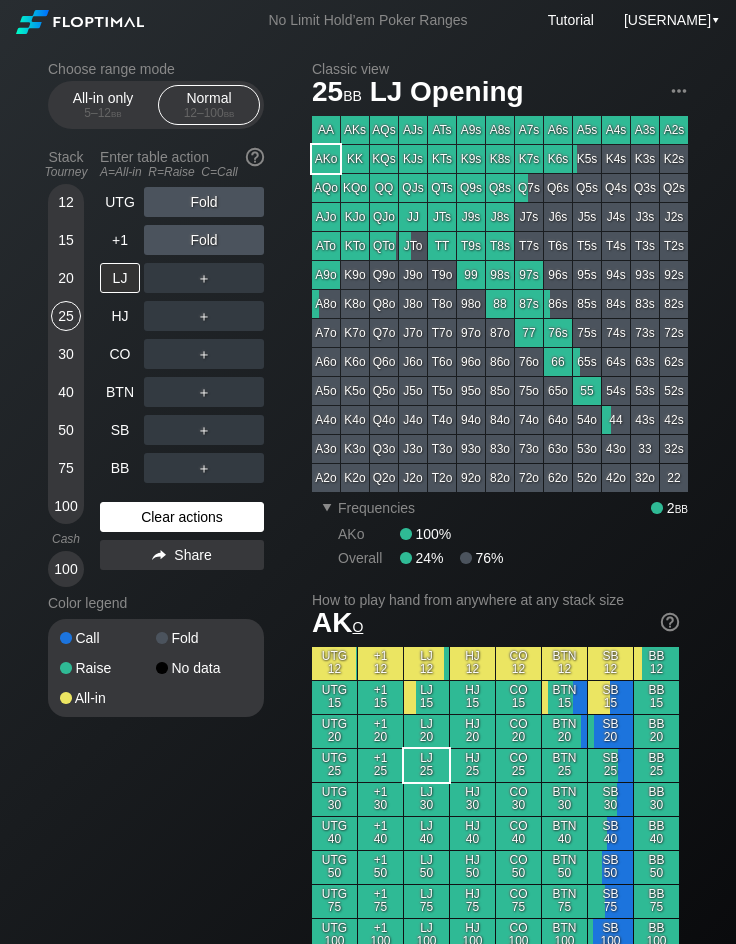 click on "Clear actions" at bounding box center [182, 517] 